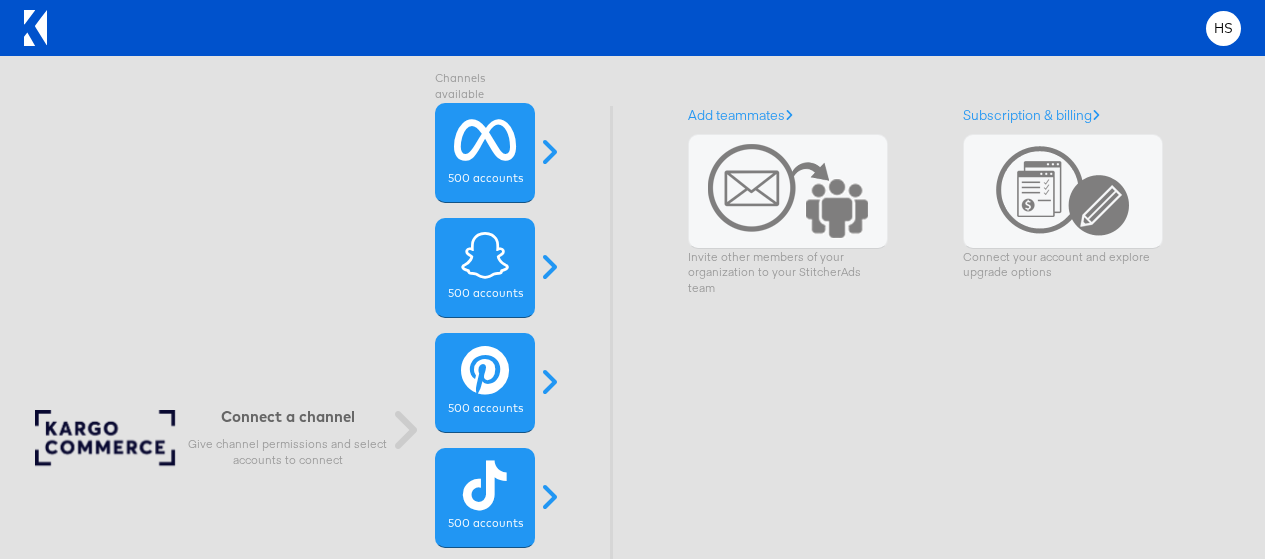 scroll, scrollTop: 0, scrollLeft: 0, axis: both 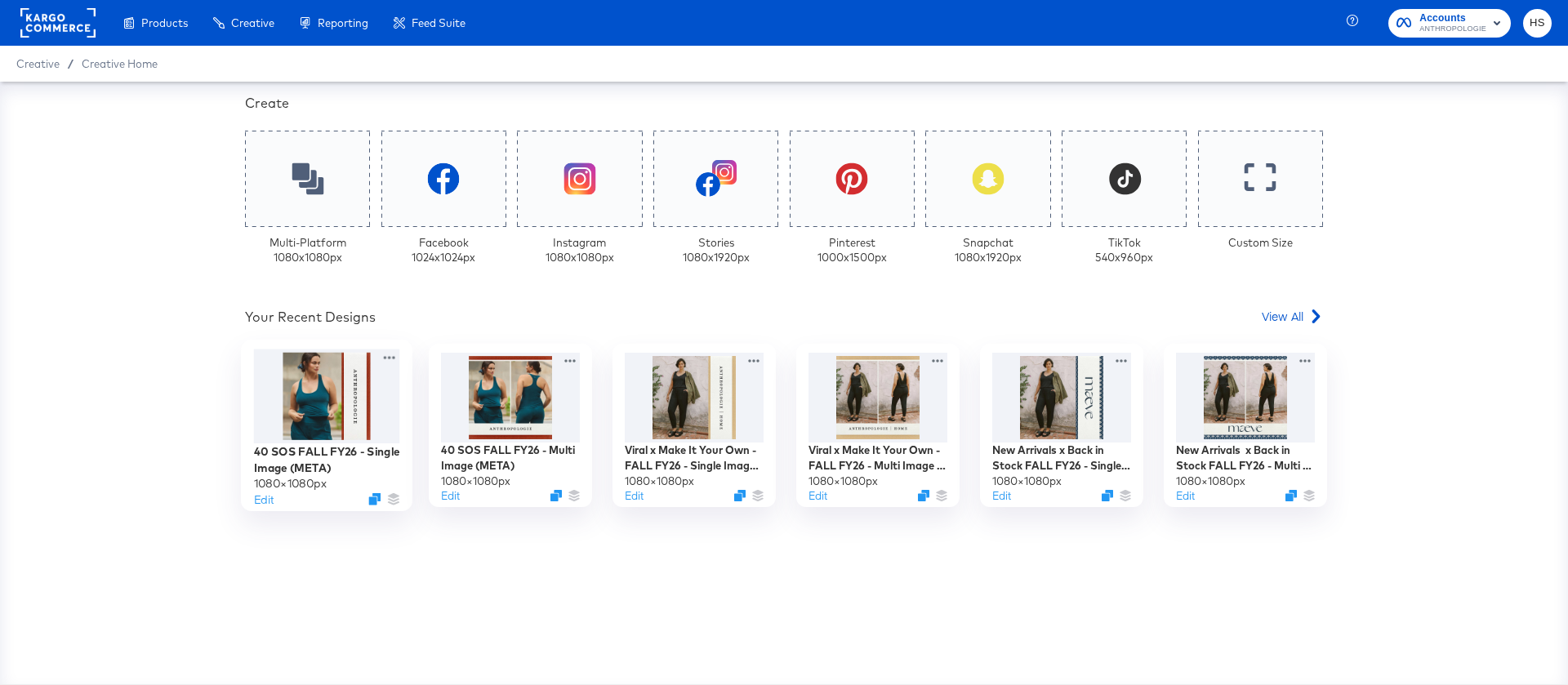 click on "Edit" at bounding box center (327, 499) 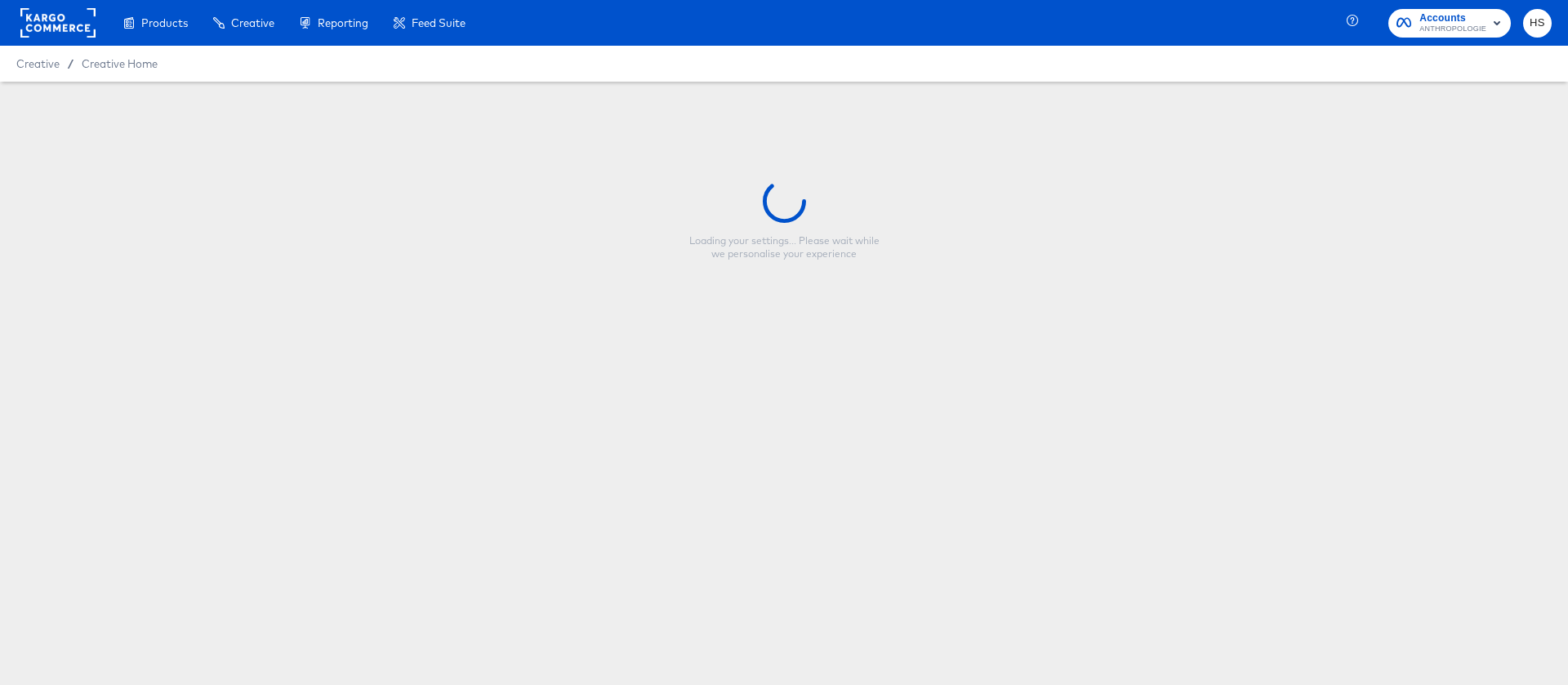 type on "40 SOS FALL FY26 - Single Image (META)" 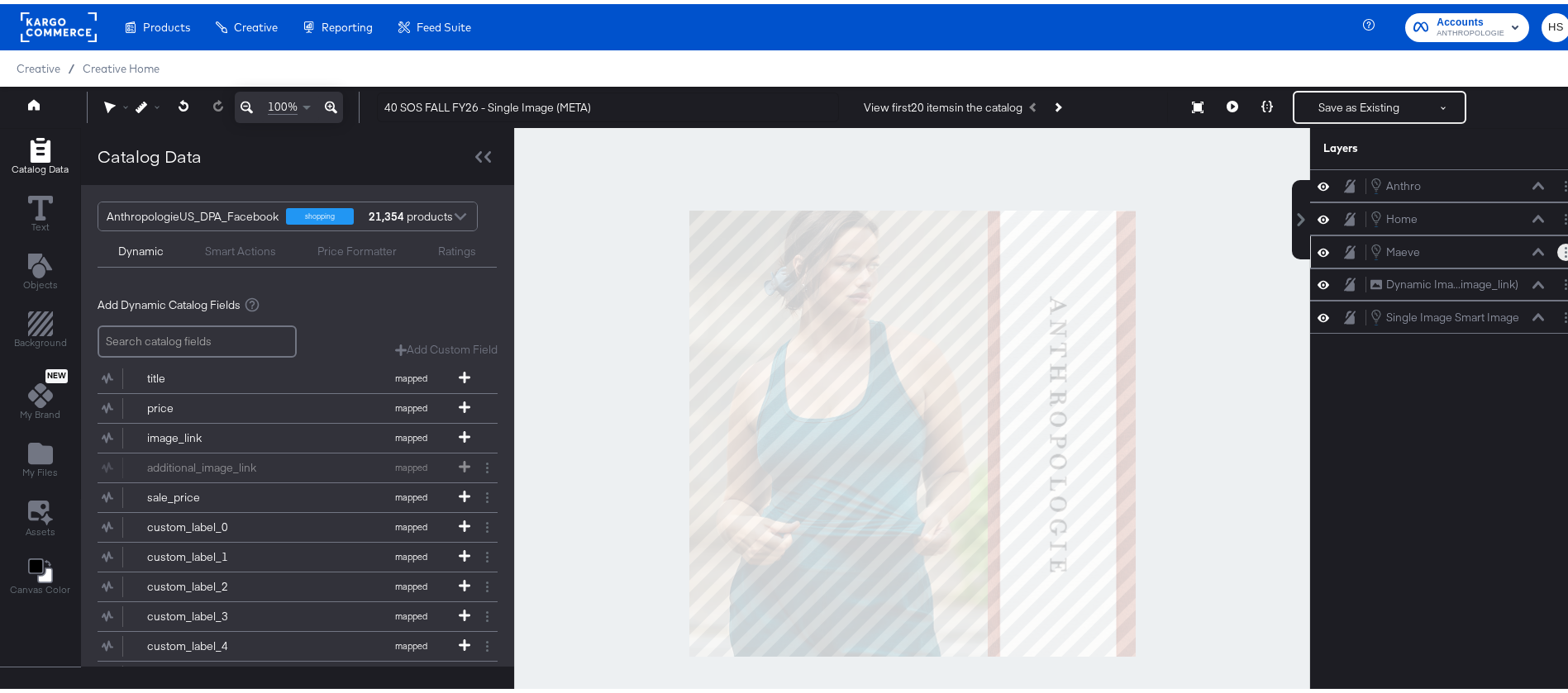 click 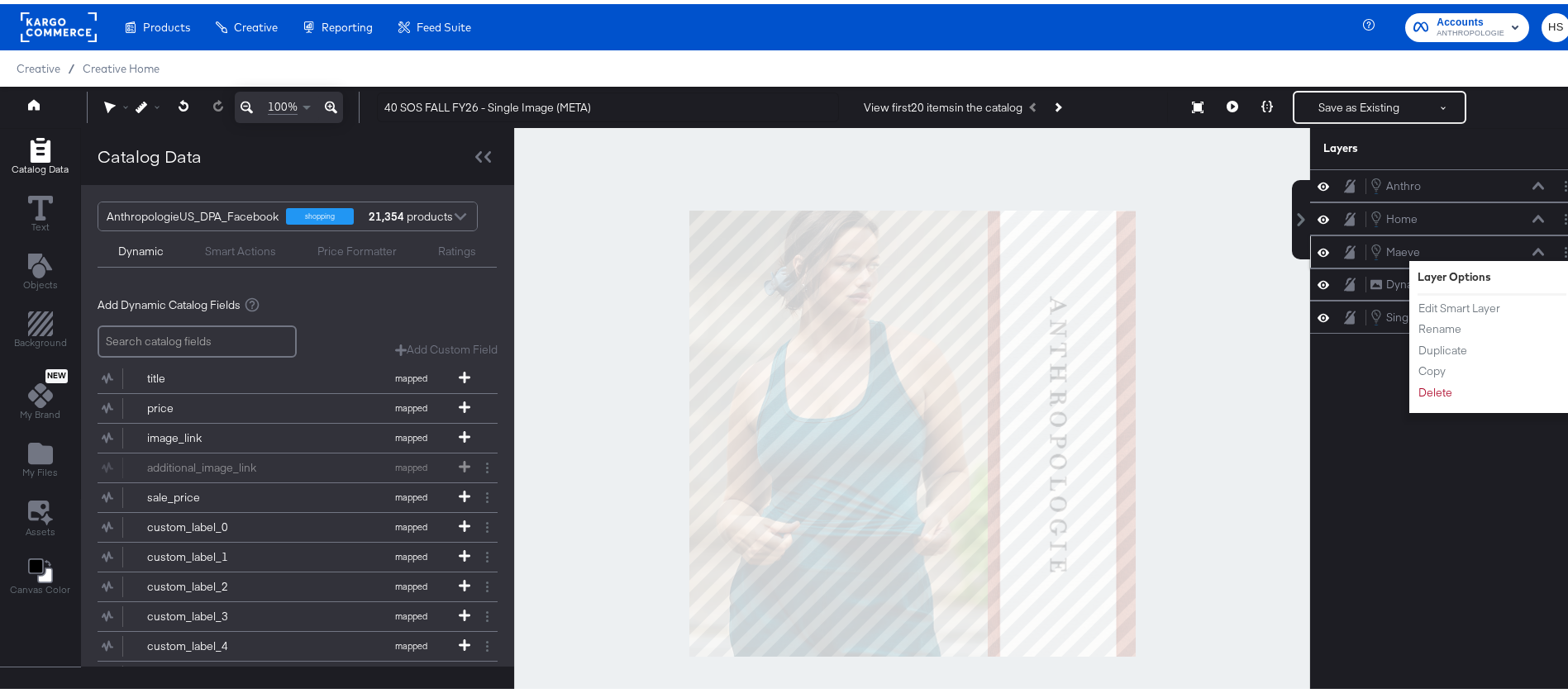 click at bounding box center (1538, 248) 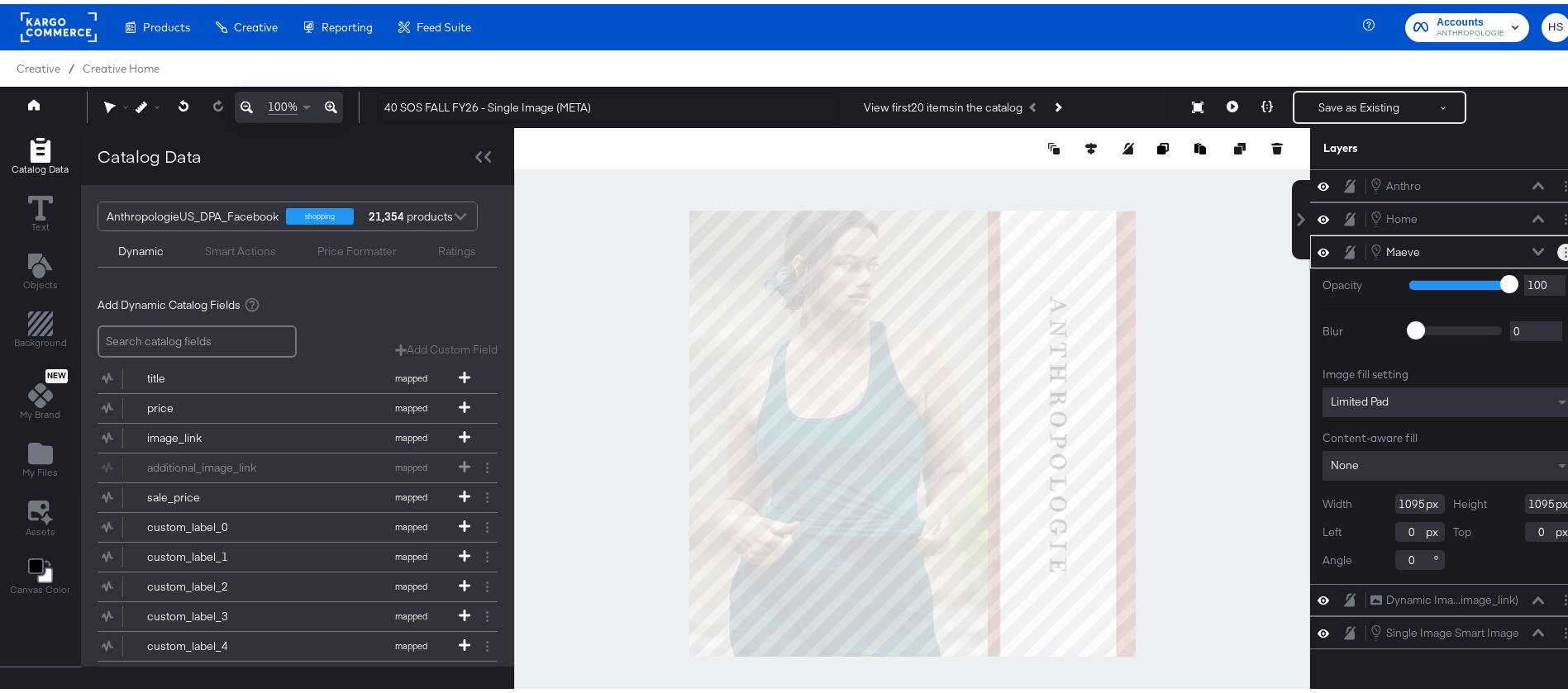 click 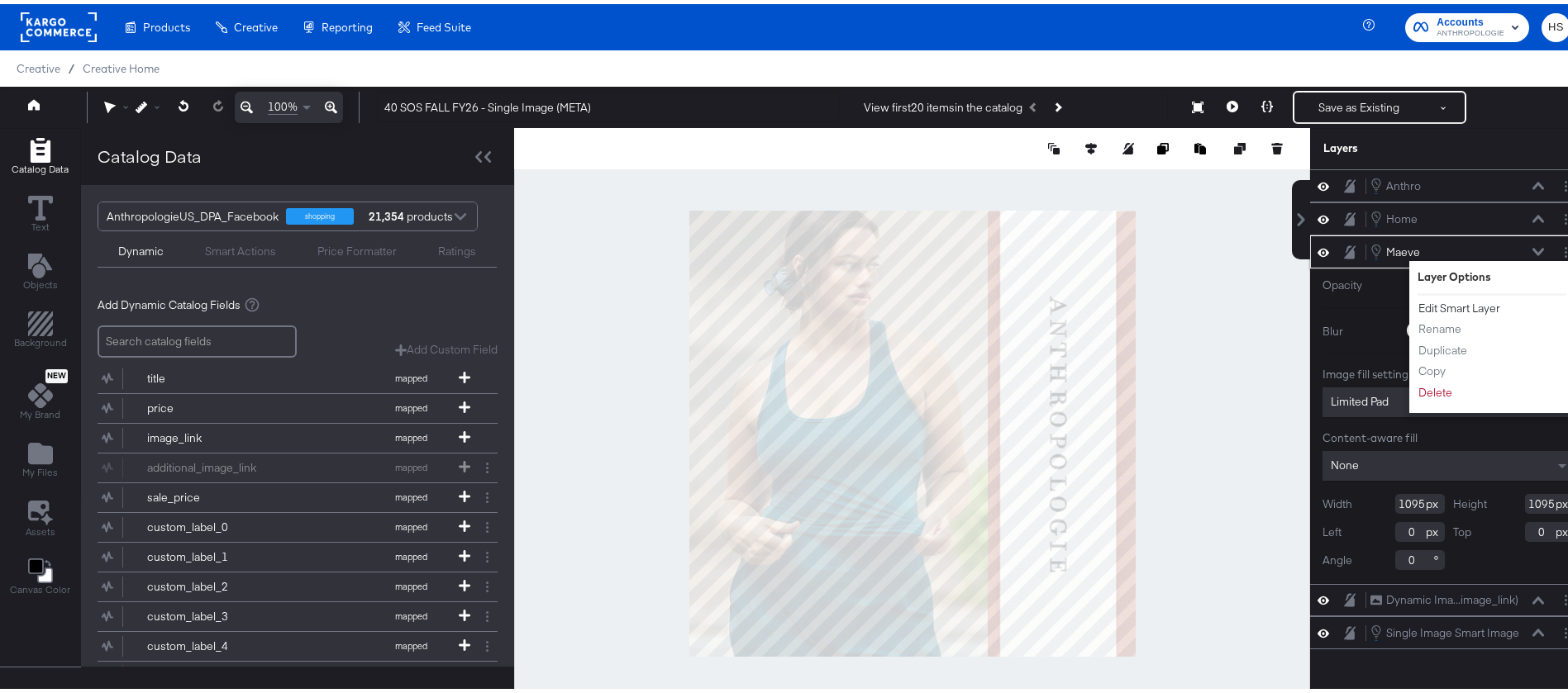 click on "Edit Smart Layer" at bounding box center [1459, 304] 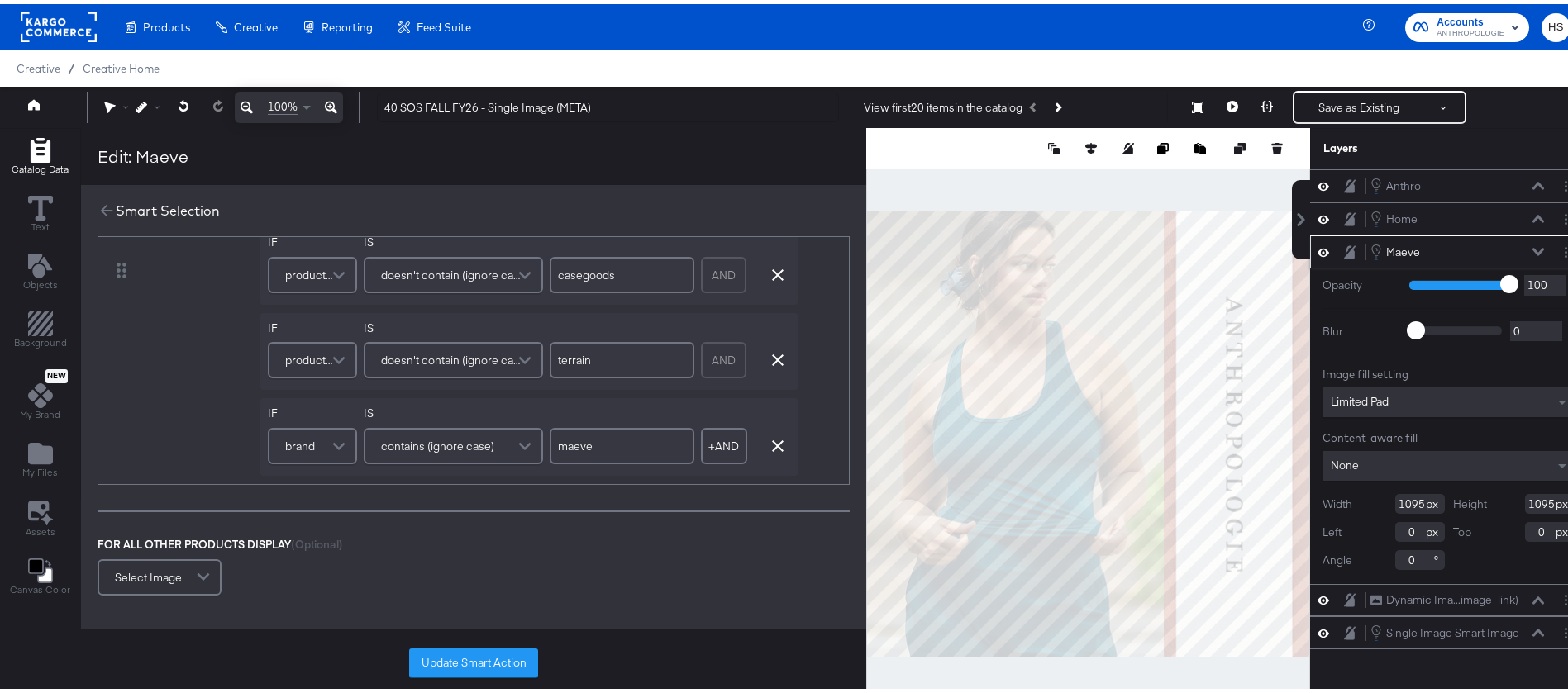 scroll, scrollTop: 656, scrollLeft: 0, axis: vertical 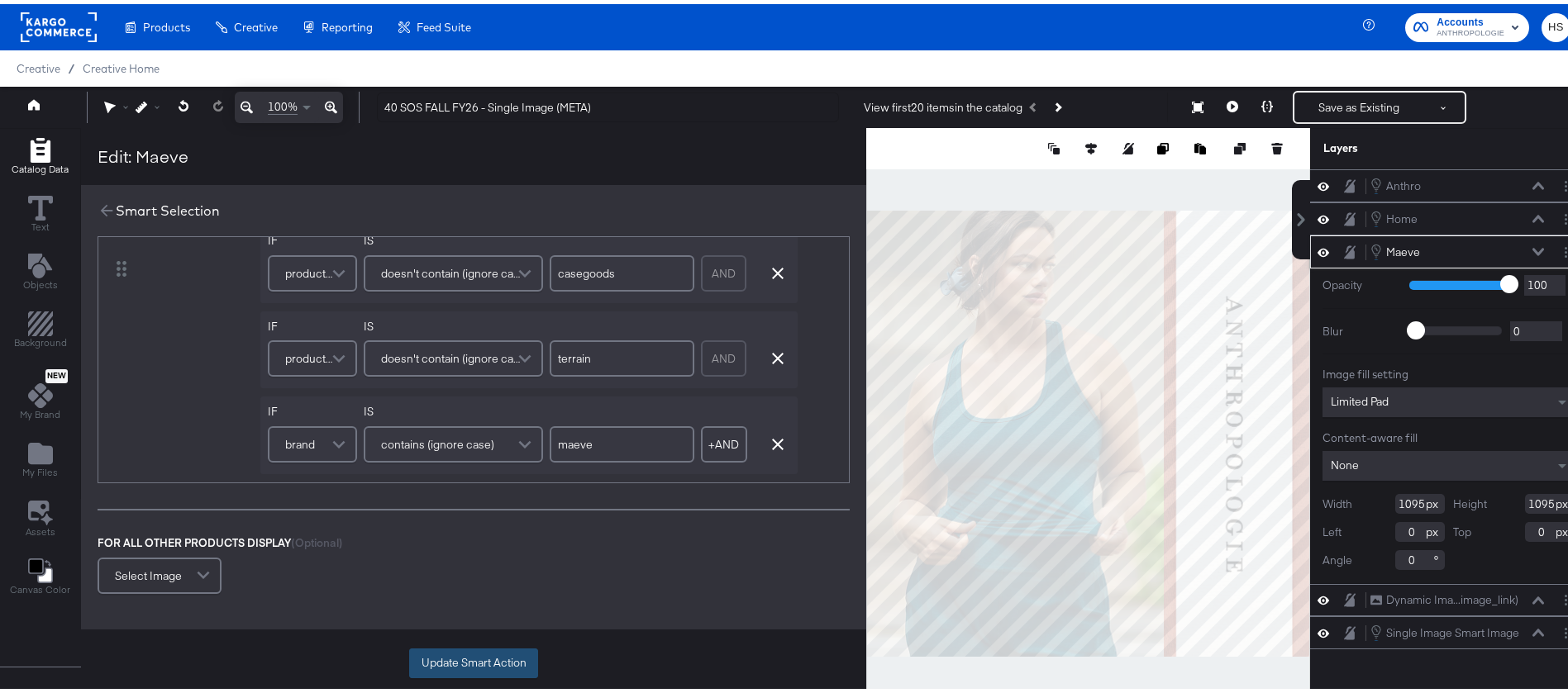 click on "Update Smart Action" at bounding box center [474, 659] 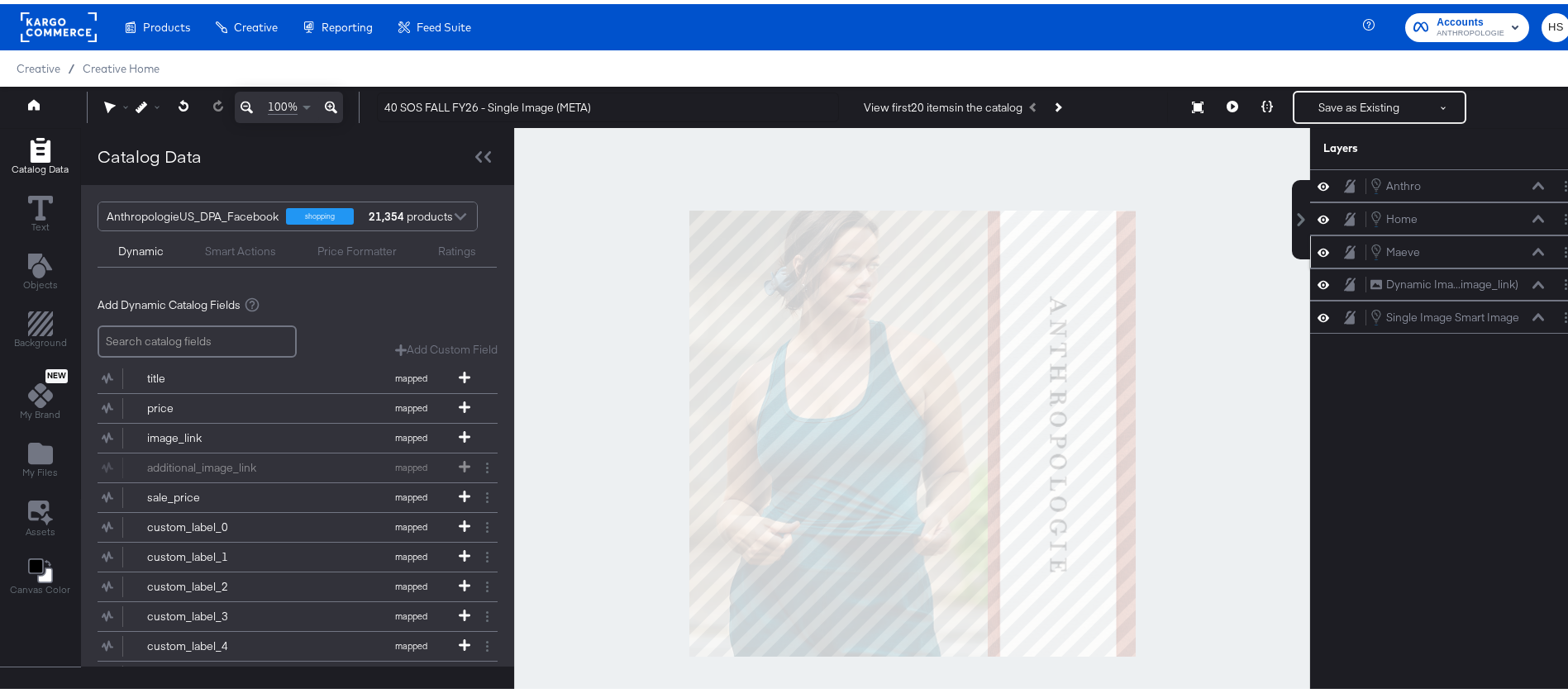 click at bounding box center [1538, 248] 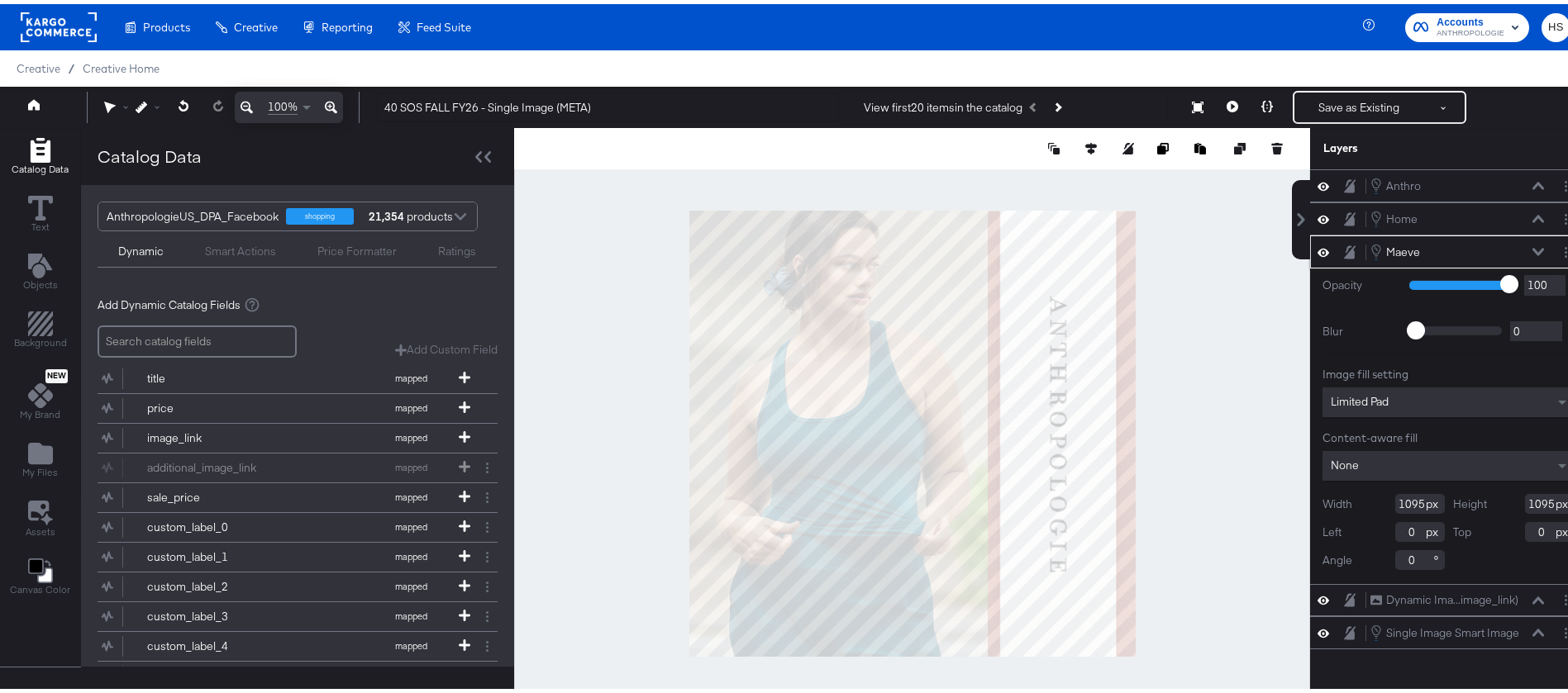 click at bounding box center (1538, 248) 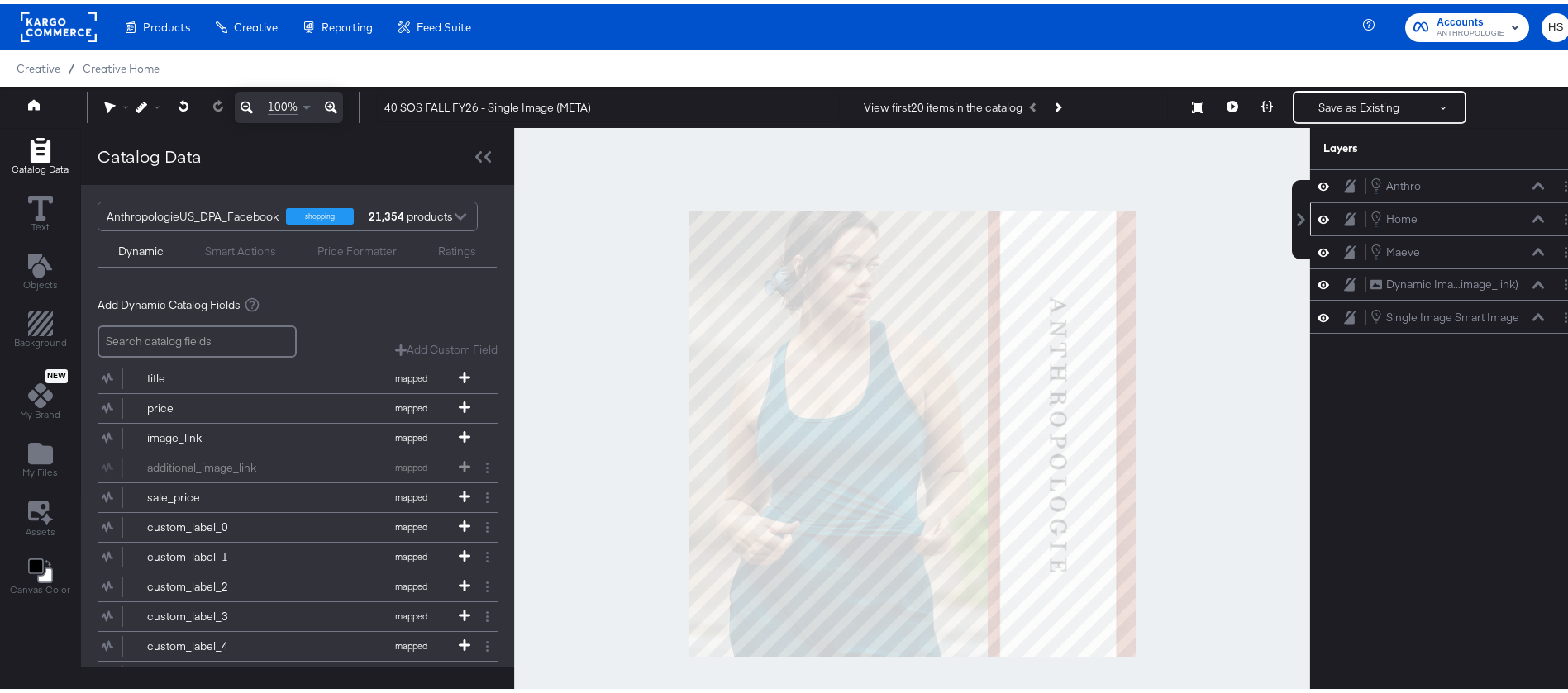 click 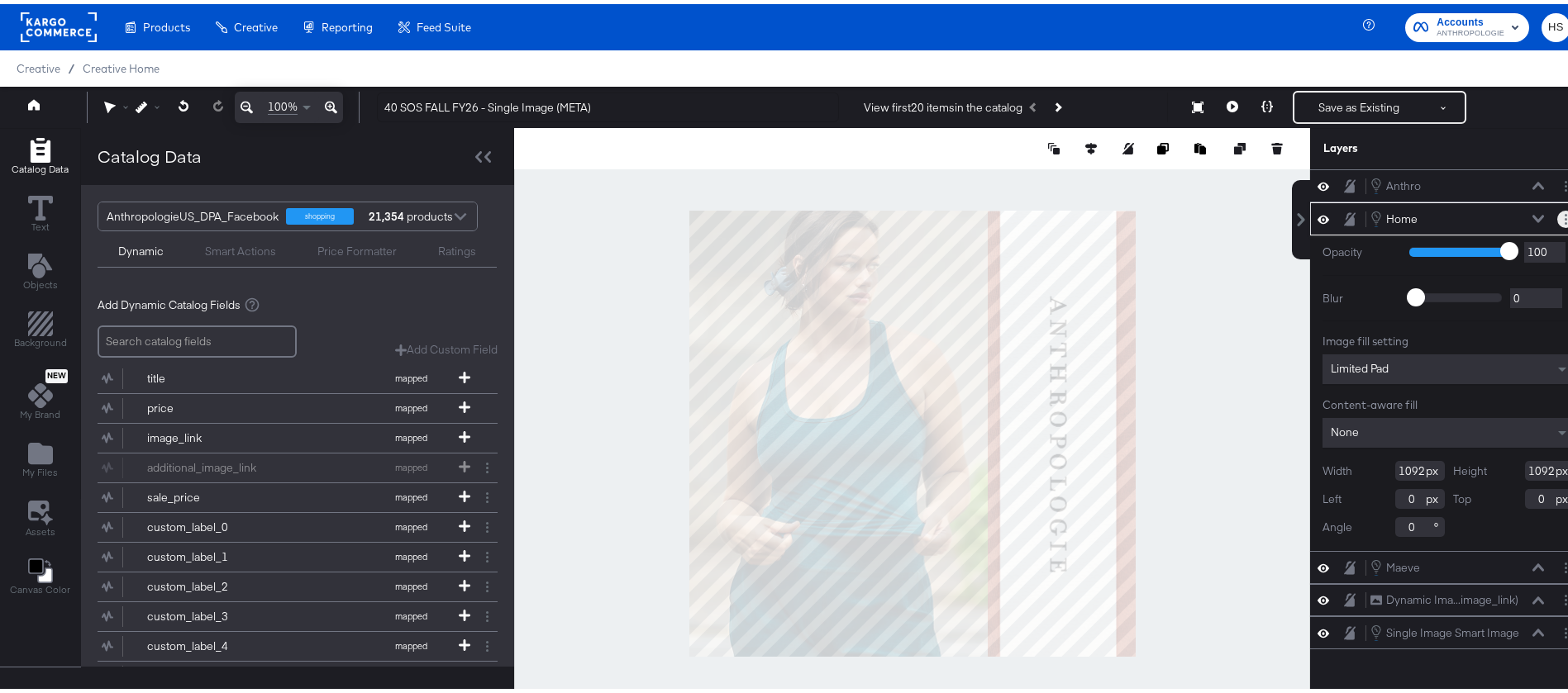 click at bounding box center [1566, 215] 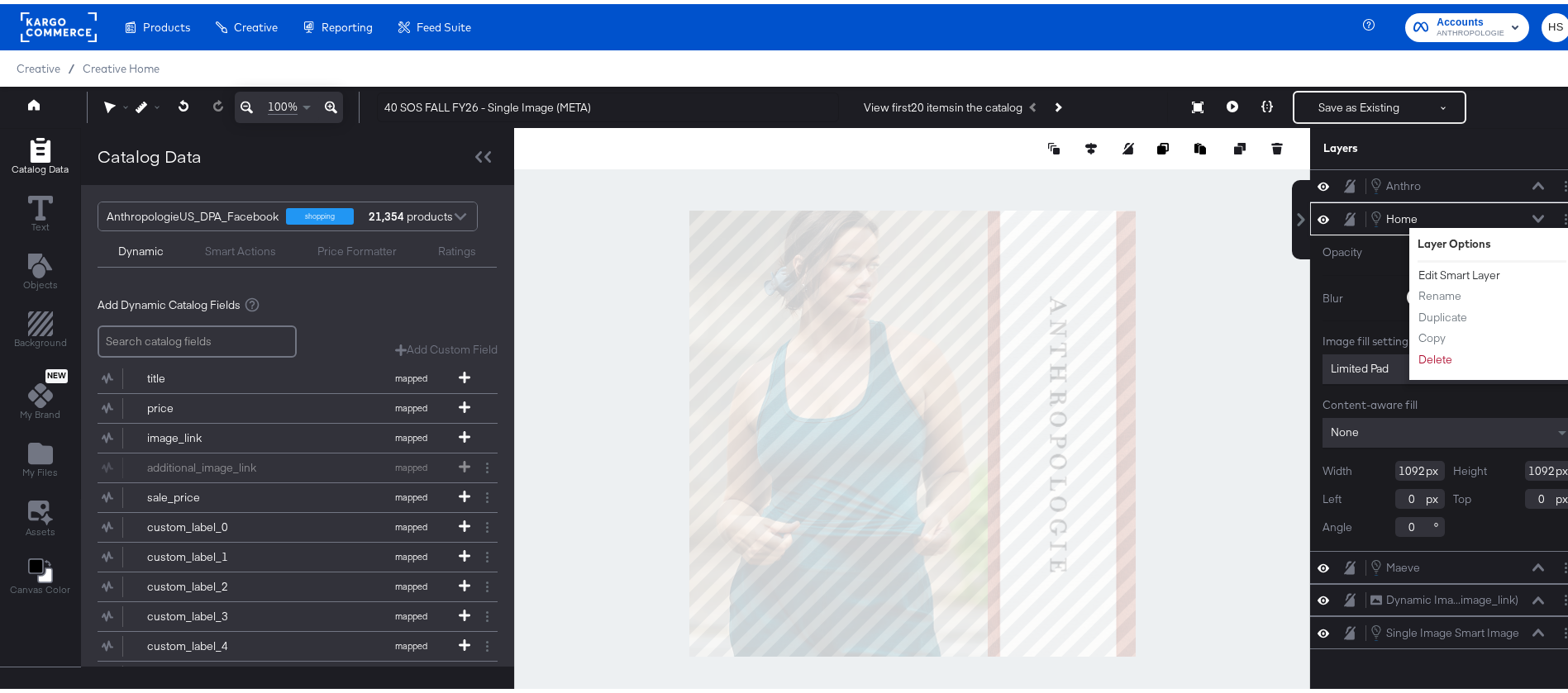 click on "Edit Smart Layer" at bounding box center [1459, 271] 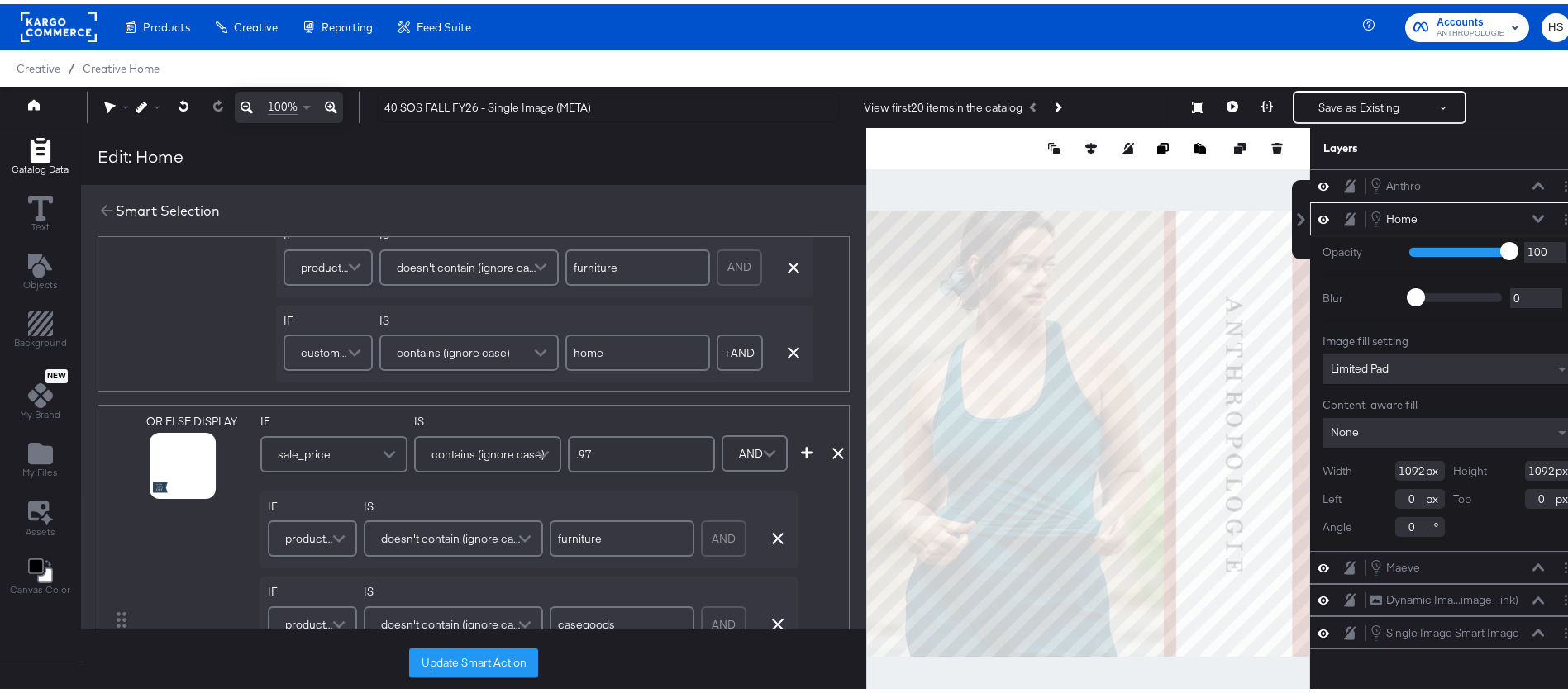 scroll, scrollTop: 535, scrollLeft: 0, axis: vertical 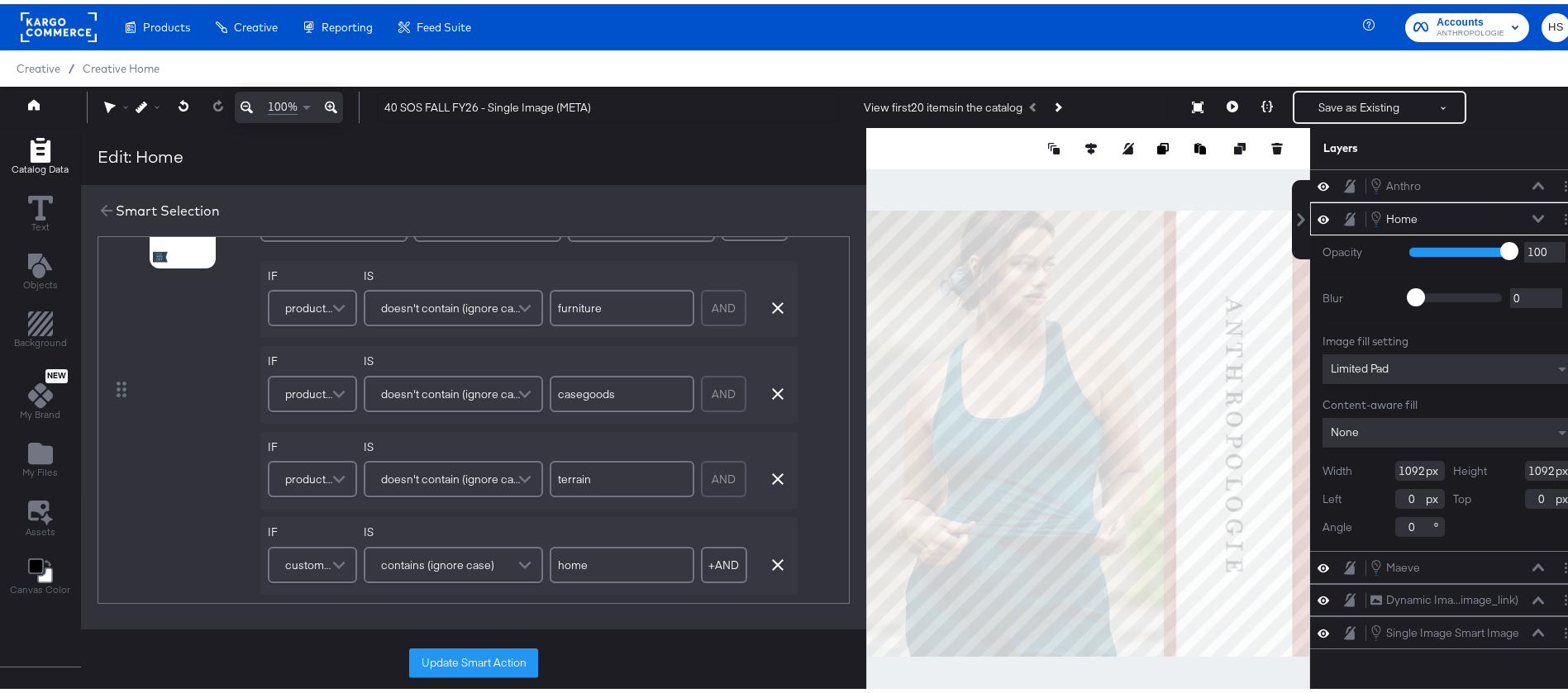 click on "custom_label_4" at bounding box center [310, 561] 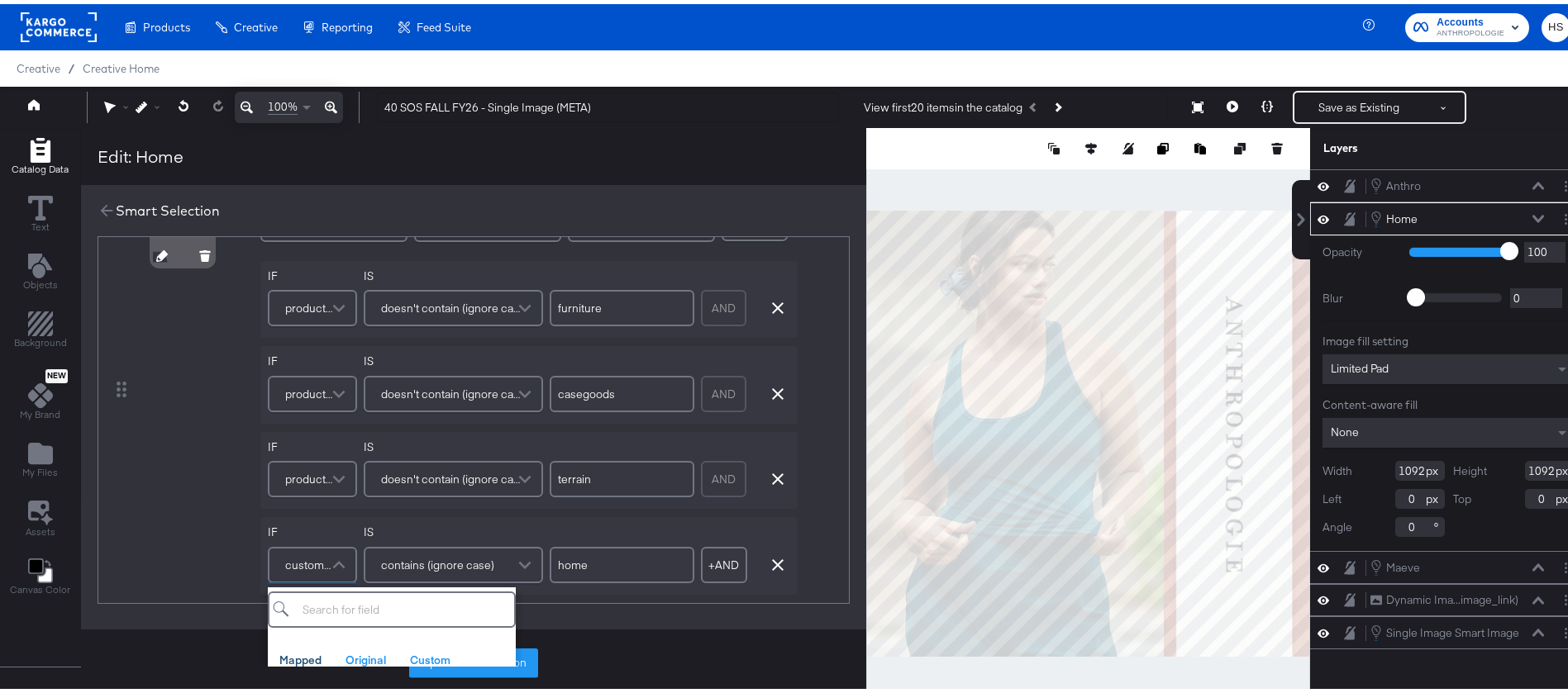 click on "OR ELSE DISPLAY" at bounding box center [200, 385] 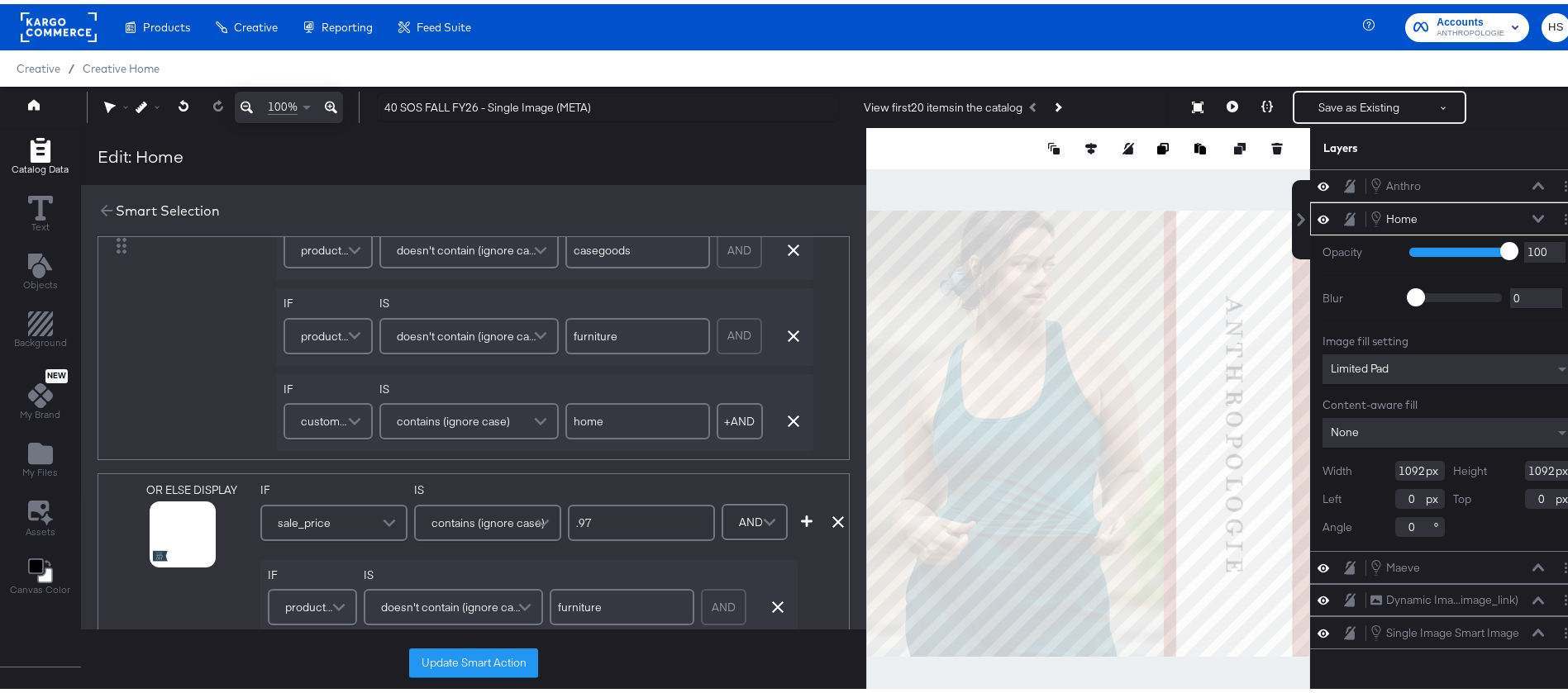 scroll, scrollTop: 233, scrollLeft: 0, axis: vertical 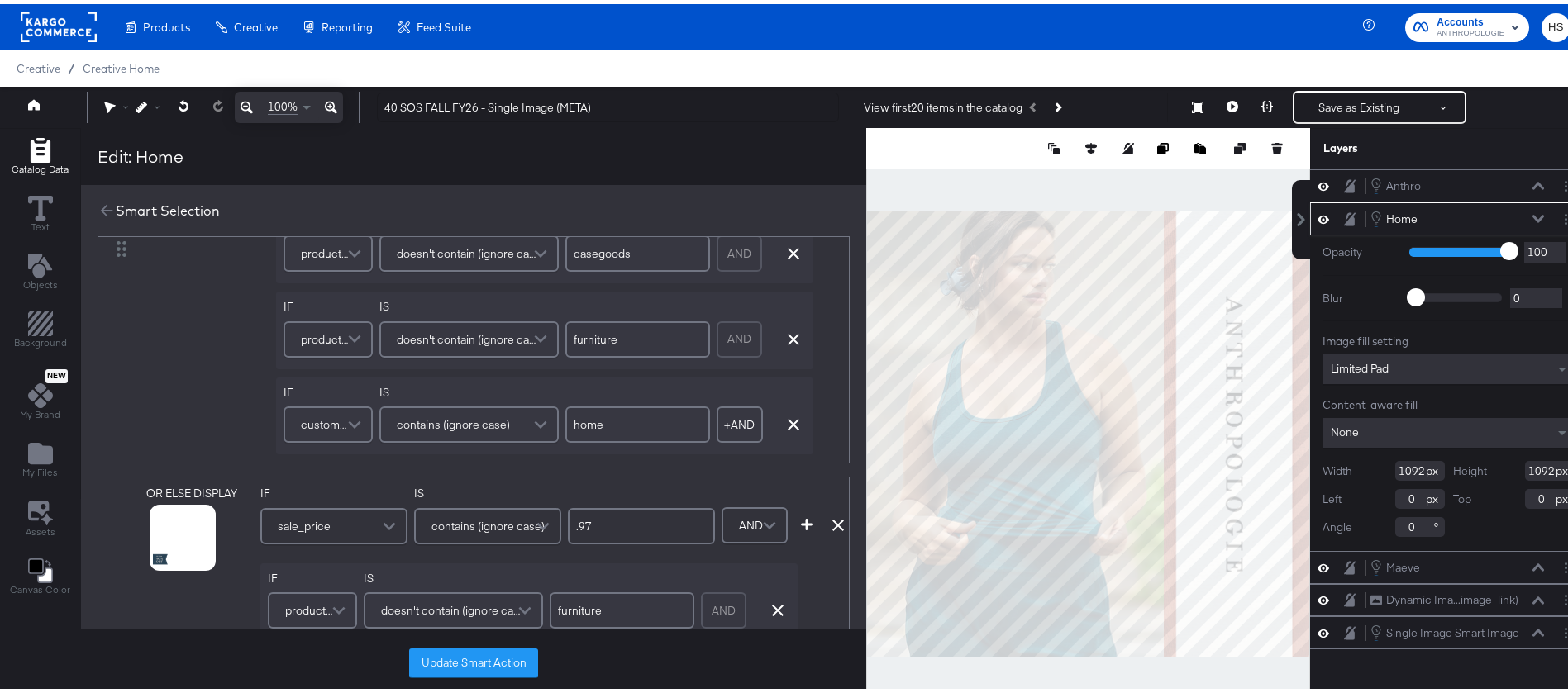 click on "custom_label_4" at bounding box center [328, 420] 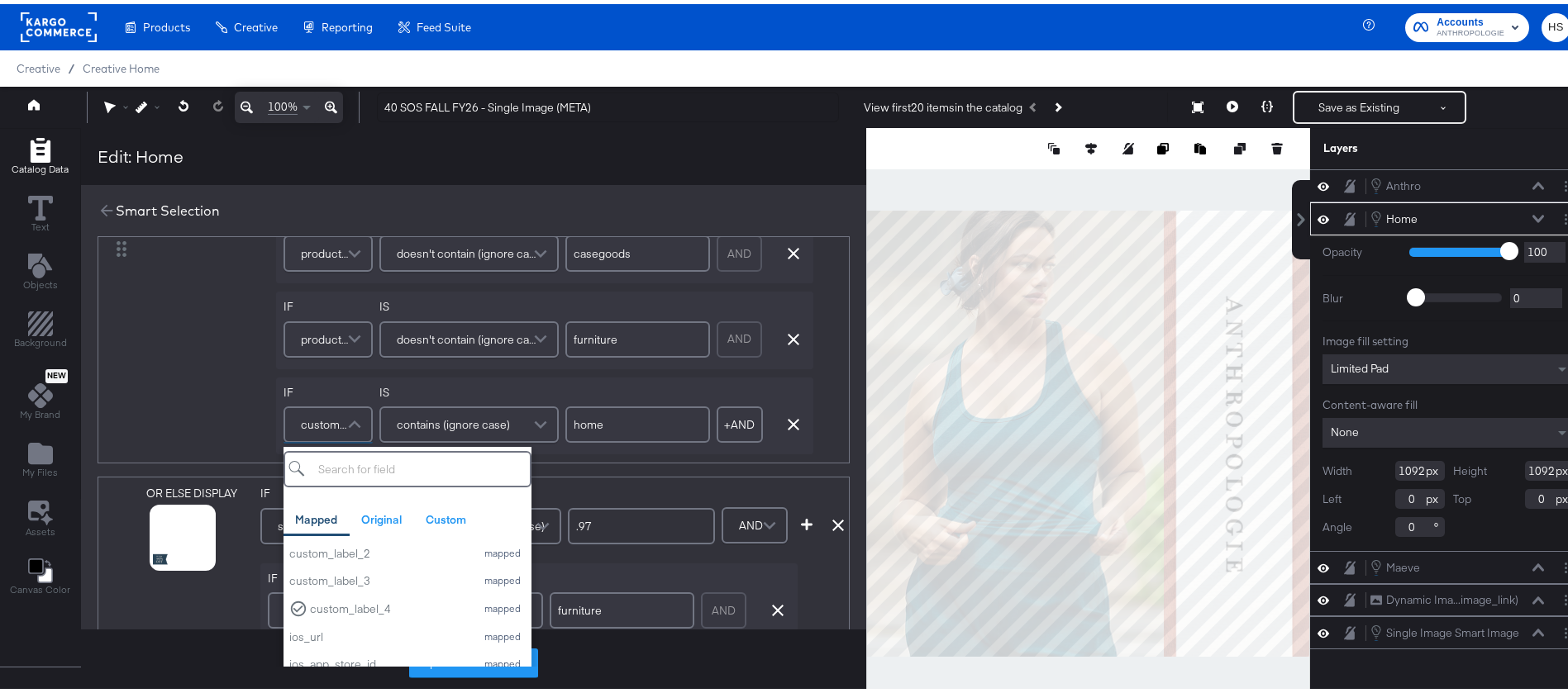 scroll, scrollTop: 736, scrollLeft: 0, axis: vertical 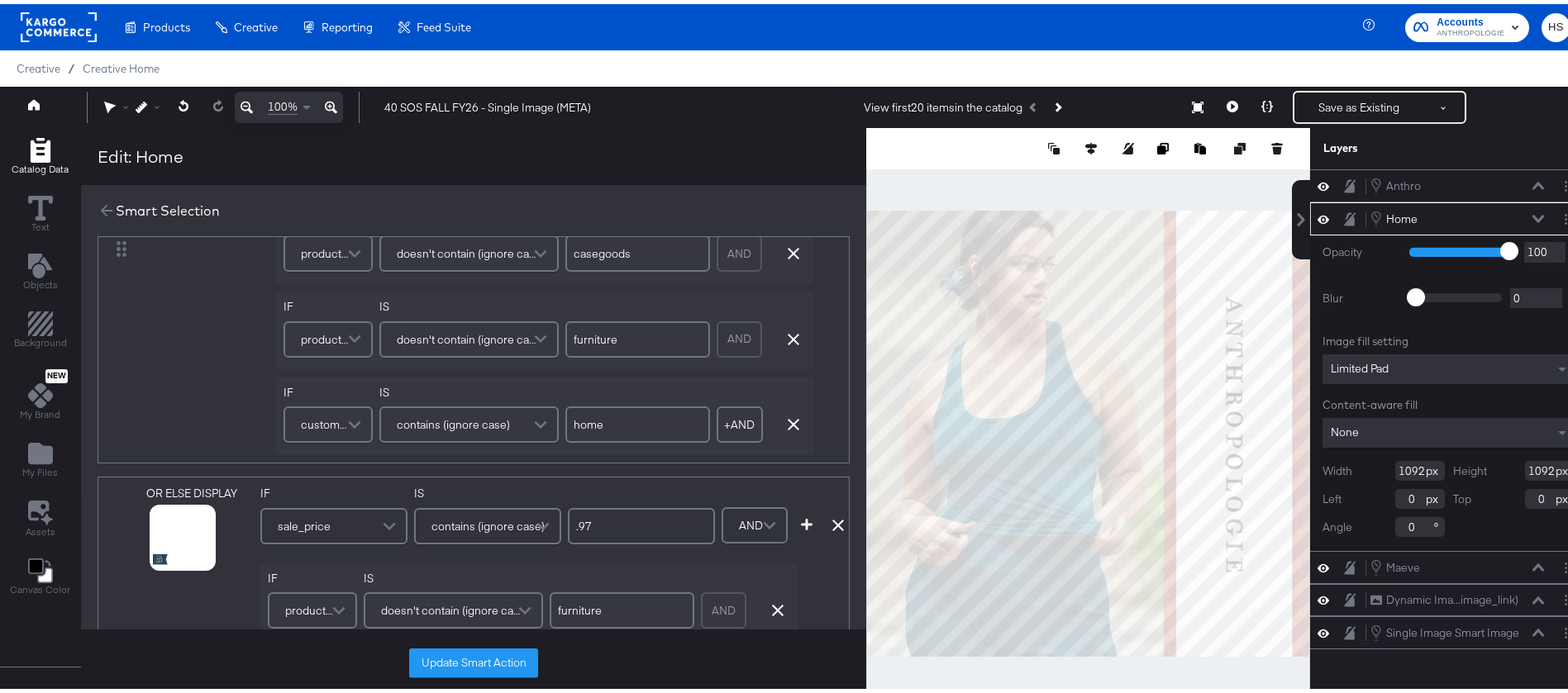click on "DISPLAY" at bounding box center [207, 244] 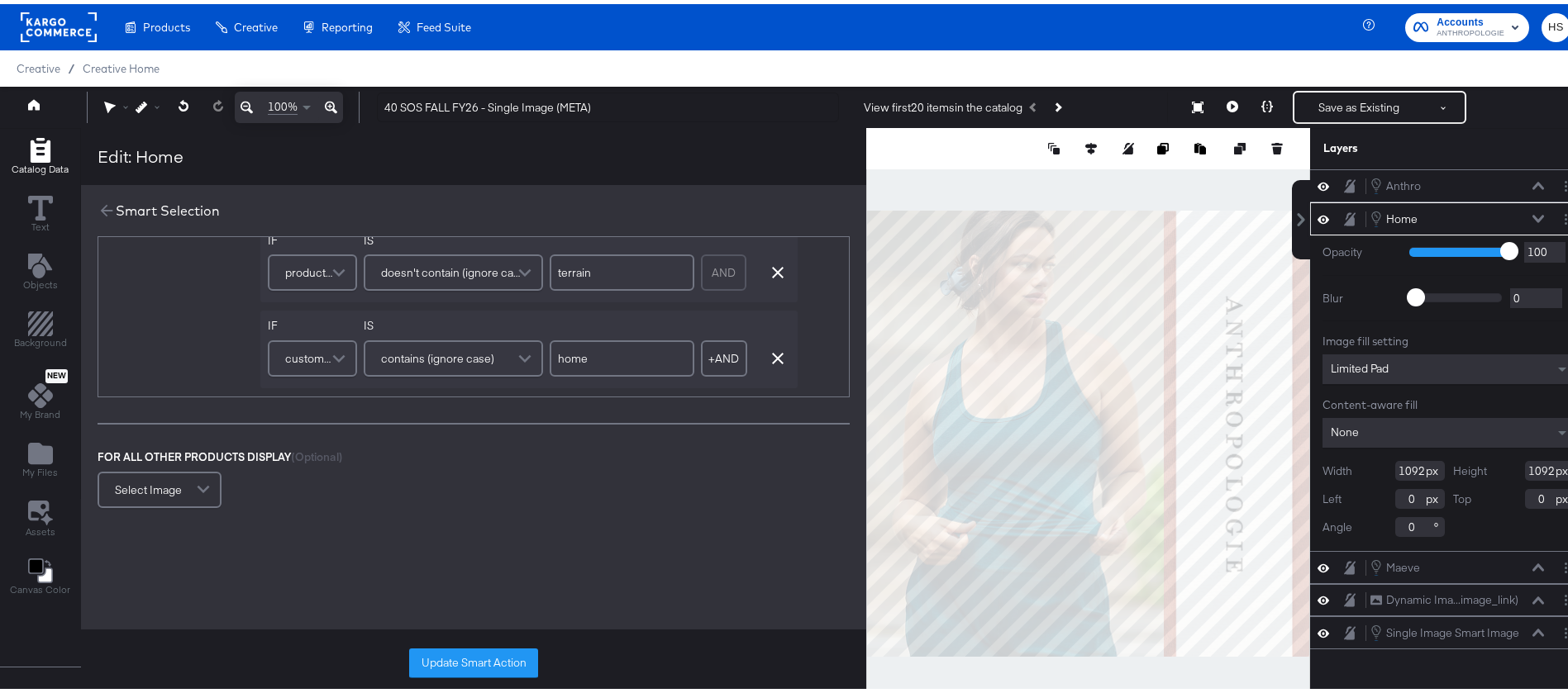 scroll, scrollTop: 771, scrollLeft: 0, axis: vertical 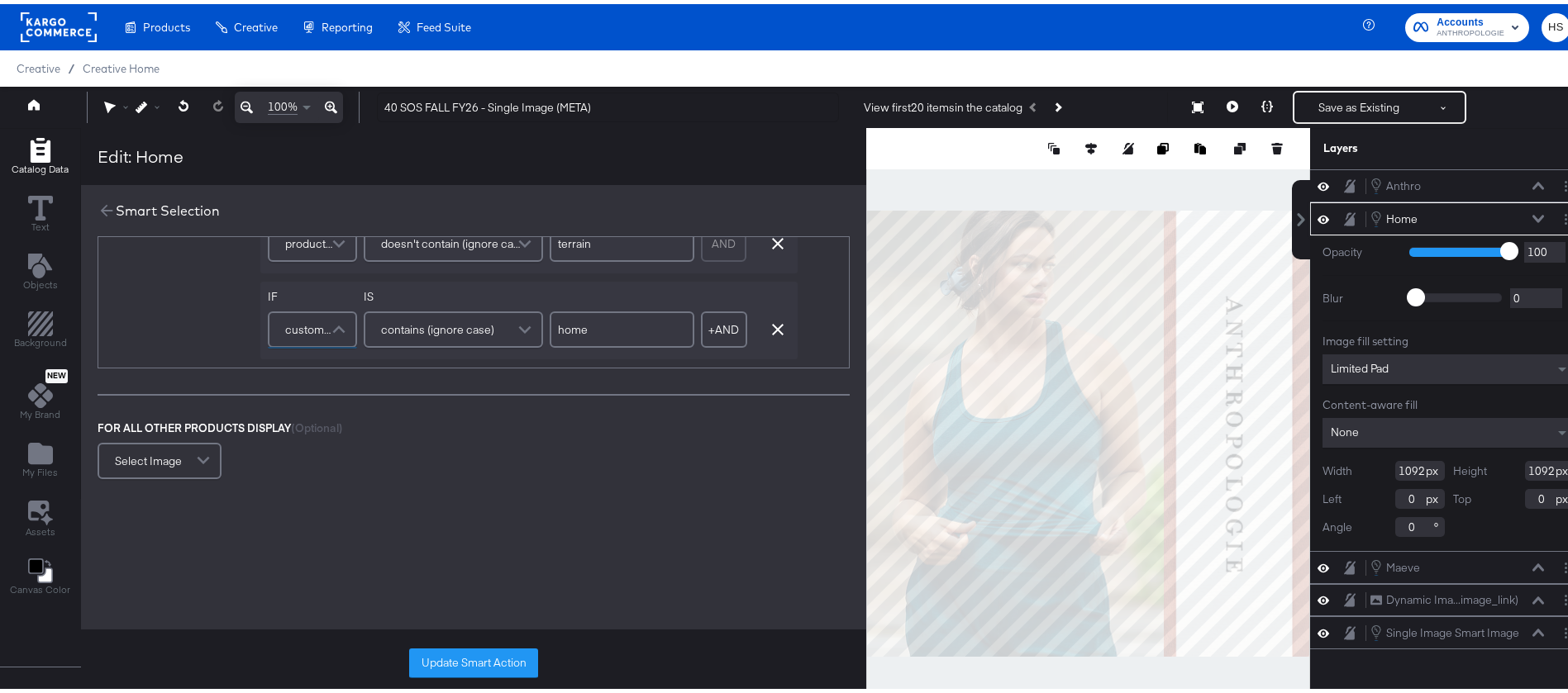 click on "custom_label_4" at bounding box center [310, 325] 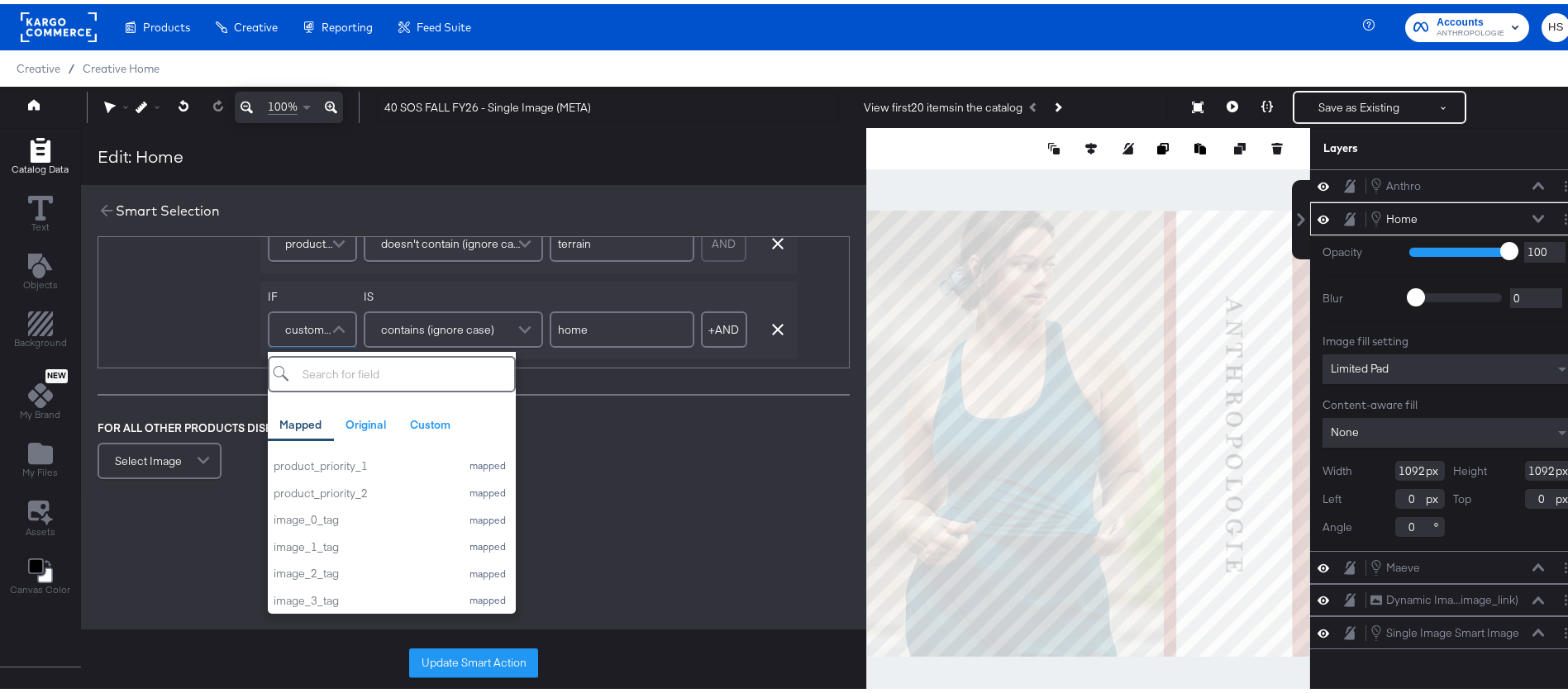 scroll, scrollTop: 1109, scrollLeft: 0, axis: vertical 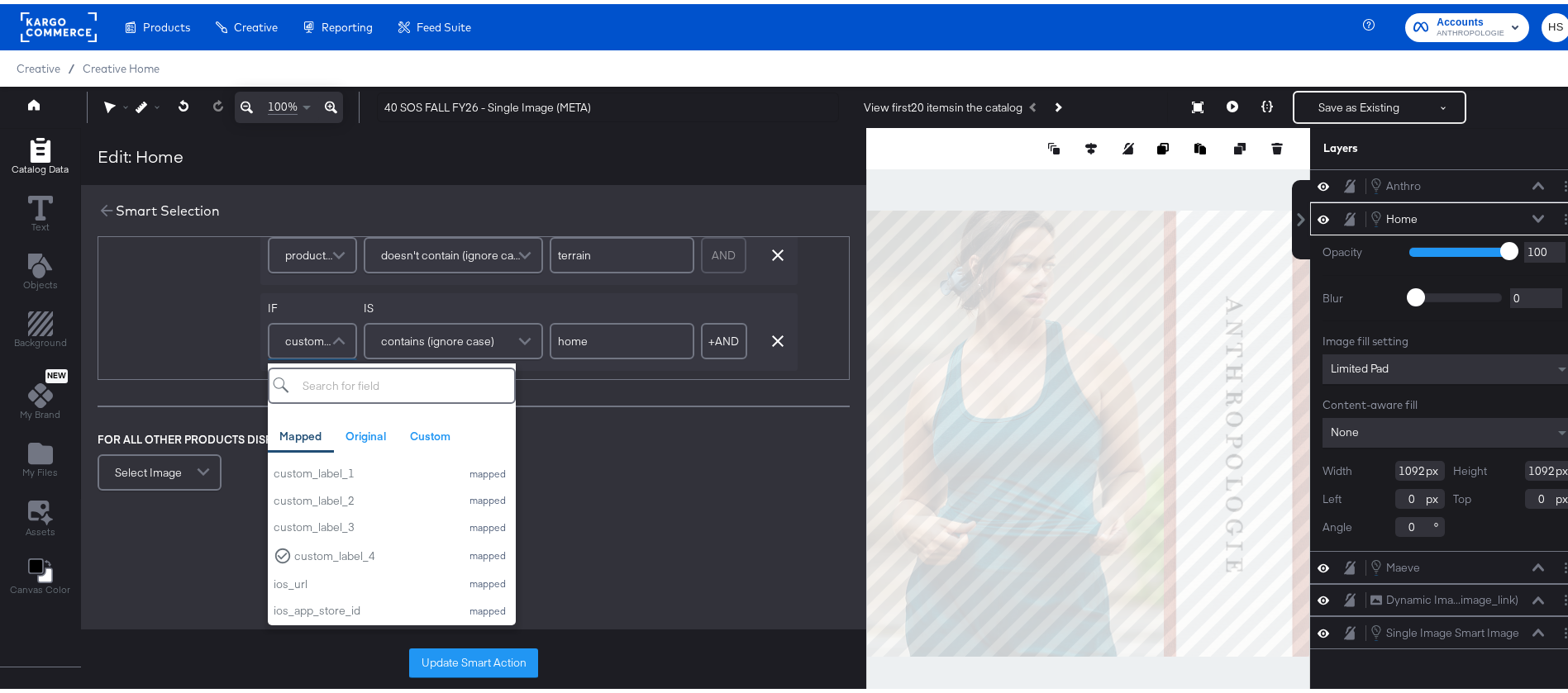click on "DISPLAY link mapped image_link mapped additional_image_link mapped anthro_us_dpa_addtional_image_1 custom anthro_us_dpa_fb_ps_image custom altimage1 original altimage2 original ps_image original IF sale_price IS contains (ignore case) .95 IF product_type IS doesn't contain (ignore case) terrain AND Remove Condition IF product_type IS doesn't contain (ignore case) casegoods AND Remove Condition IF product_type IS doesn't contain (ignore case) furniture AND Remove Condition IF custom_label_4 IS contains (ignore case) home +  AND Add  AND  Condition Remove Condition AND Refine OR ELSE DISPLAY link mapped image_link mapped additional_image_link mapped anthro_us_dpa_addtional_image_1 custom anthro_us_dpa_fb_ps_image custom altimage1 original altimage2 original ps_image original IF sale_price IS contains (ignore case) .97 IF product_type IS doesn't contain (ignore case) furniture AND Remove Condition IF product_type IS doesn't contain (ignore case) casegoods AND Remove Condition IF product_type IS terrain AND IF id" at bounding box center (474, 52) 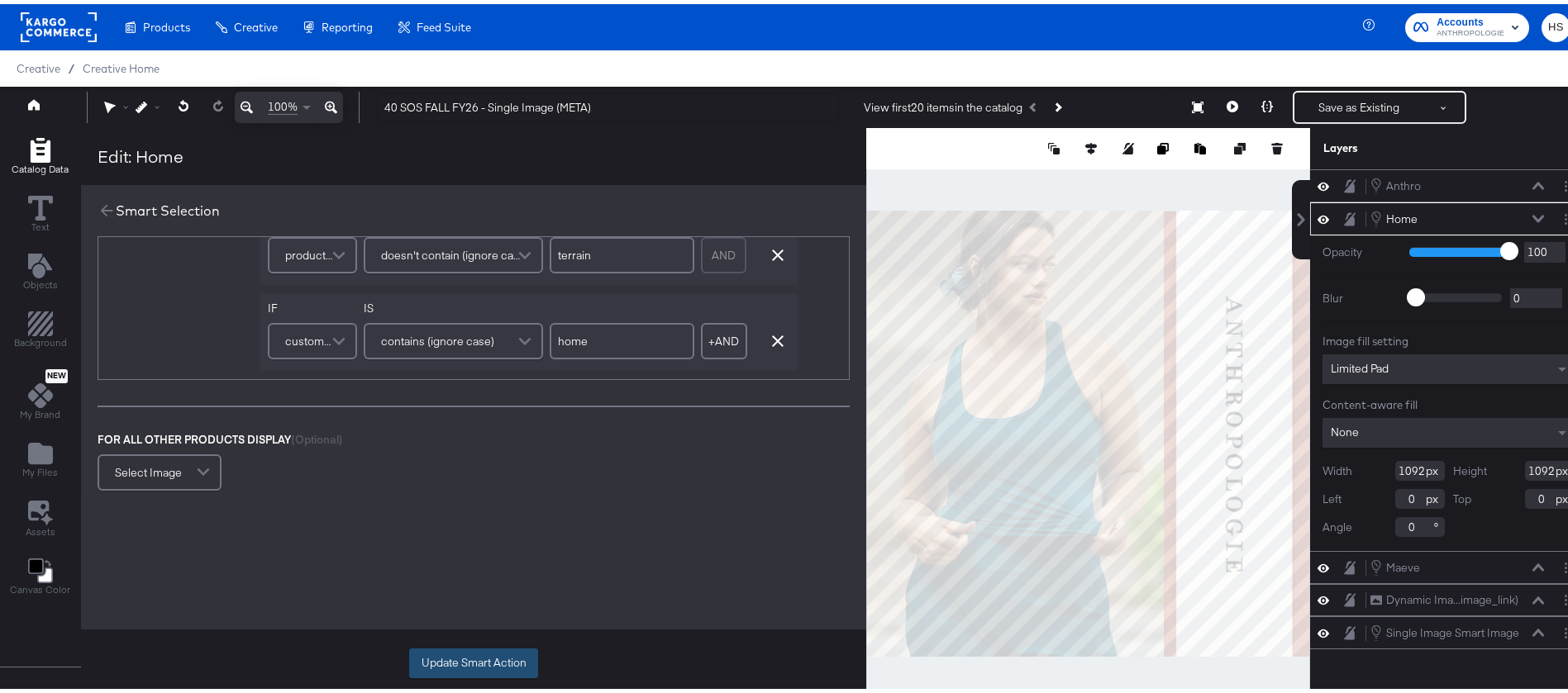 click on "Update Smart Action" at bounding box center (474, 659) 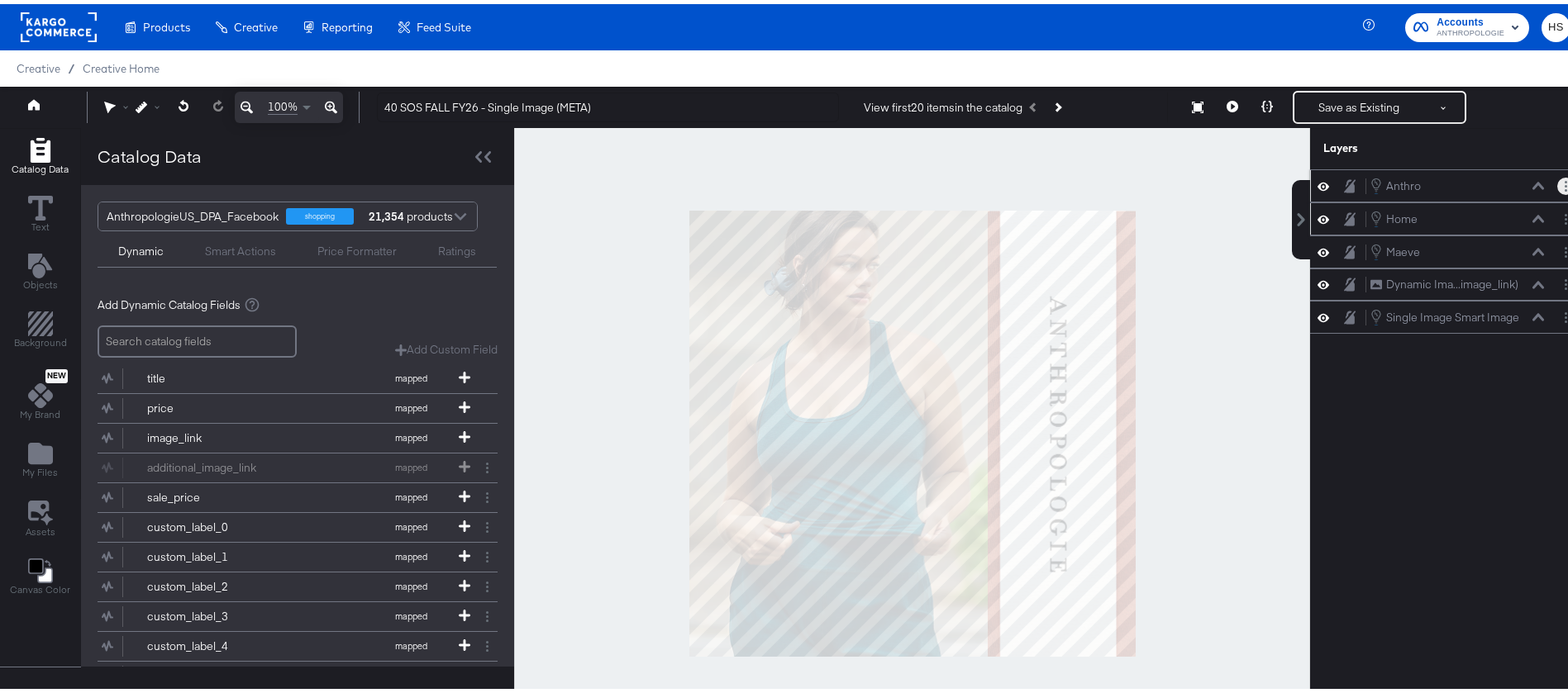 click at bounding box center (1566, 182) 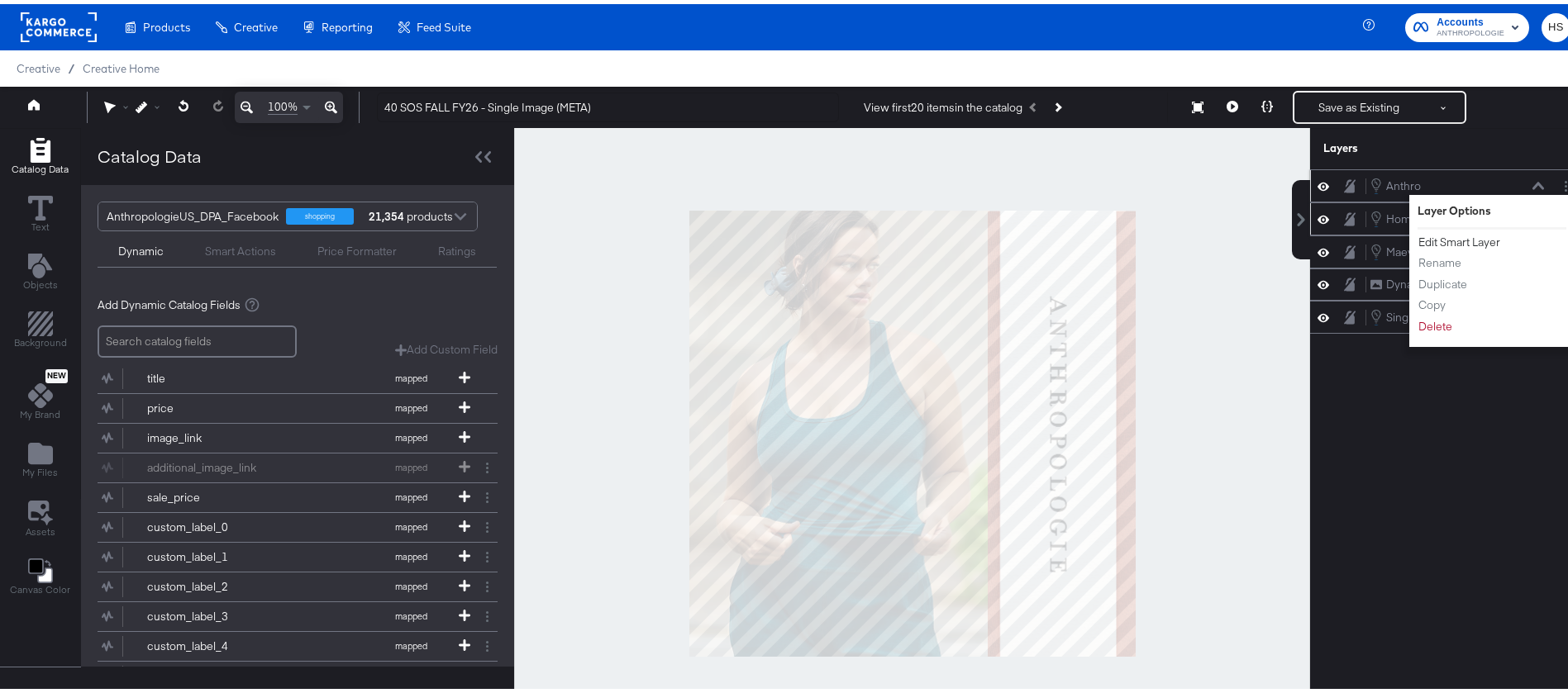 click on "Edit Smart Layer" at bounding box center [1459, 238] 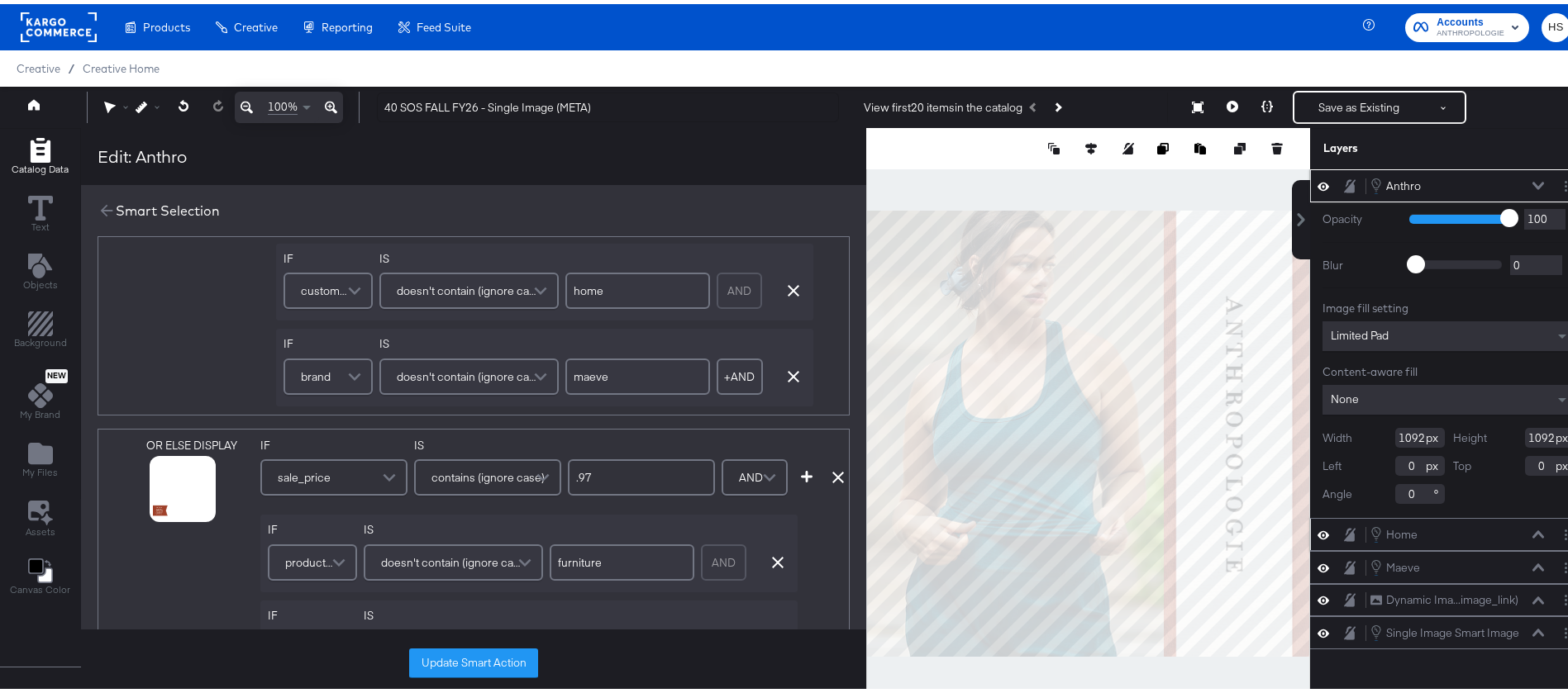 scroll, scrollTop: 0, scrollLeft: 0, axis: both 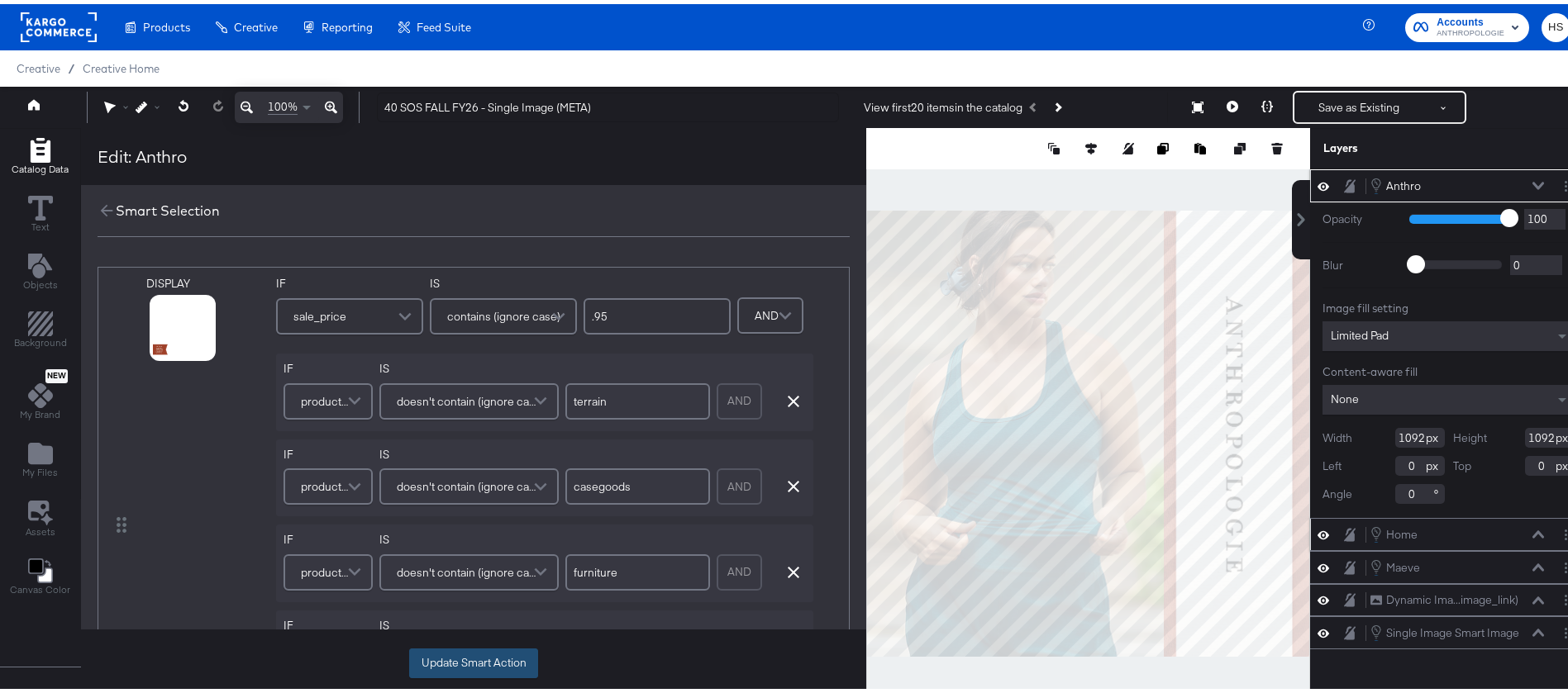 click on "Update Smart Action" at bounding box center [474, 659] 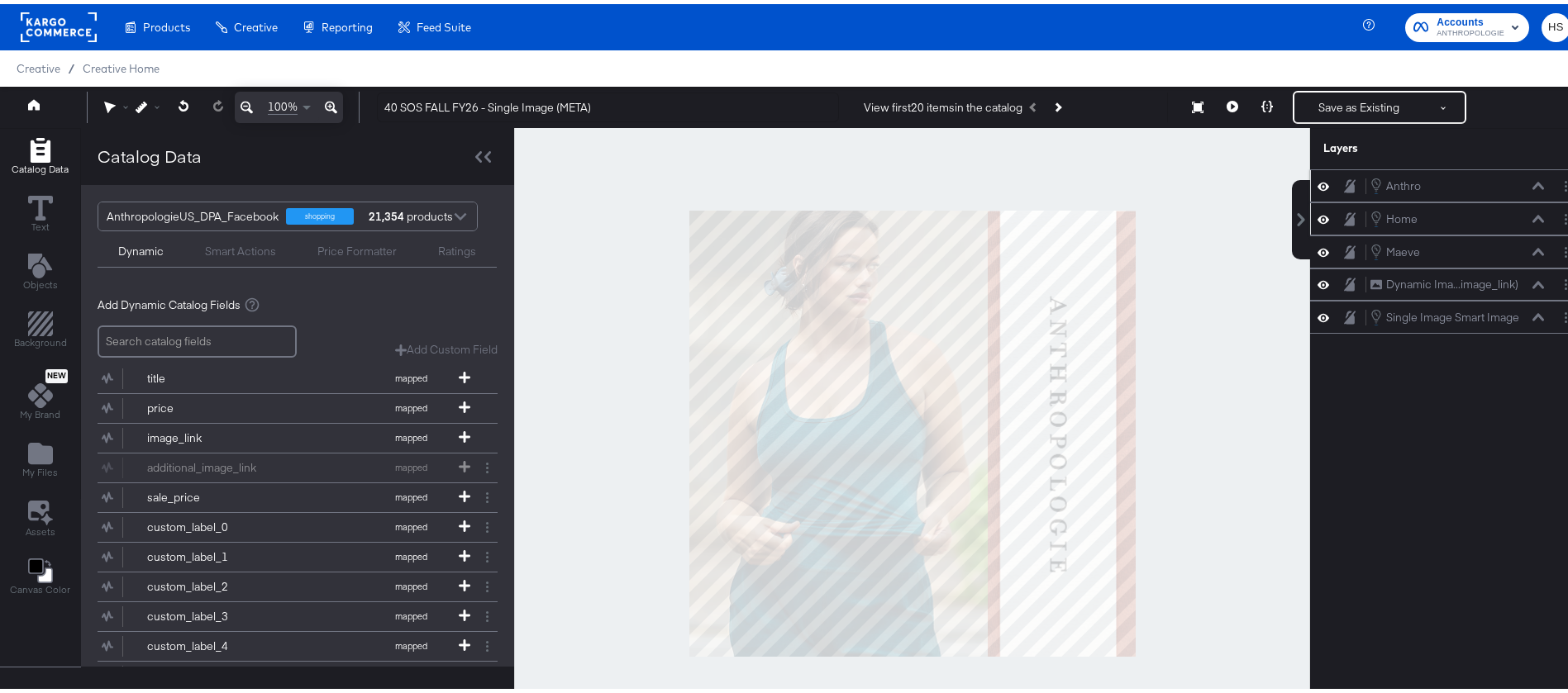 click on "Enhance Your Product Catalog, Map Them to Publishers, and Incorporate Overlay Designs." at bounding box center [0, 0] 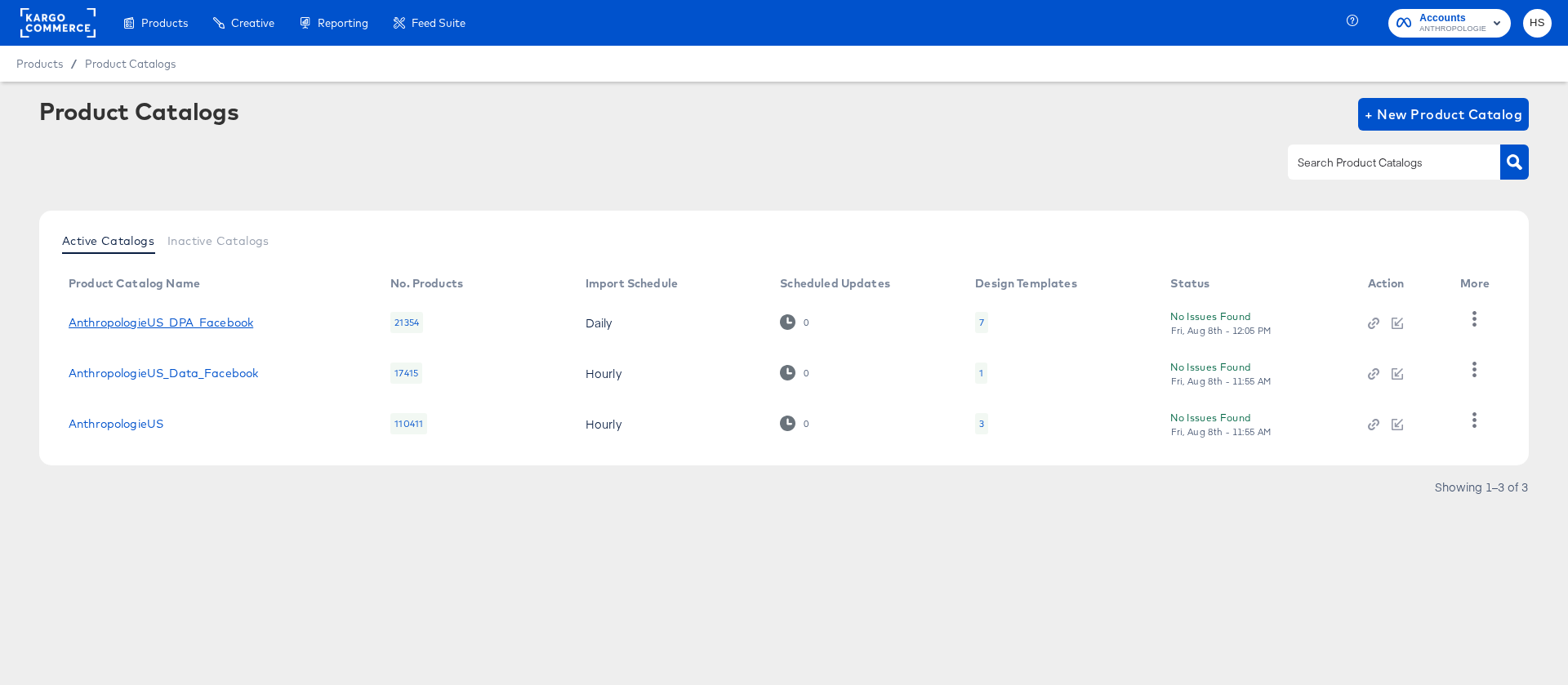 click on "AnthropologieUS_DPA_Facebook" at bounding box center (161, 322) 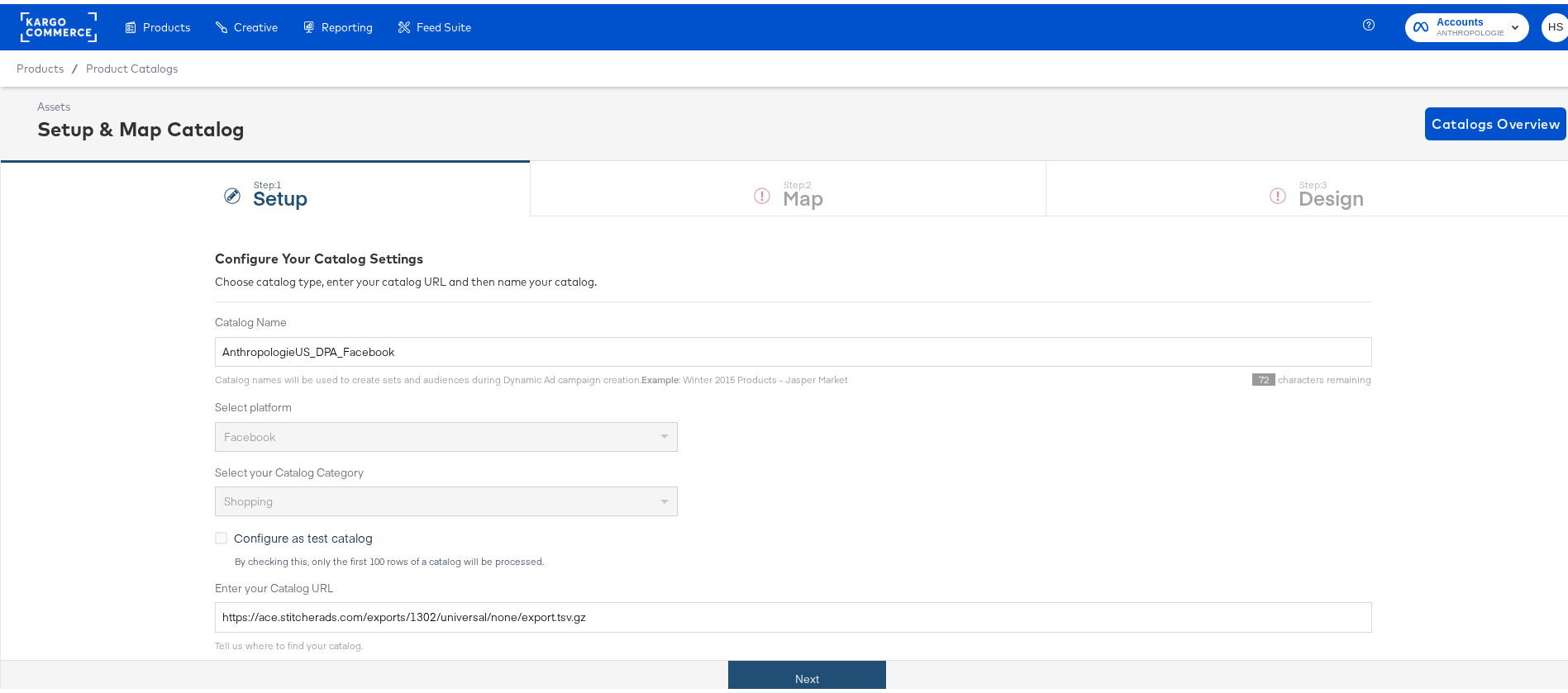 click on "Next" at bounding box center [807, 675] 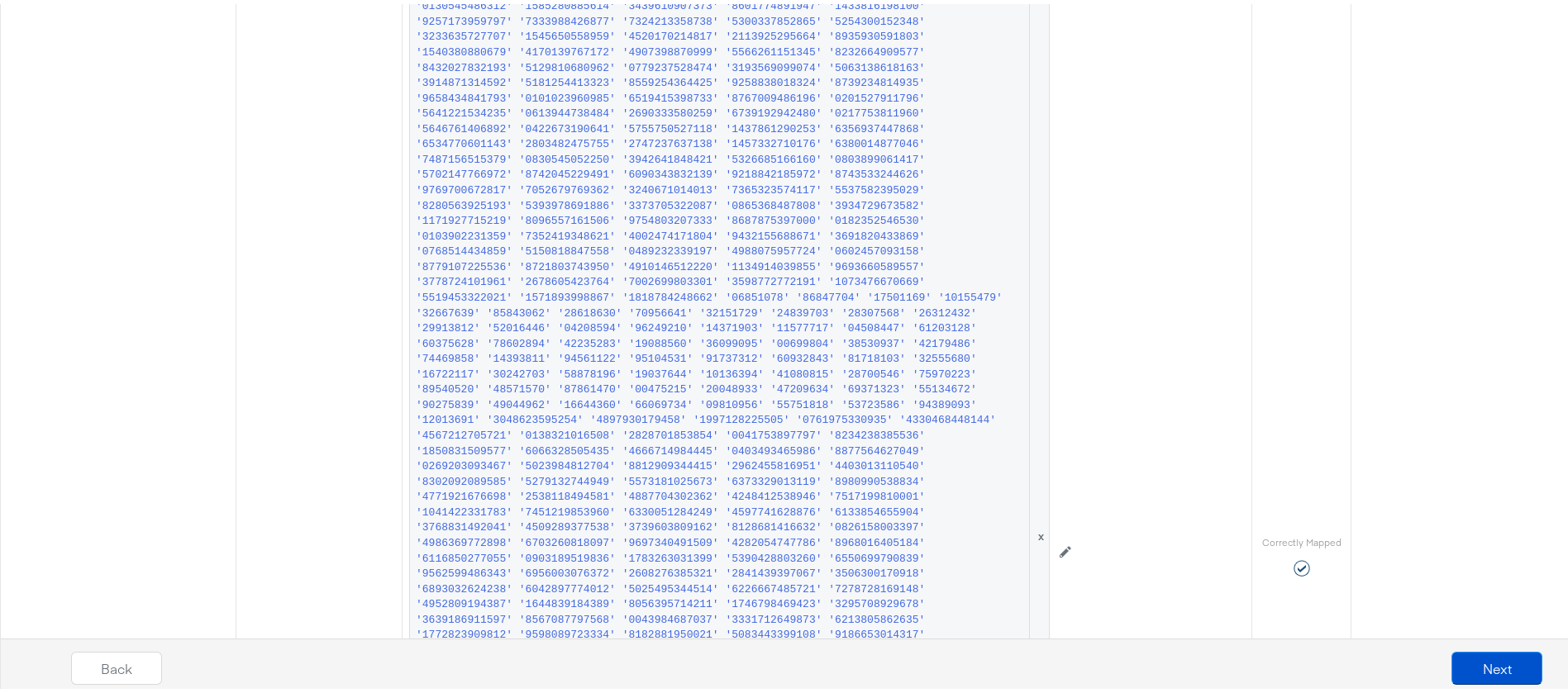 scroll, scrollTop: 6911, scrollLeft: 0, axis: vertical 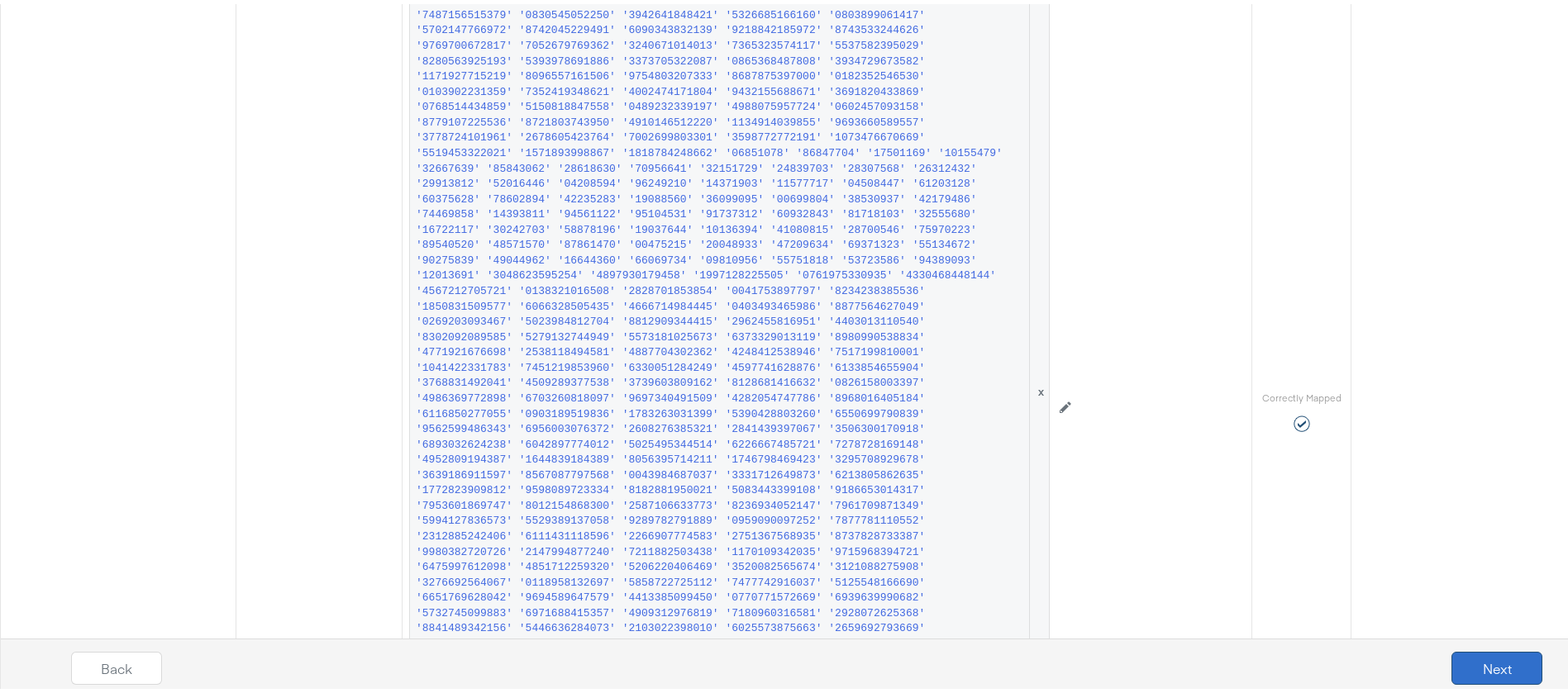 click on "Next" at bounding box center [1497, 664] 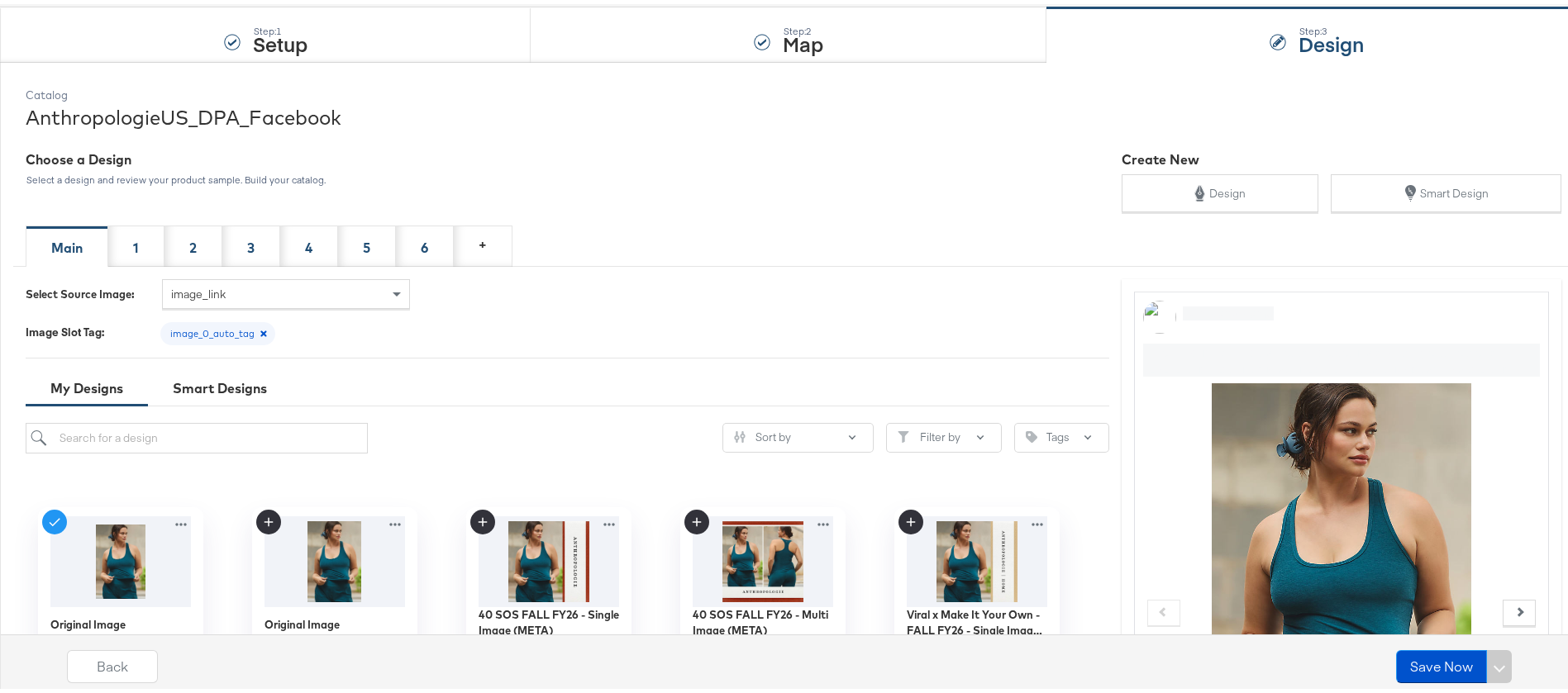 scroll, scrollTop: 0, scrollLeft: 0, axis: both 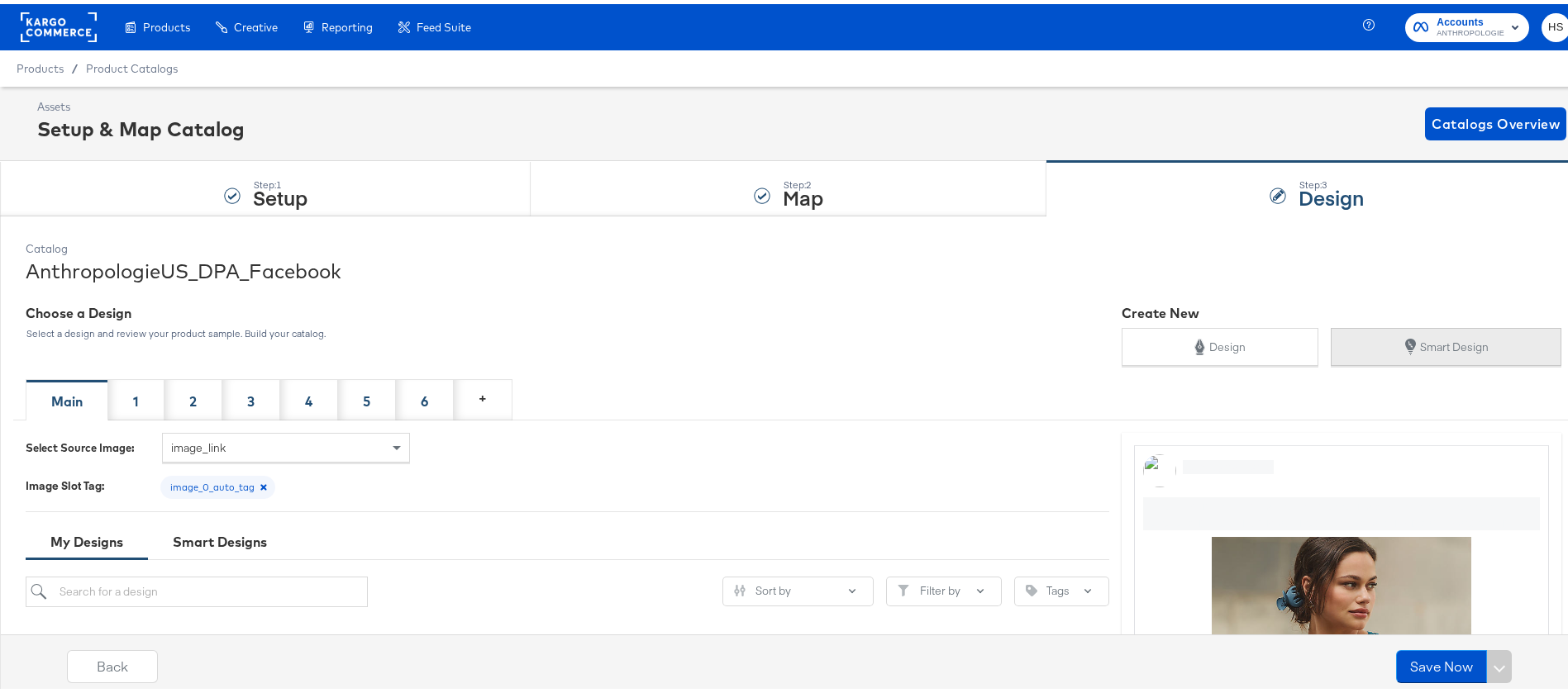 click on "Smart Design" at bounding box center (1446, 343) 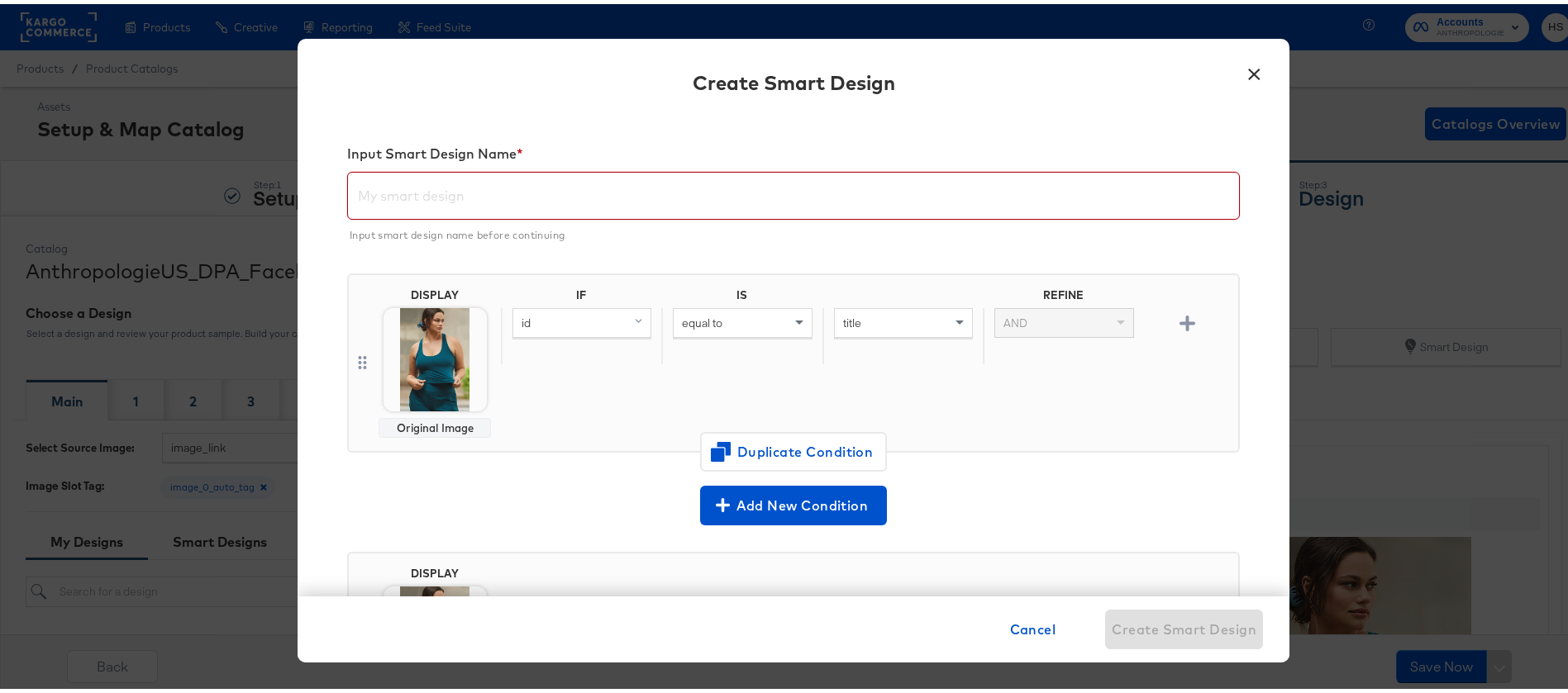 click at bounding box center (794, 185) 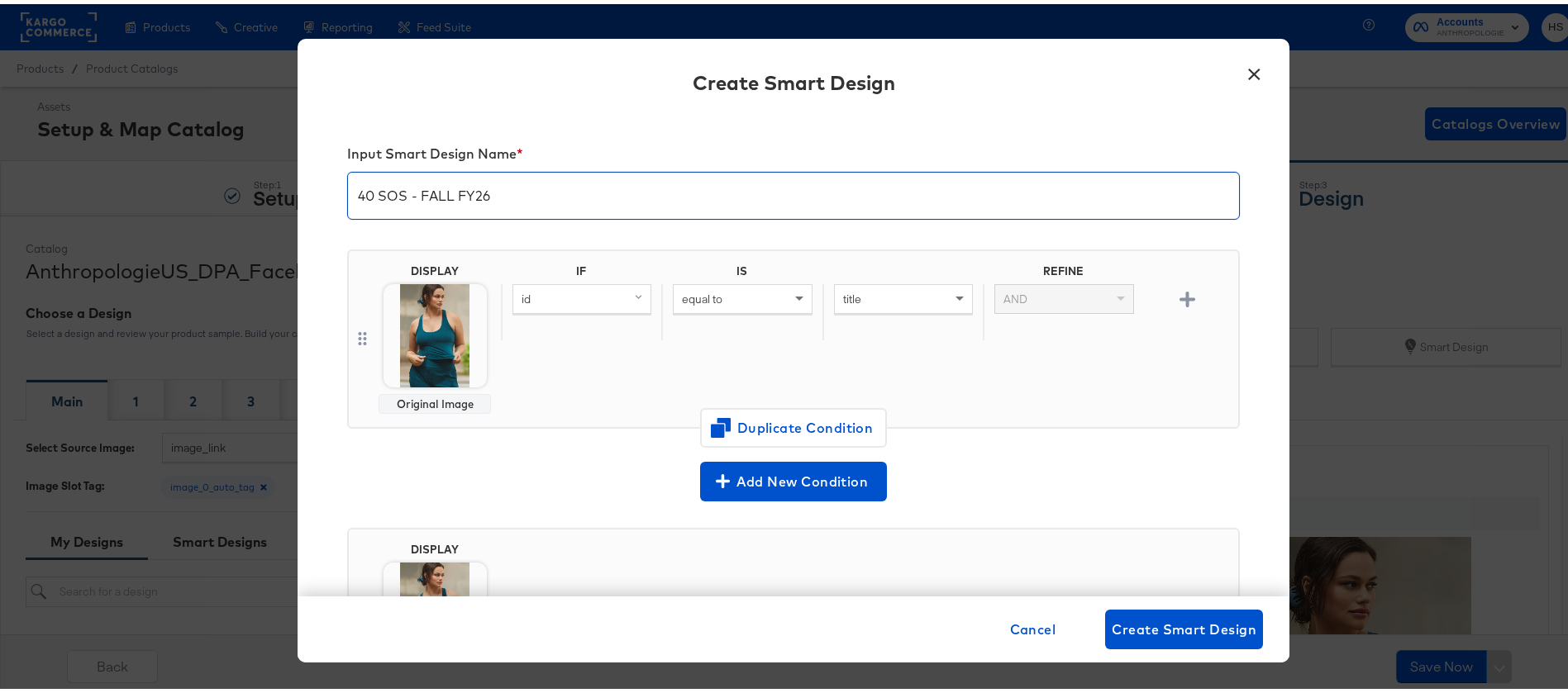 type on "40 SOS - FALL FY26" 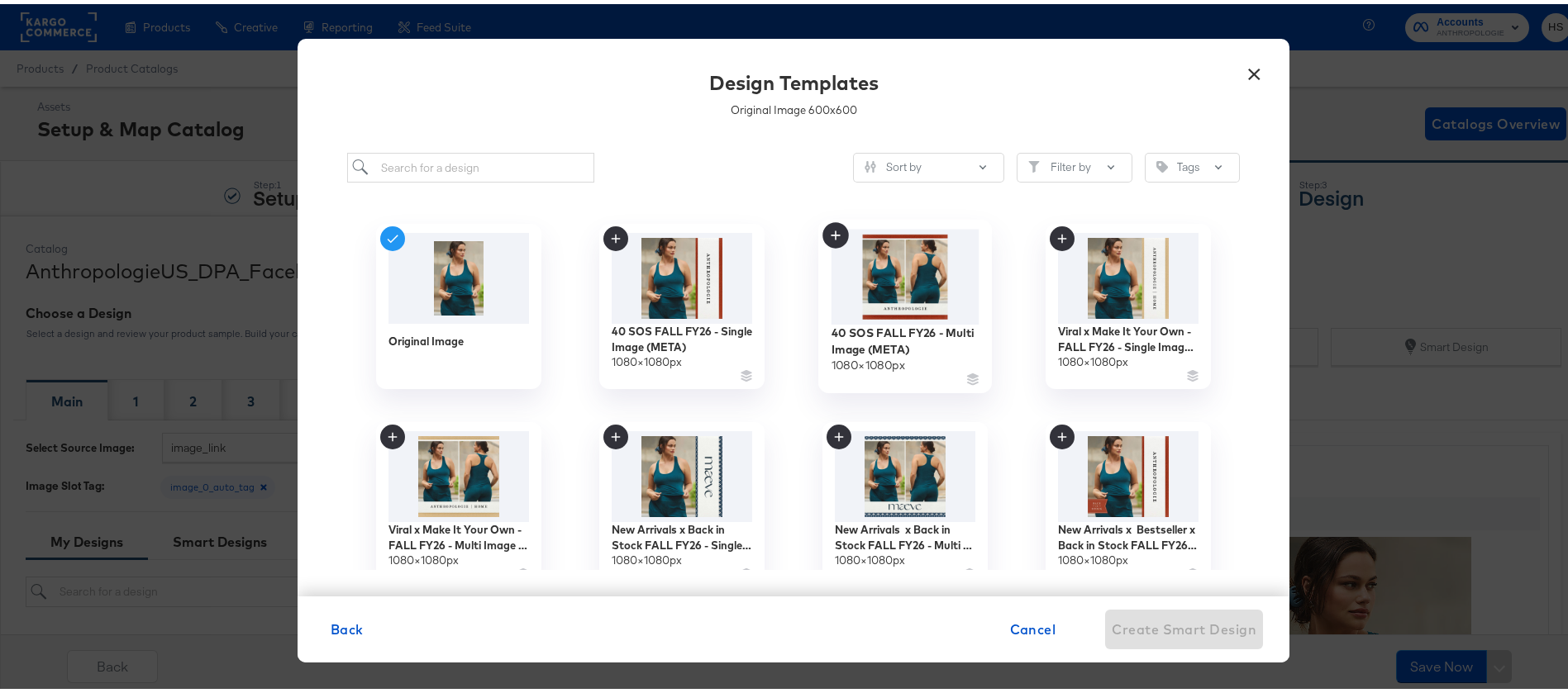 click at bounding box center [905, 273] 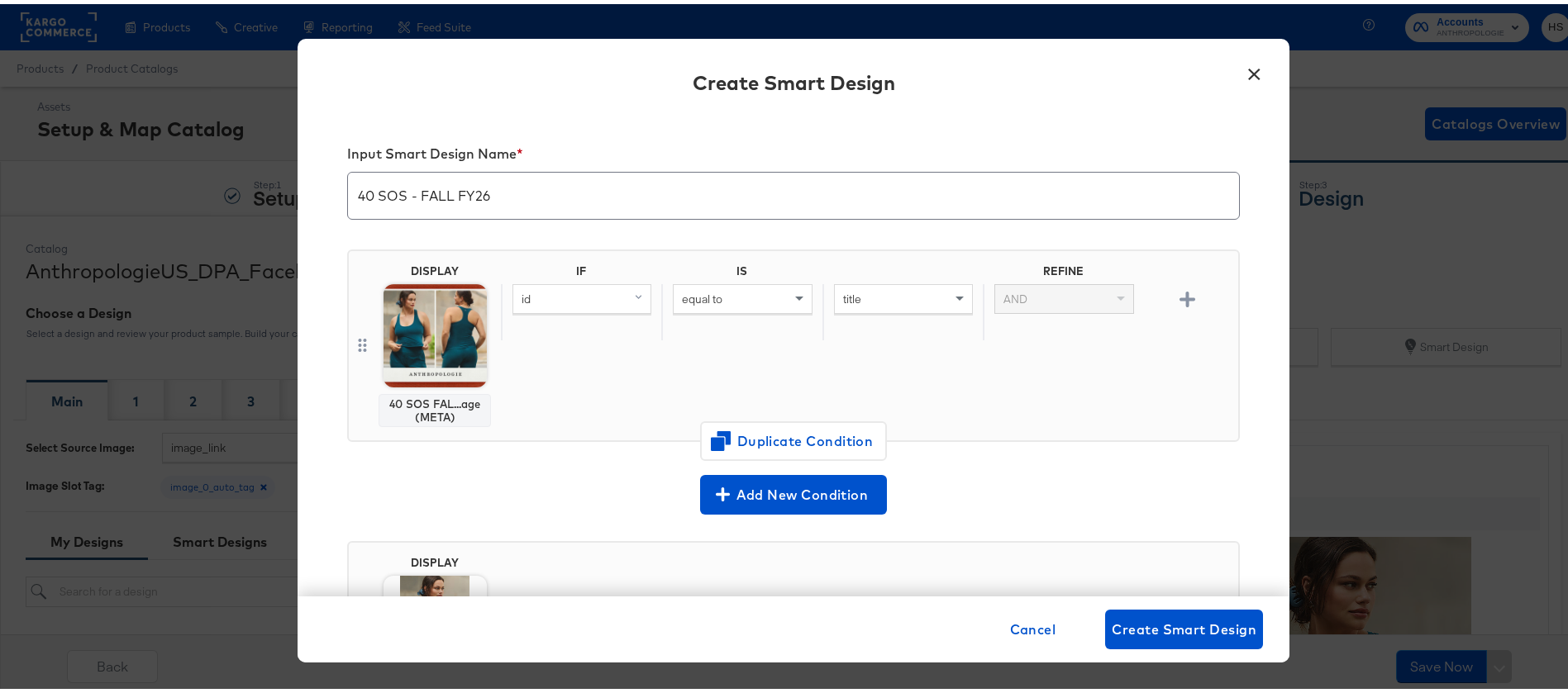 click on "id" at bounding box center [582, 295] 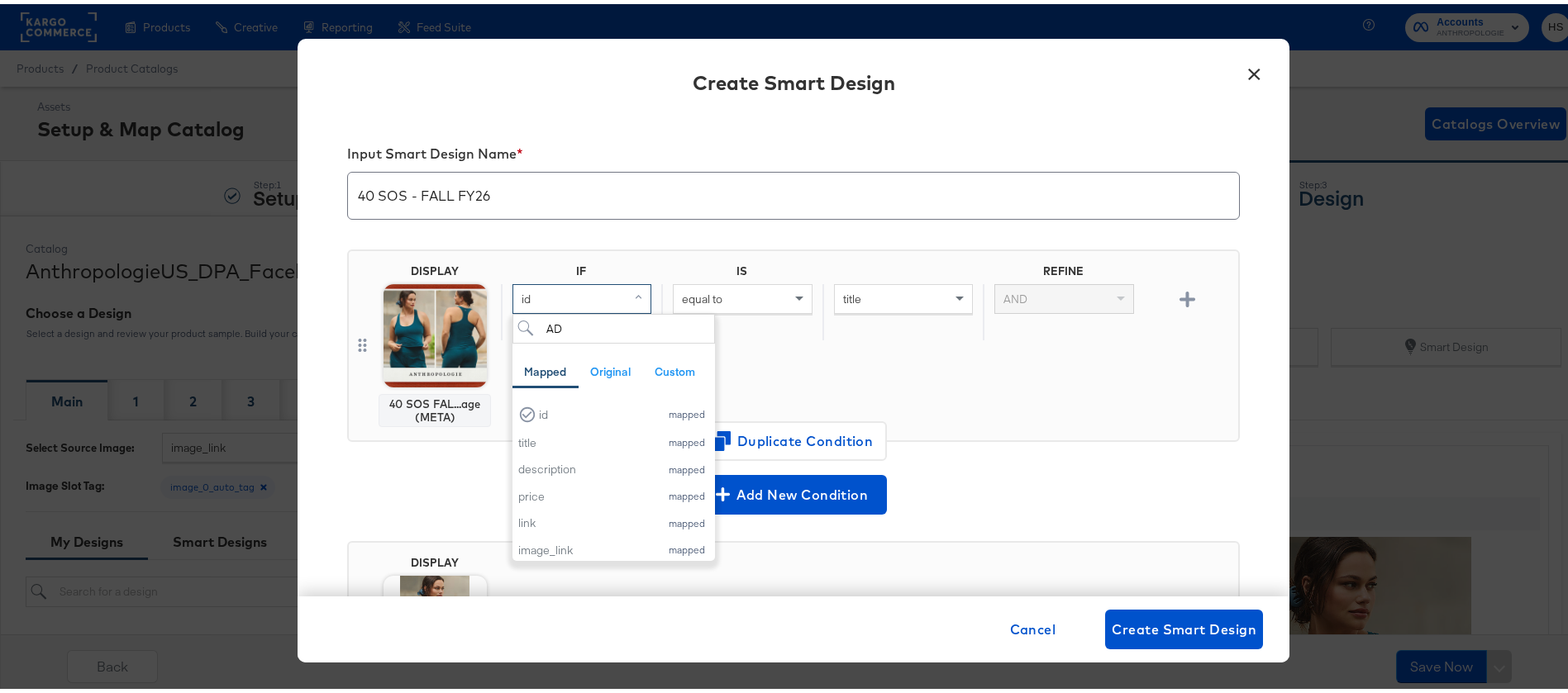 type on "ADD" 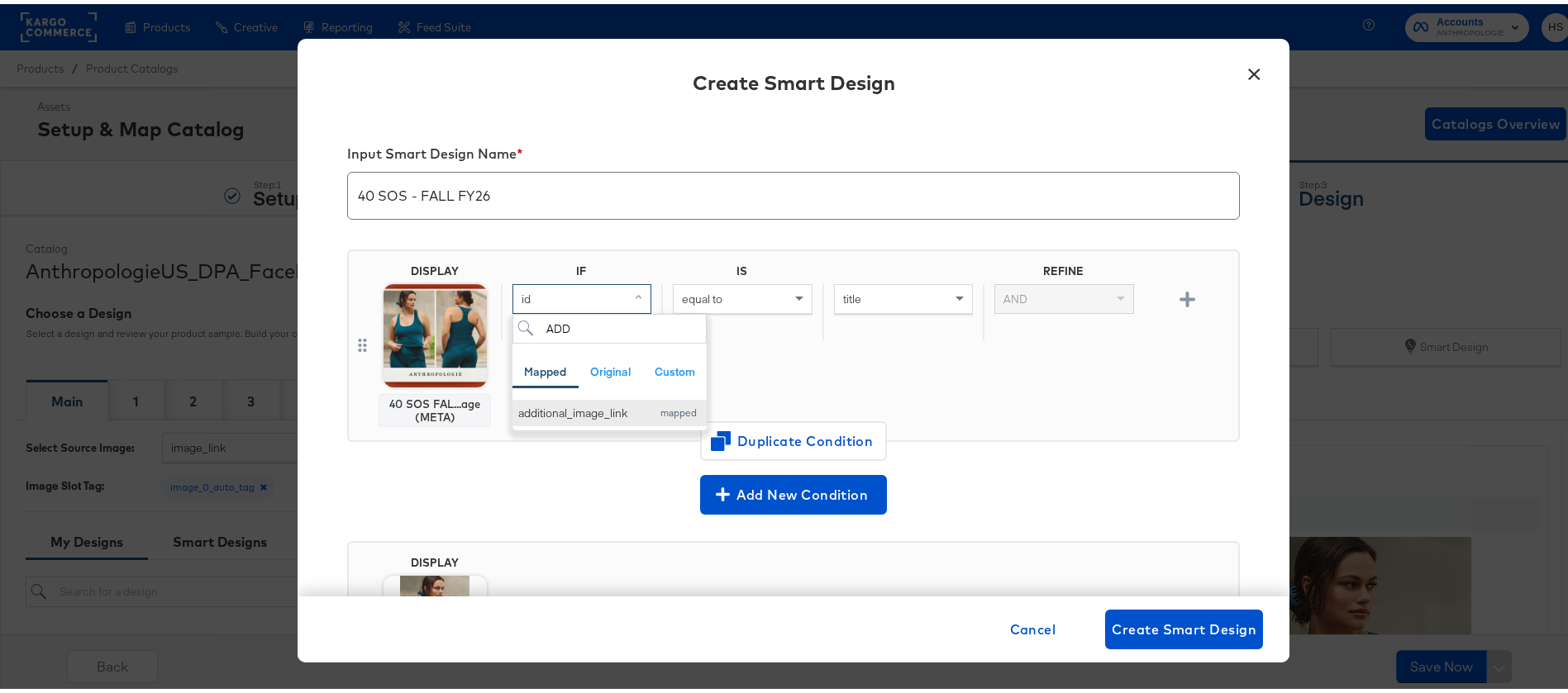 click on "additional_image_link" at bounding box center (580, 409) 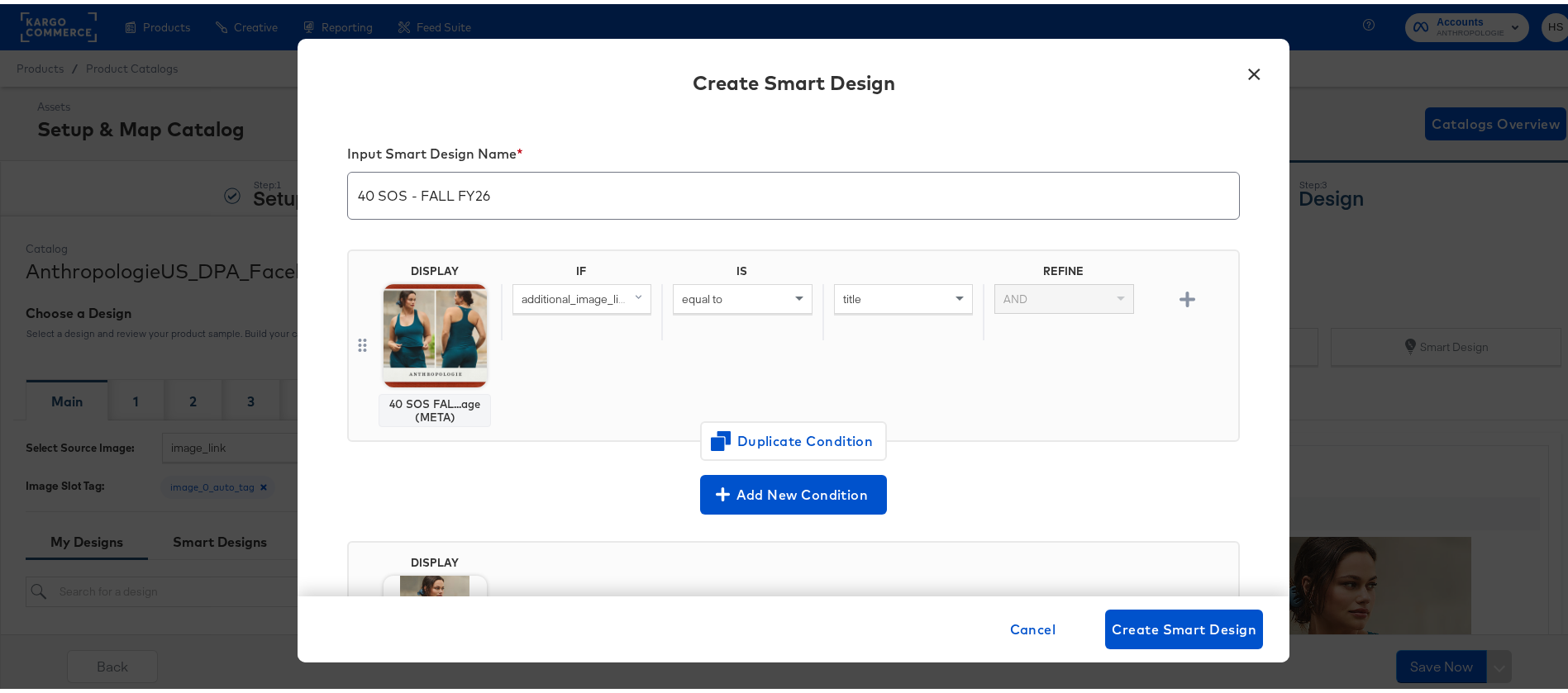 click on "equal to" at bounding box center [742, 295] 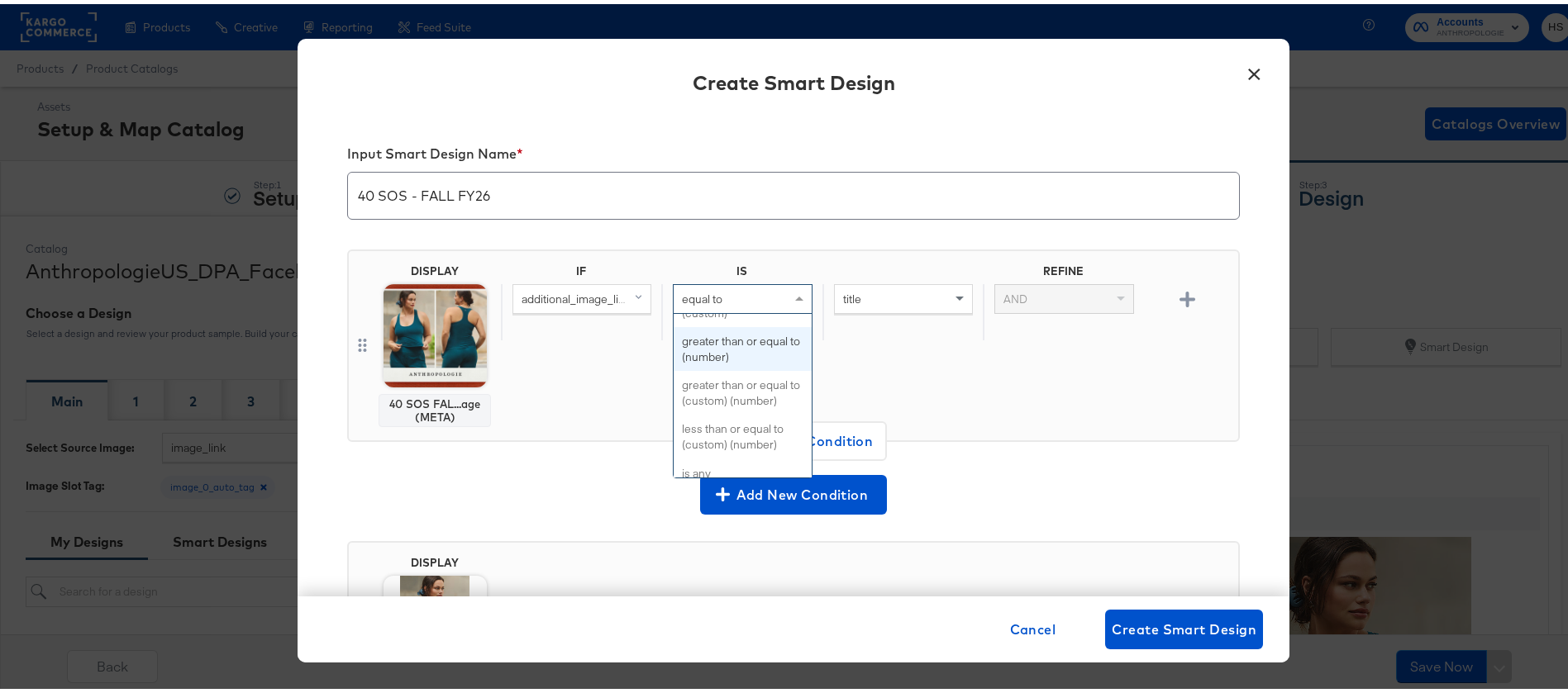 scroll, scrollTop: 657, scrollLeft: 0, axis: vertical 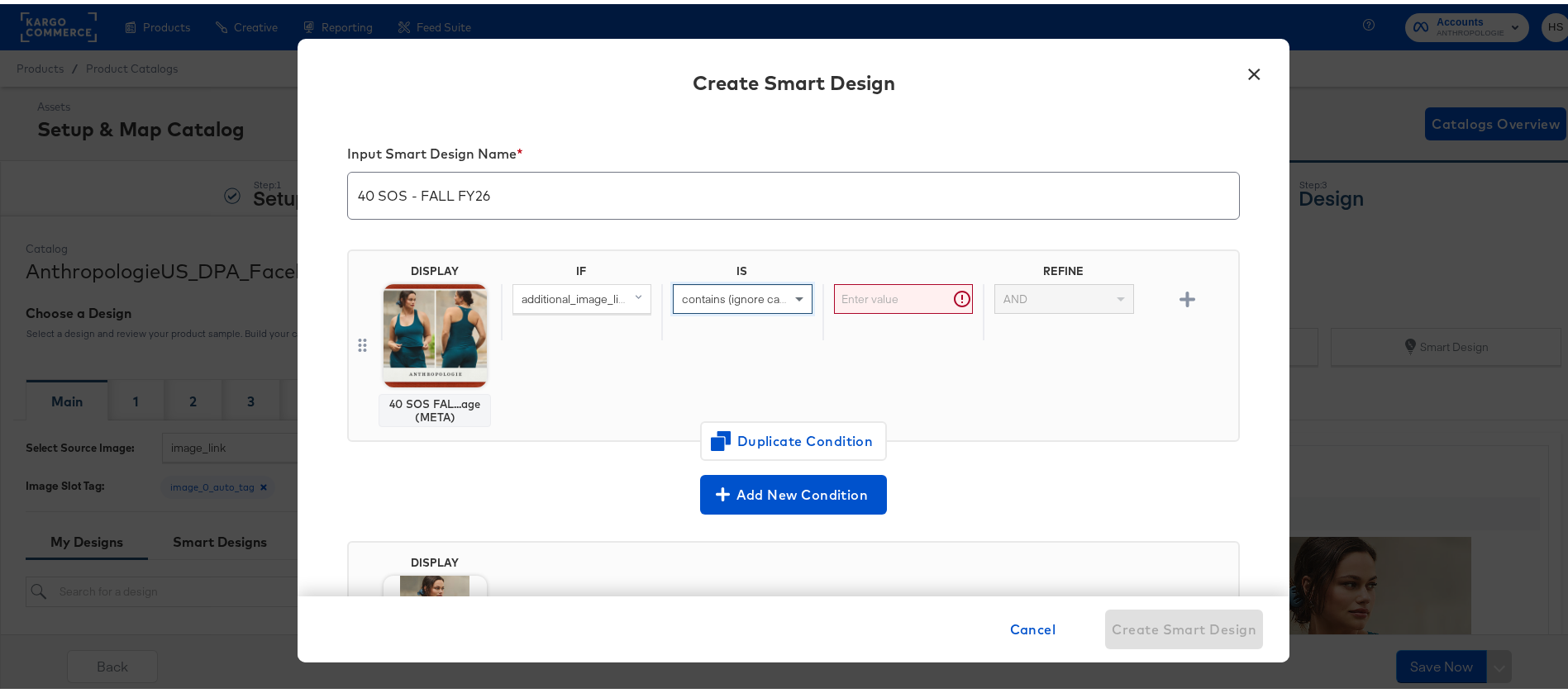 click at bounding box center (903, 295) 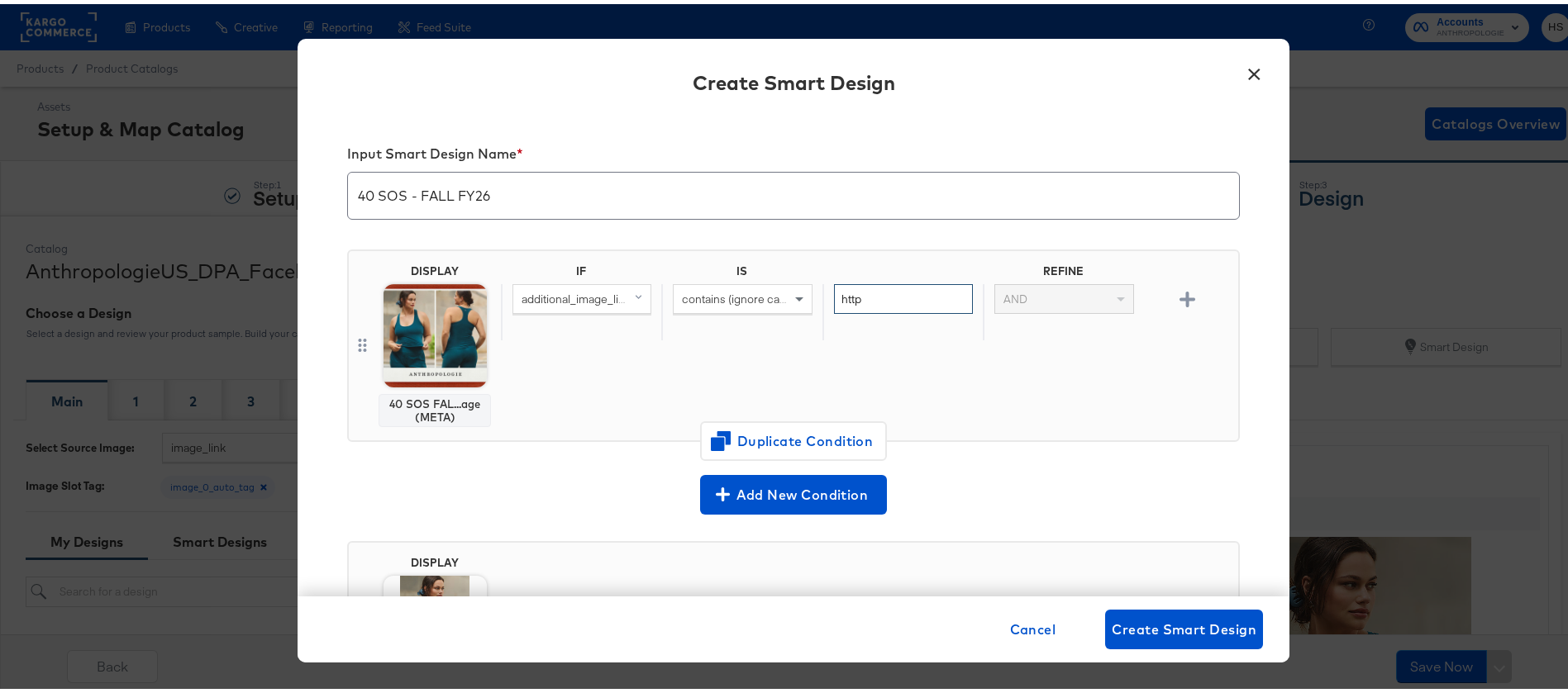 scroll, scrollTop: 227, scrollLeft: 0, axis: vertical 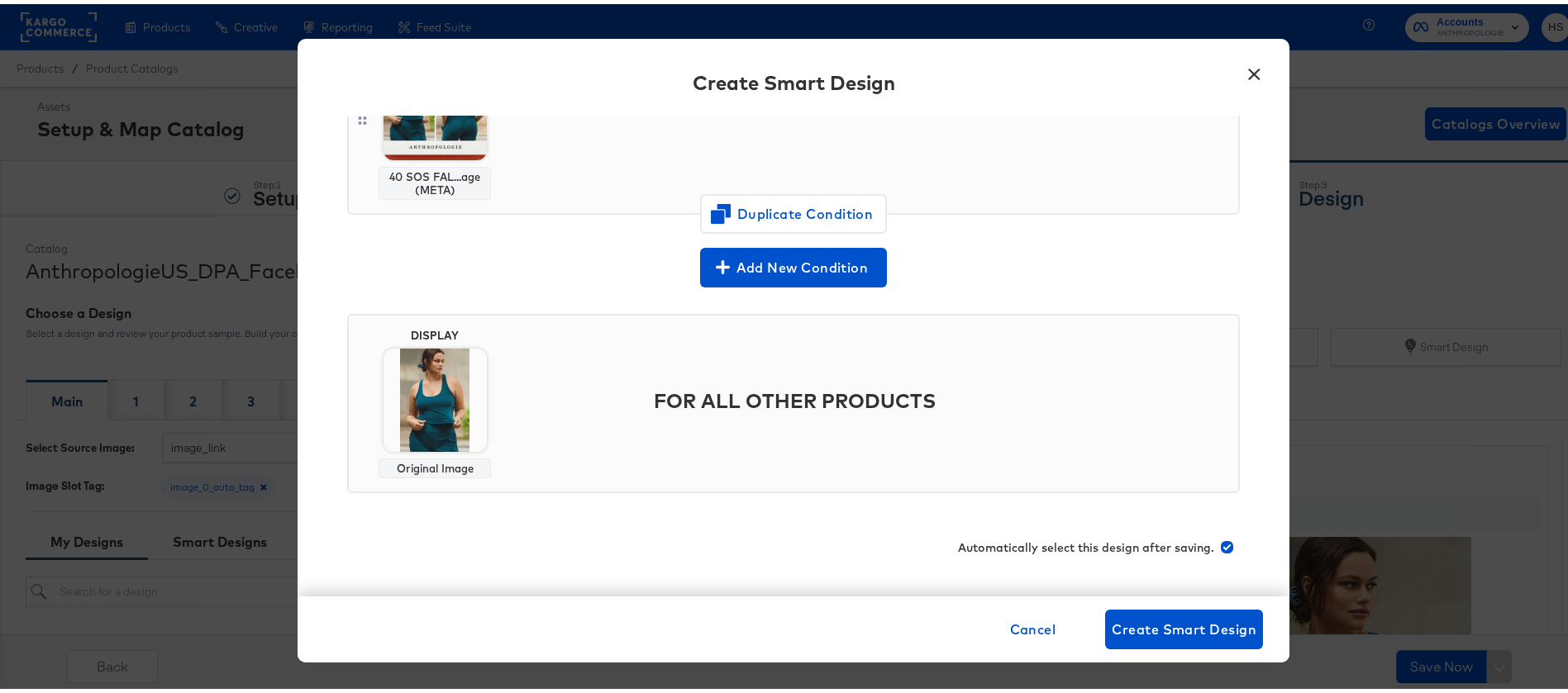 type on "http" 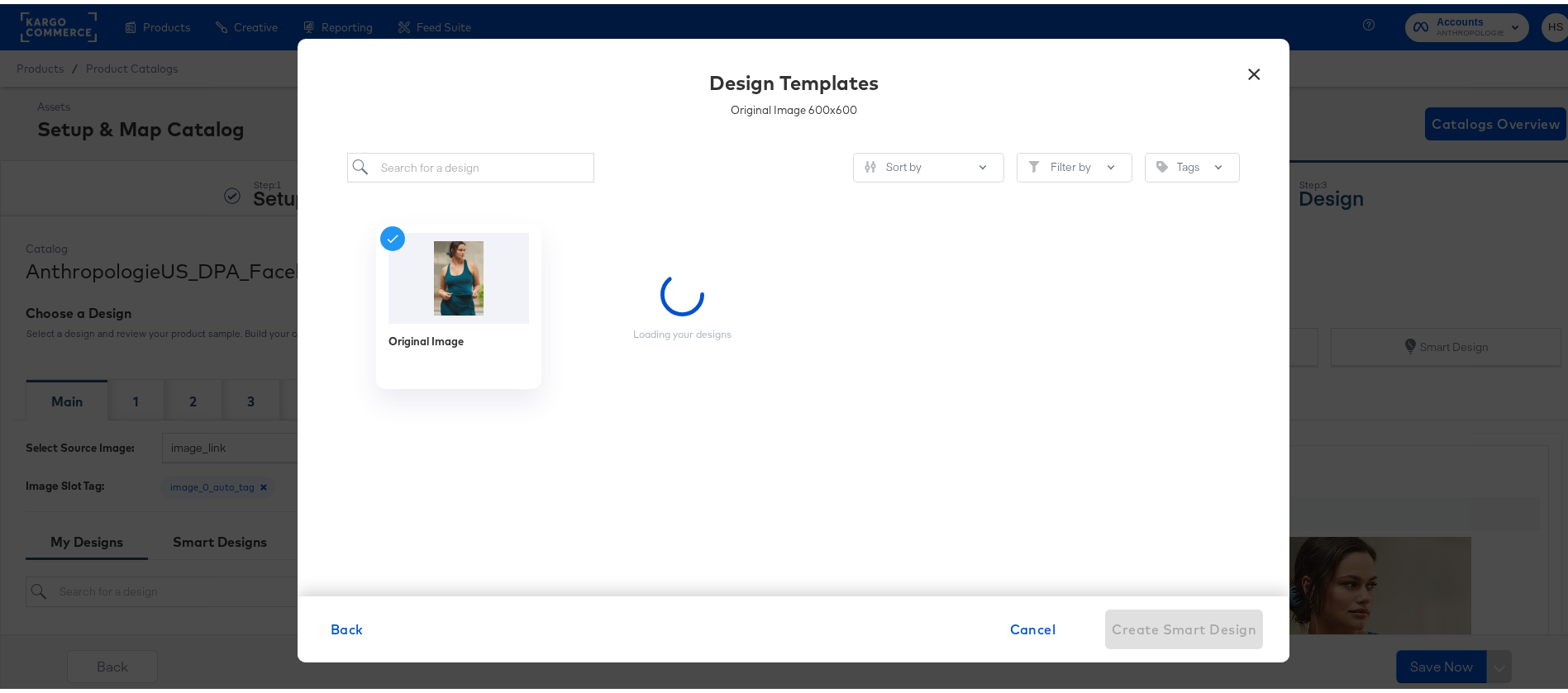 scroll, scrollTop: 0, scrollLeft: 0, axis: both 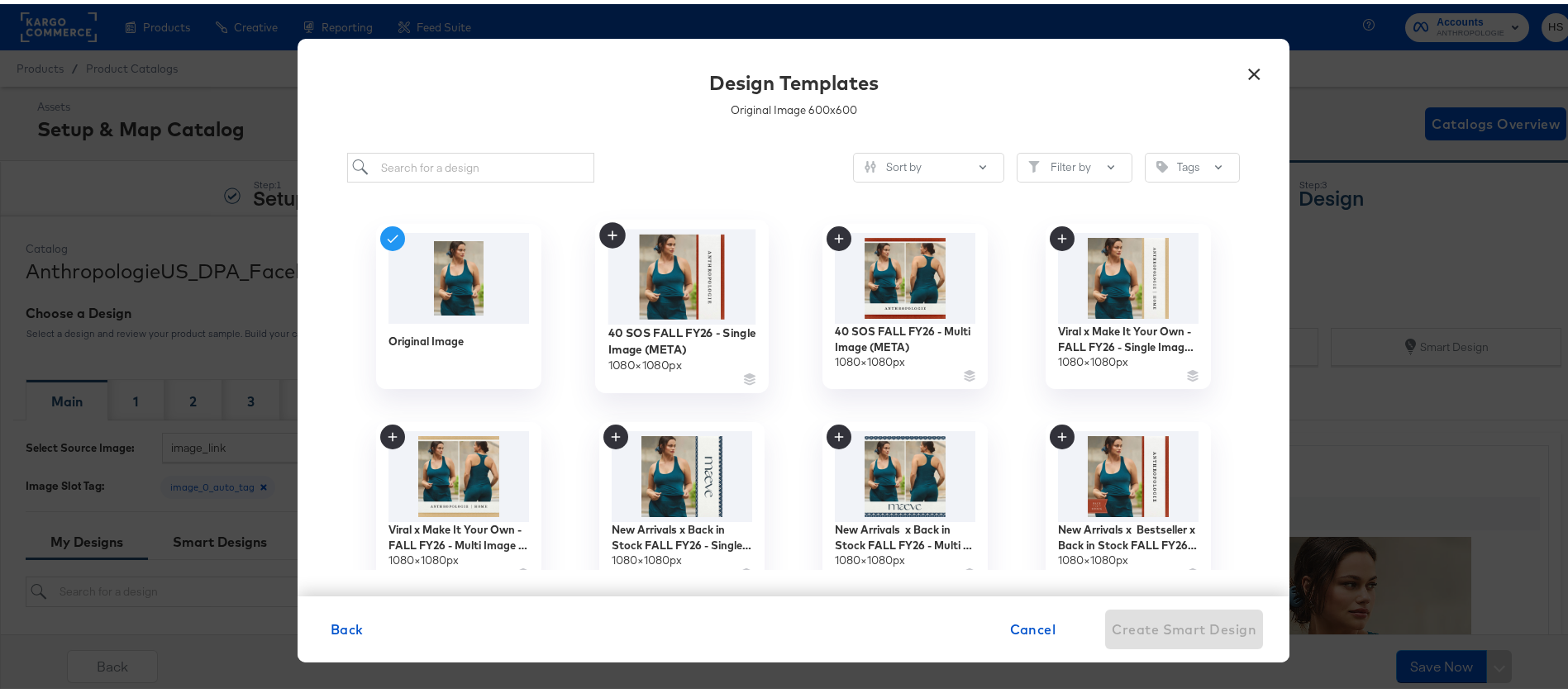 click at bounding box center [682, 273] 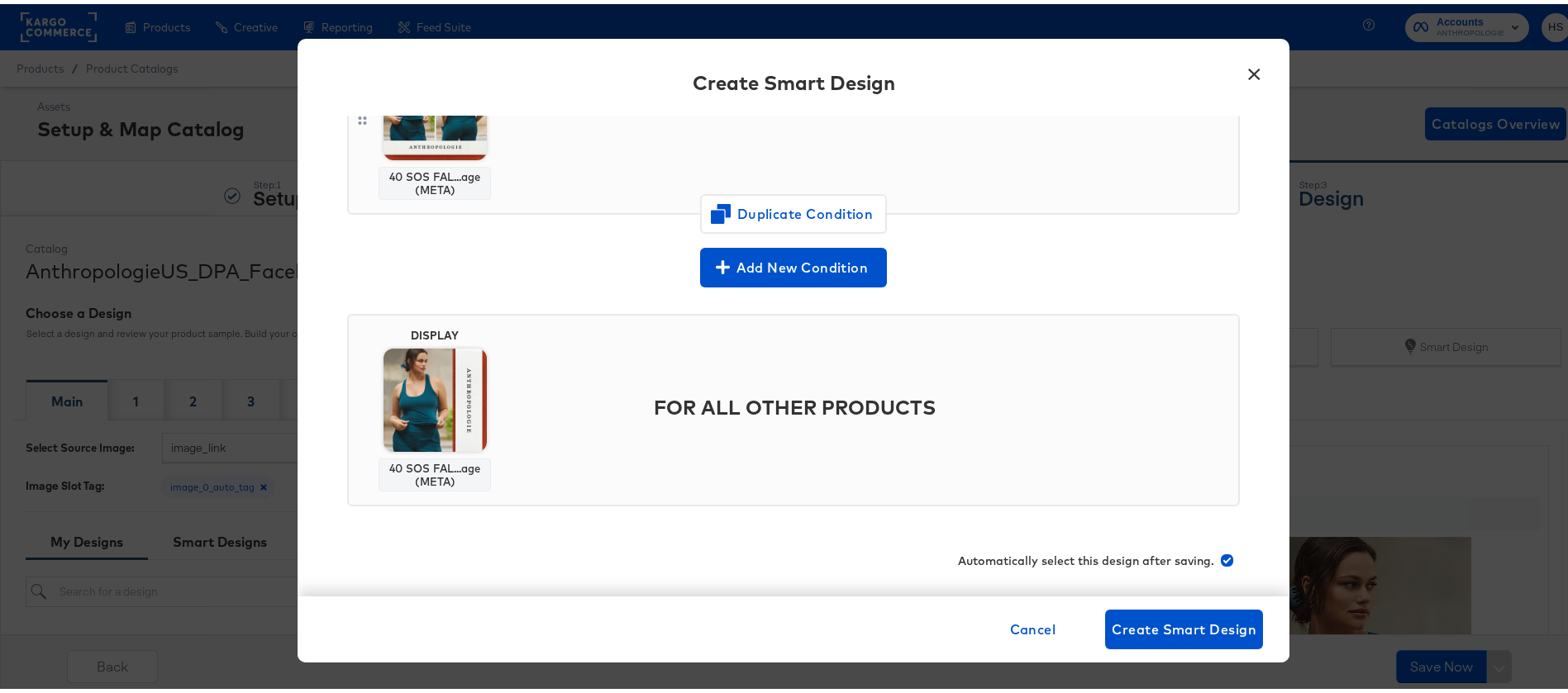 scroll, scrollTop: 0, scrollLeft: 0, axis: both 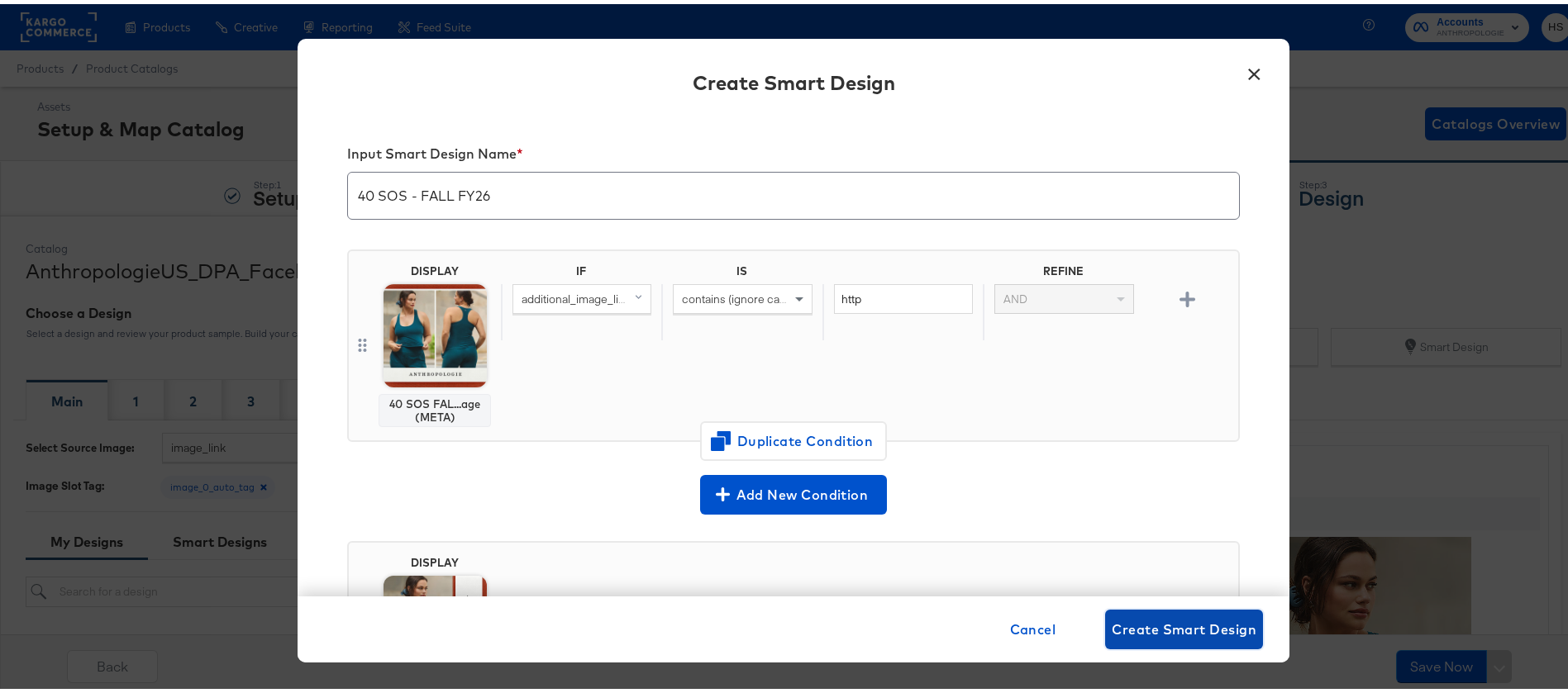 click on "Create Smart Design" at bounding box center [1184, 625] 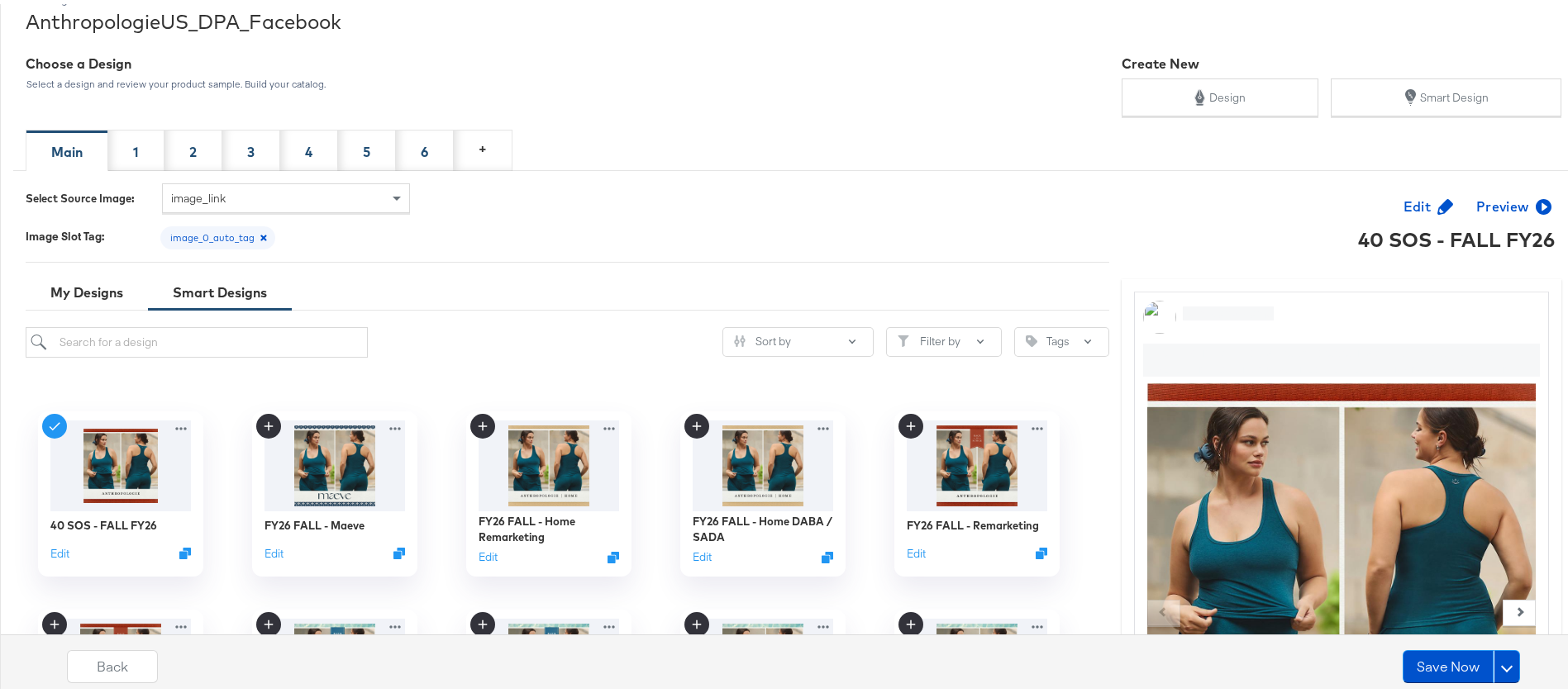 scroll, scrollTop: 250, scrollLeft: 0, axis: vertical 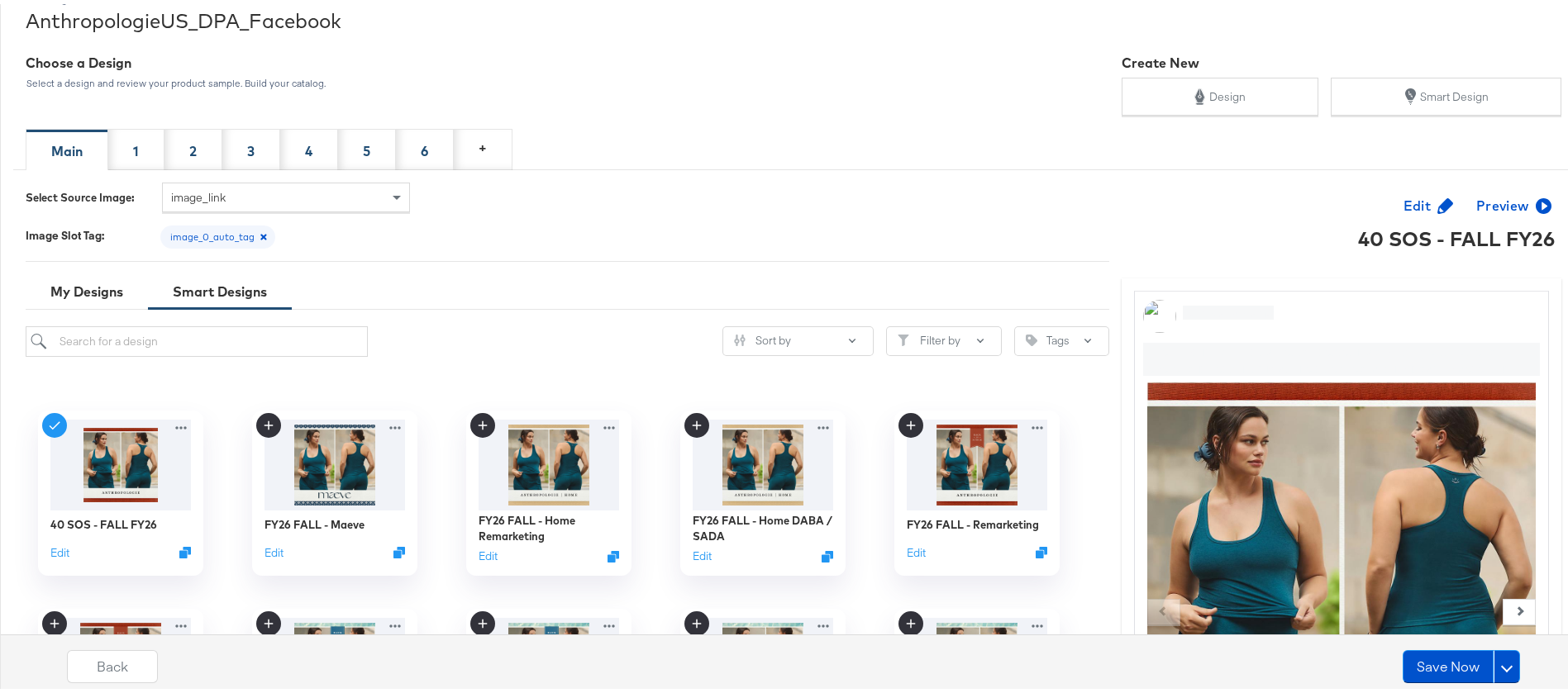 click on "Preview" at bounding box center (1512, 202) 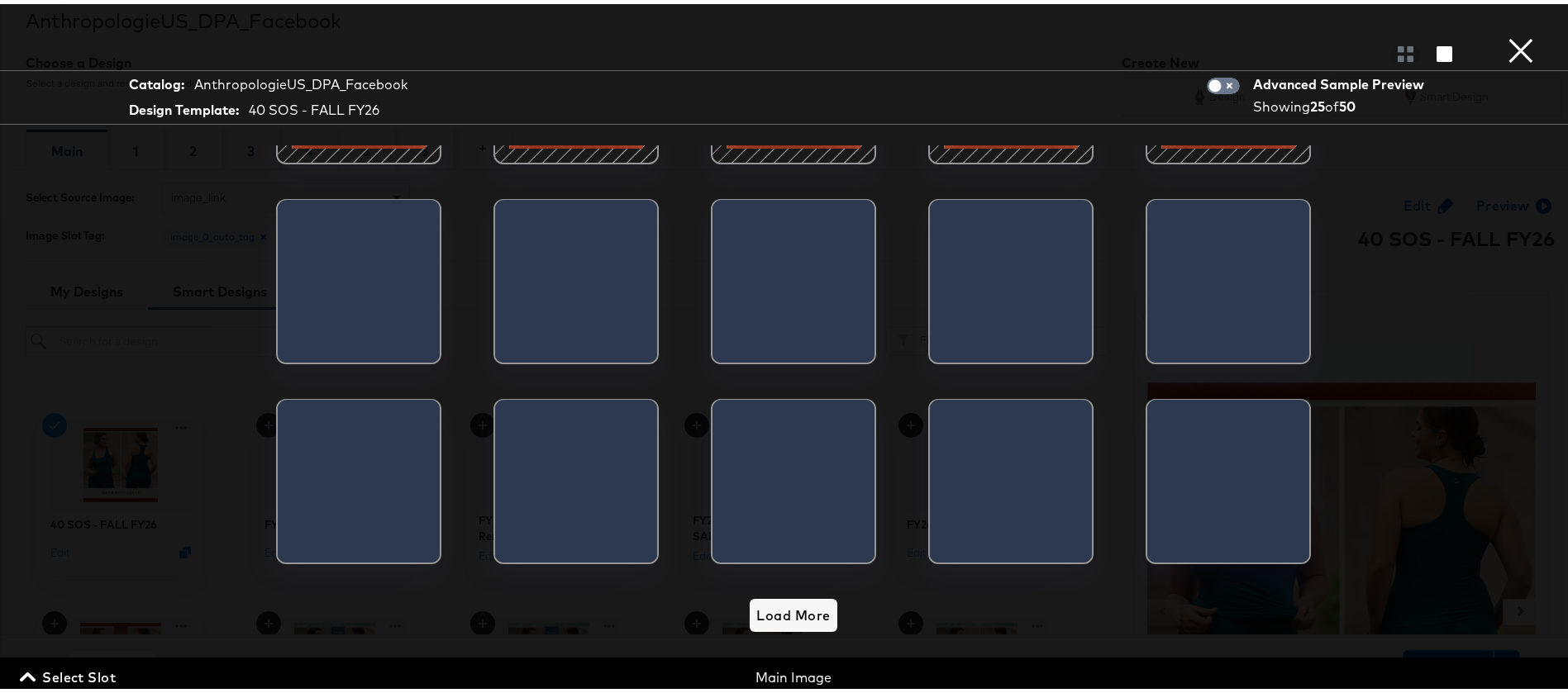 scroll, scrollTop: 548, scrollLeft: 0, axis: vertical 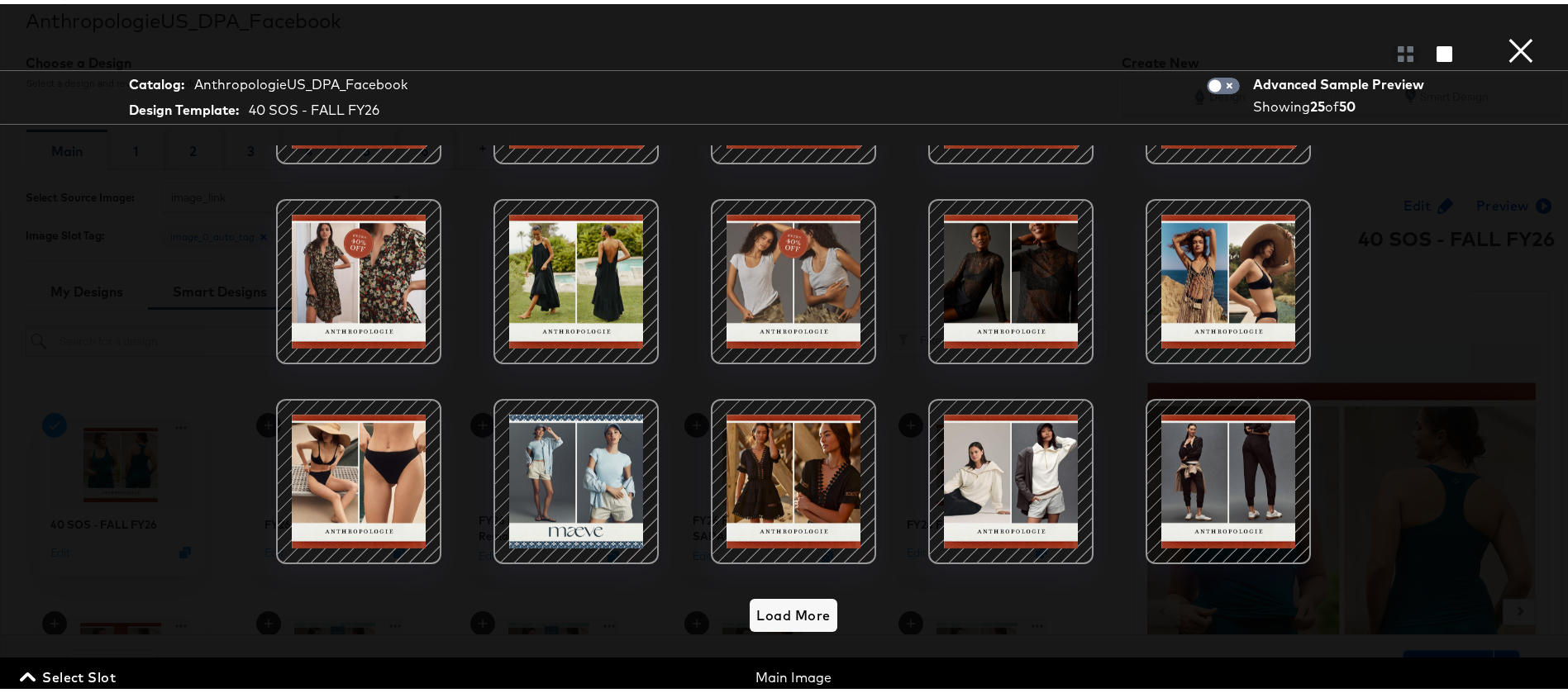 click at bounding box center [359, 278] 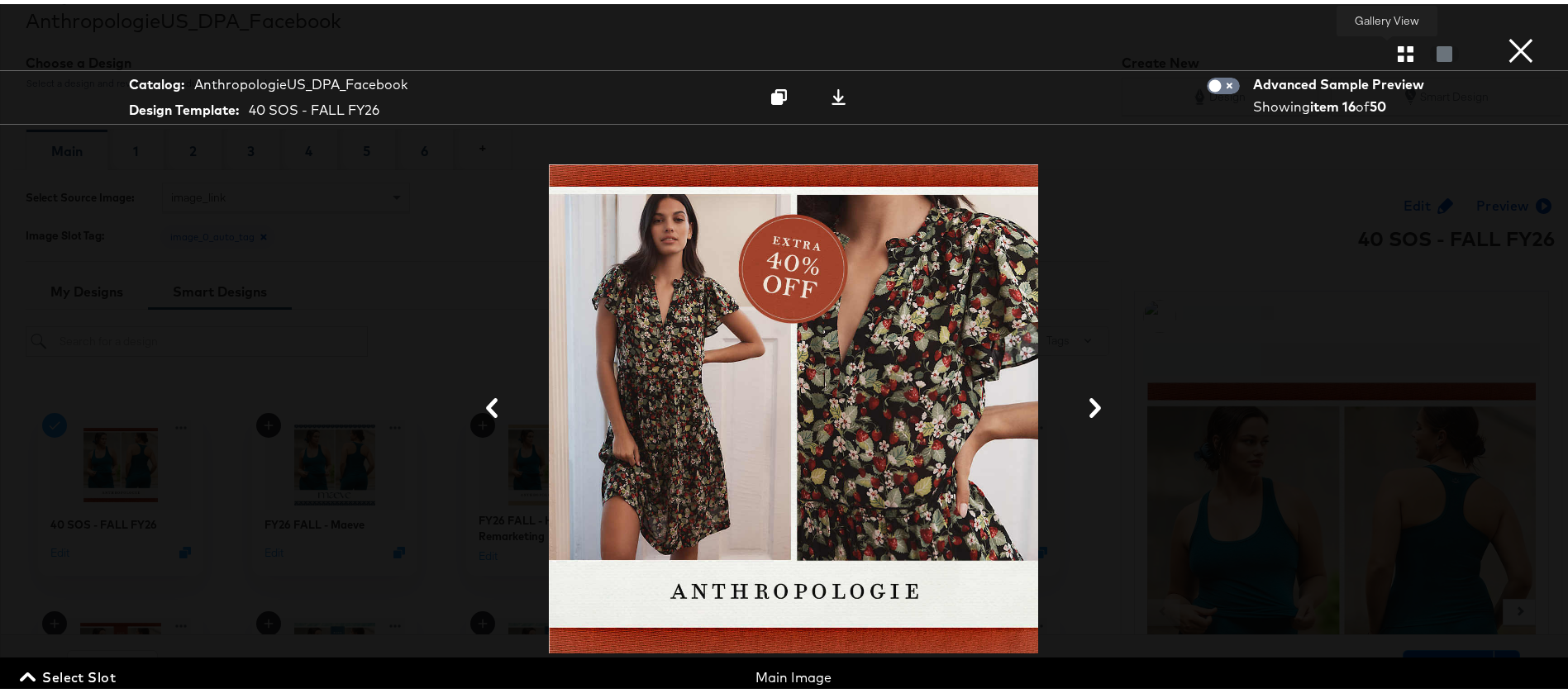 click at bounding box center [1405, 50] 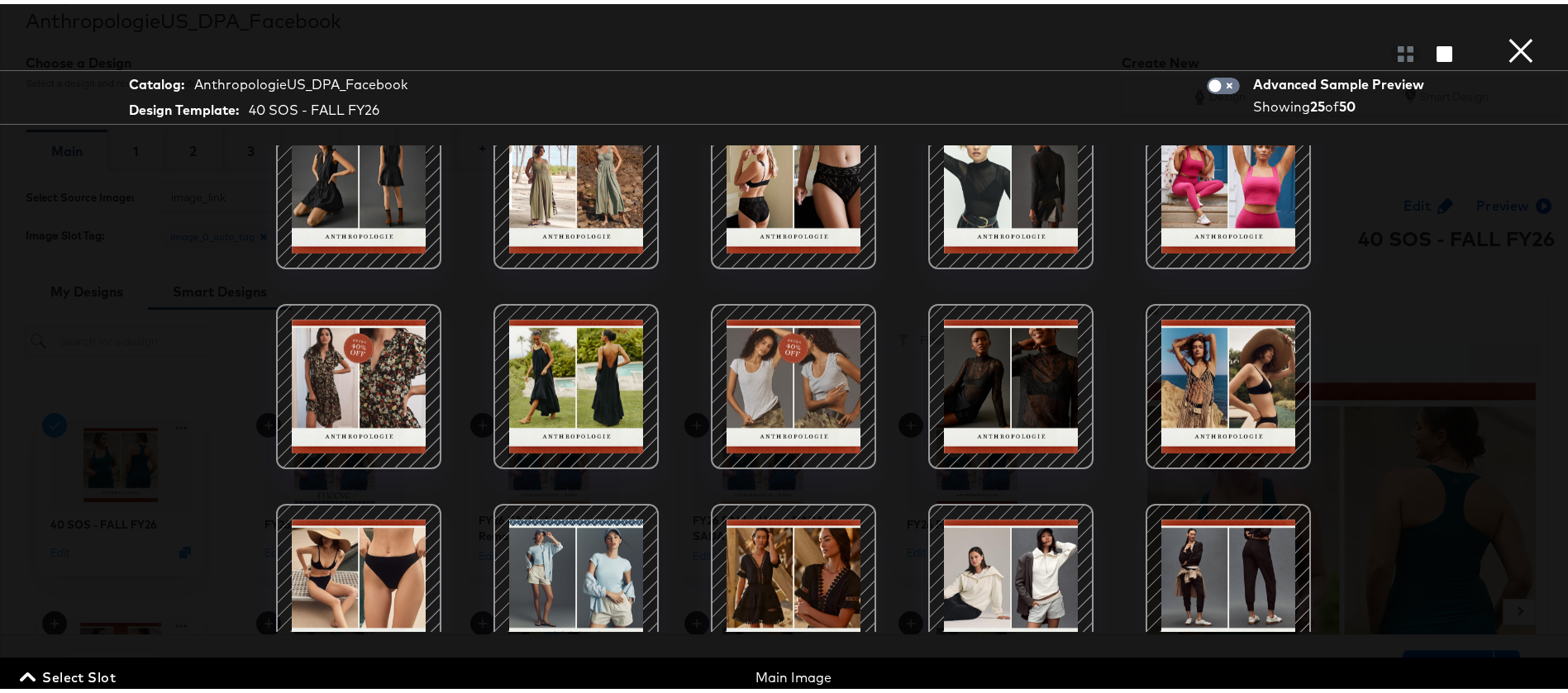 scroll, scrollTop: 0, scrollLeft: 0, axis: both 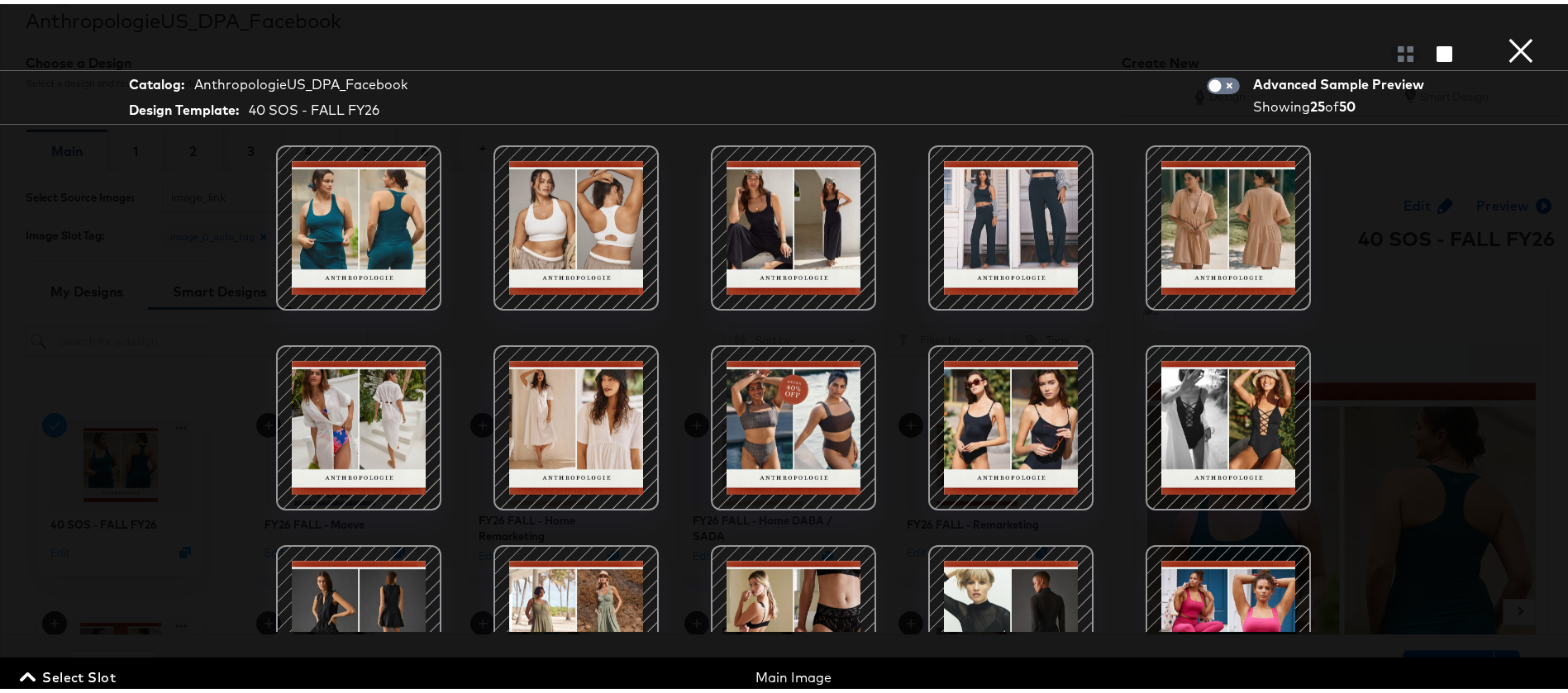 click on "×" at bounding box center (1521, 17) 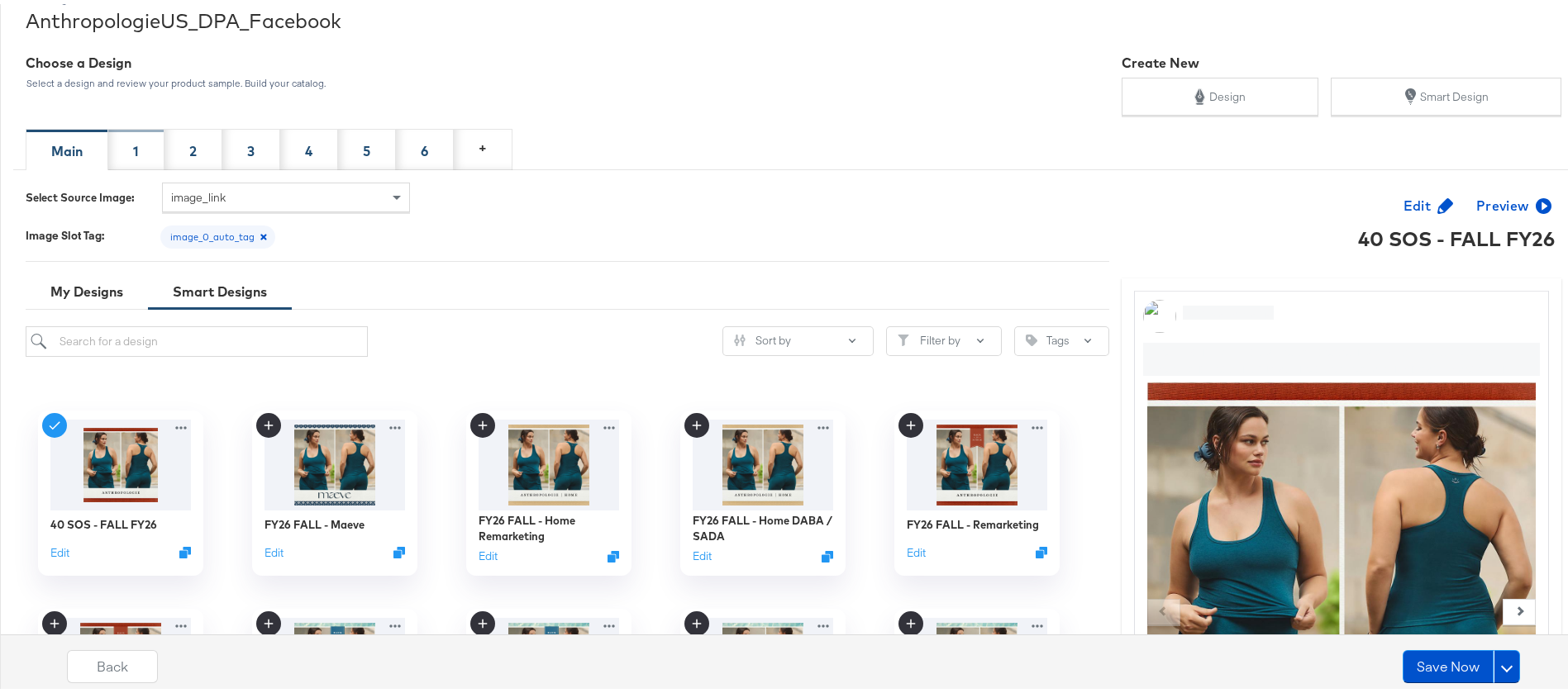 click on "1" at bounding box center (136, 145) 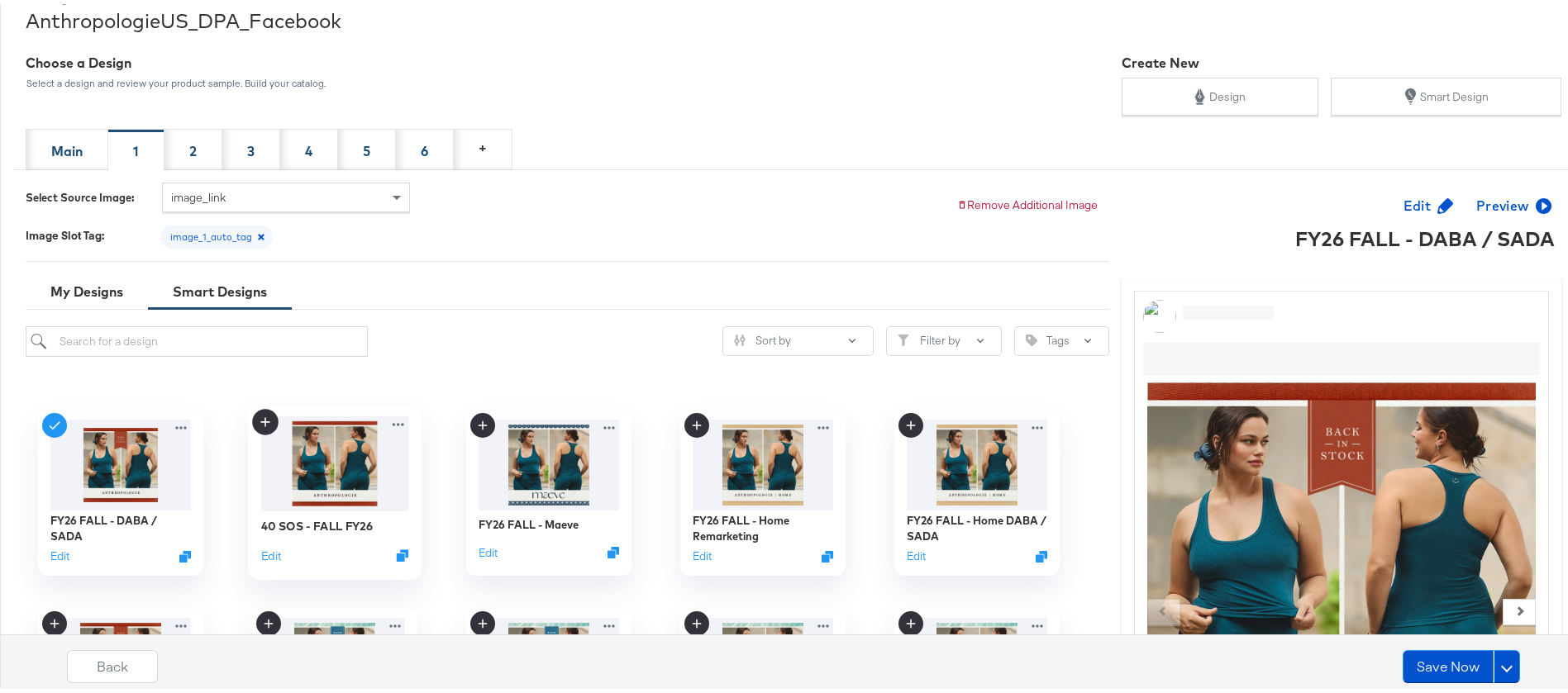 click at bounding box center [334, 458] 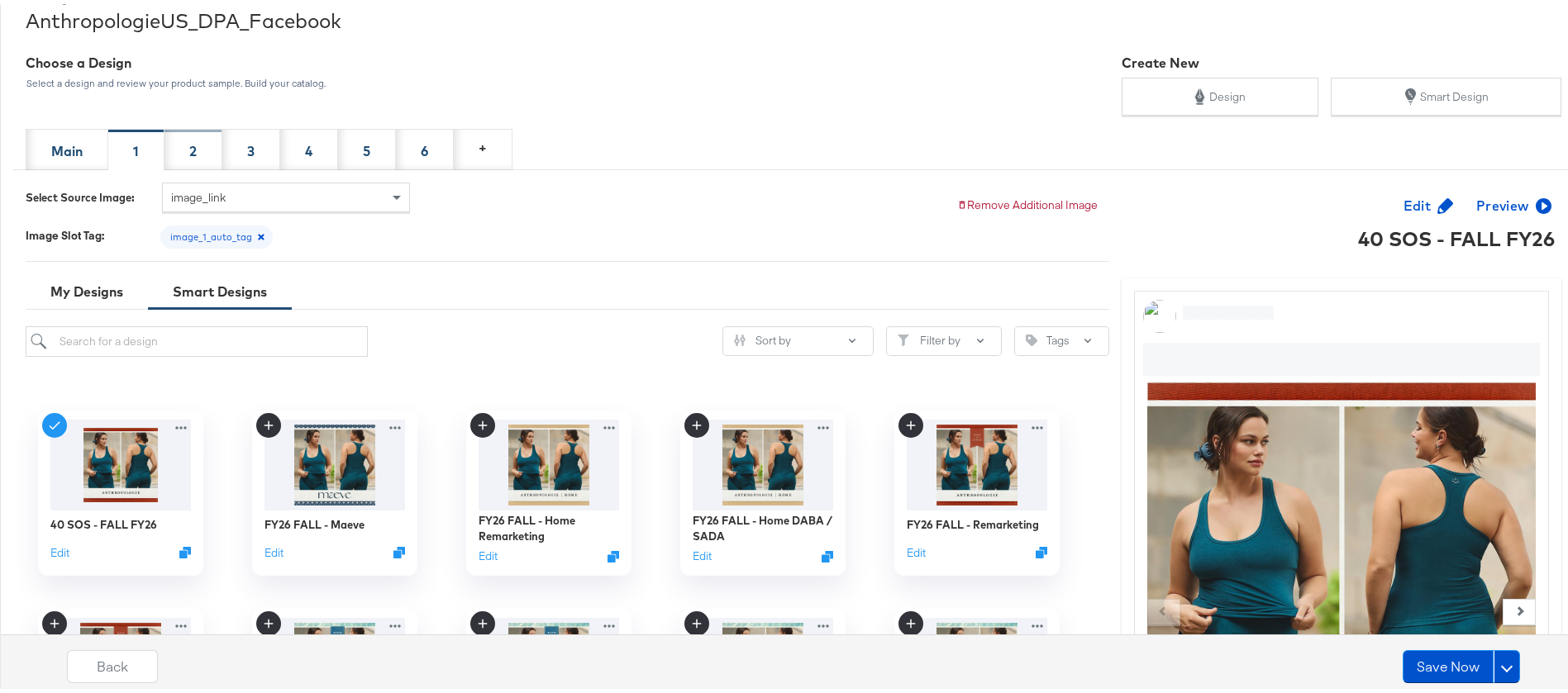 click on "2" at bounding box center (193, 145) 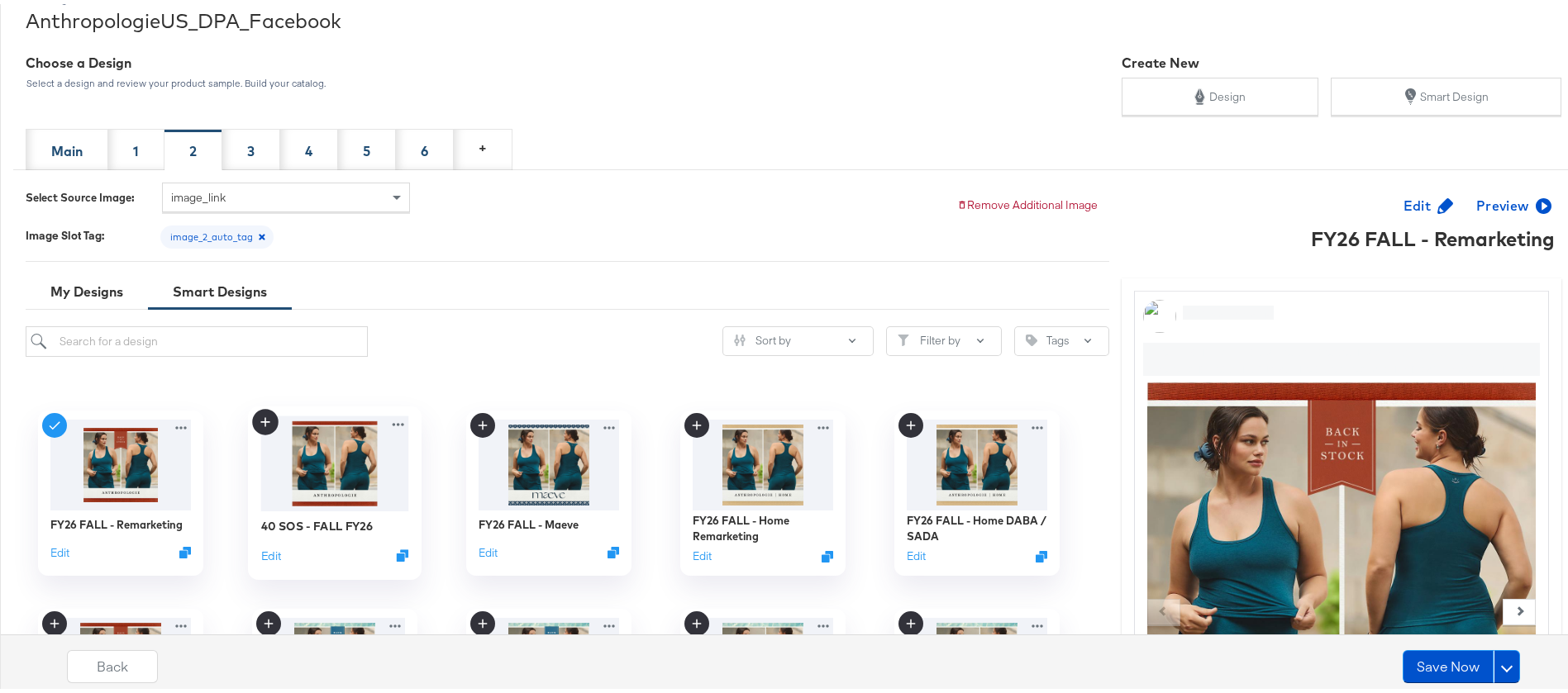click at bounding box center [334, 458] 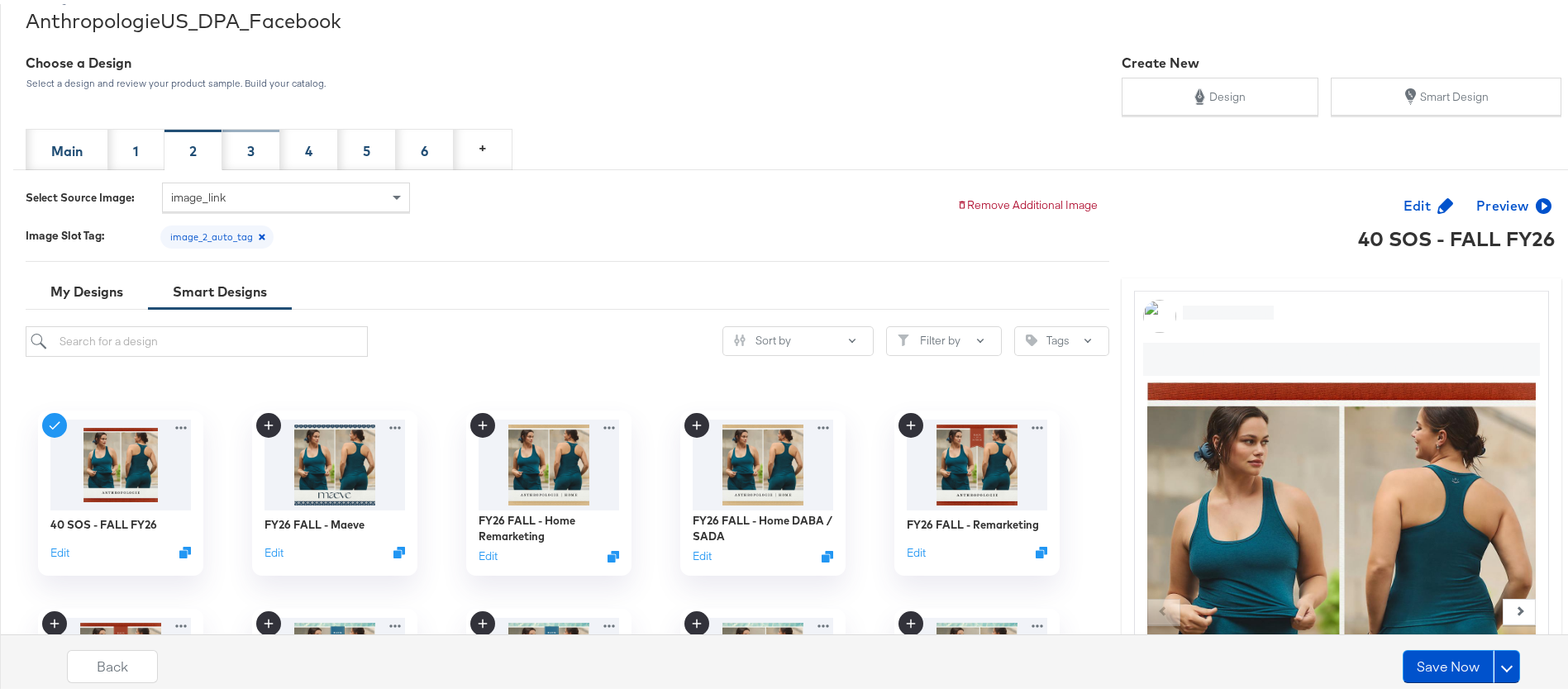 click on "3" at bounding box center (251, 145) 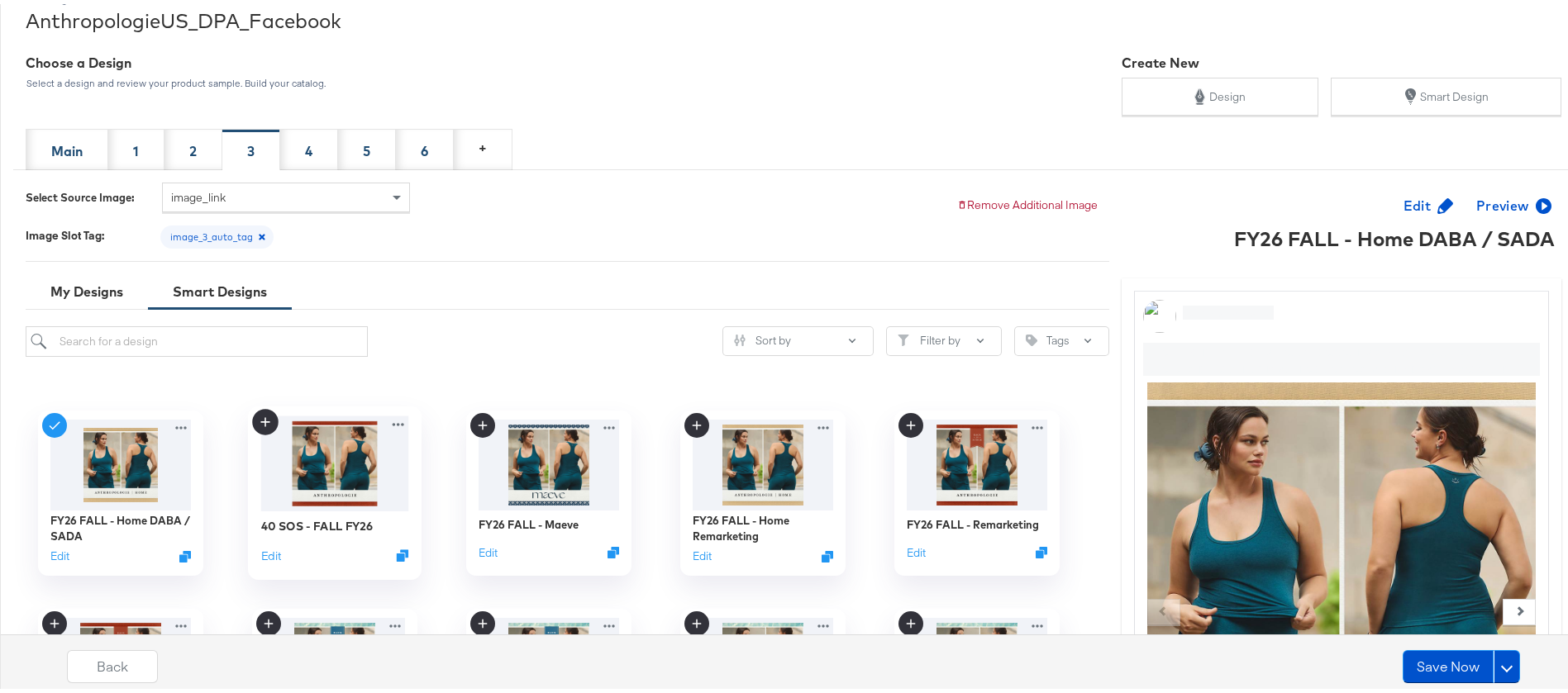 click at bounding box center [334, 458] 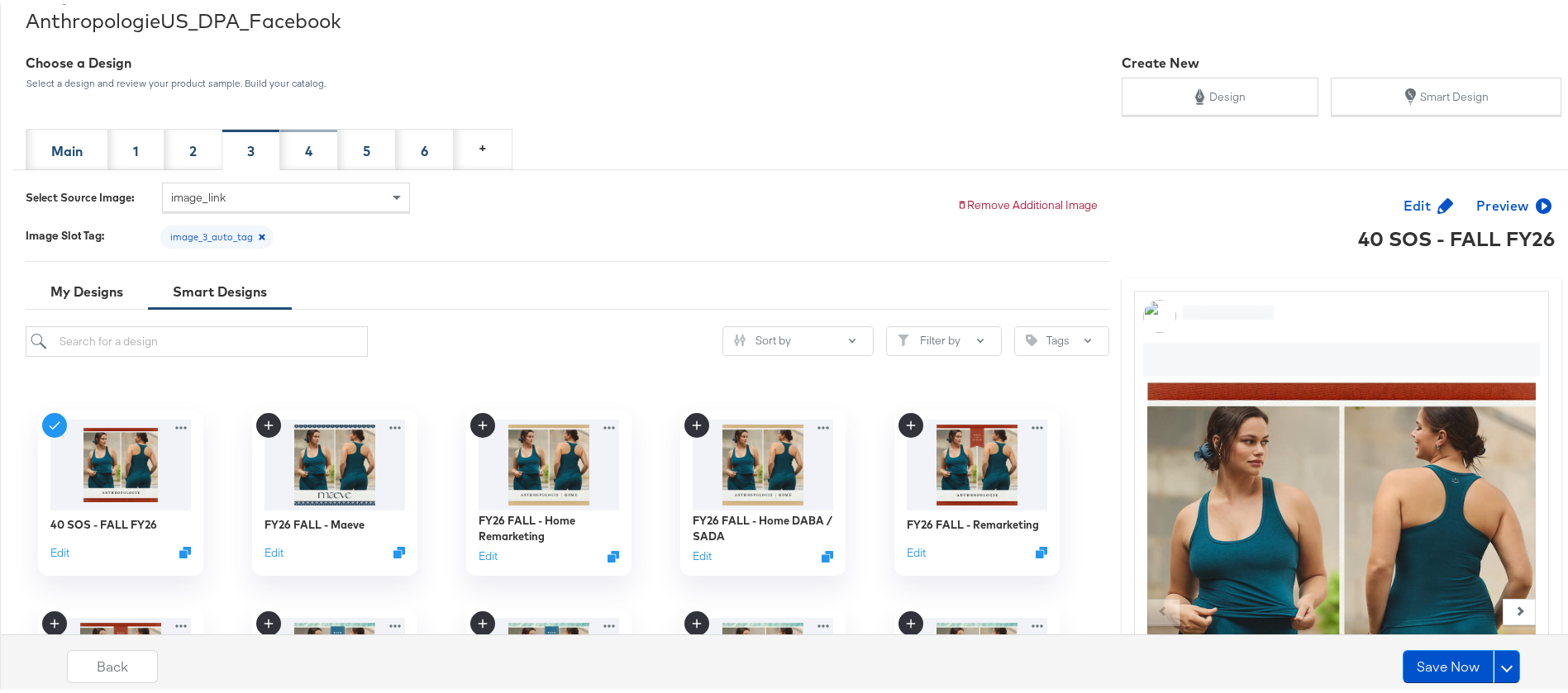 click on "4" at bounding box center [309, 145] 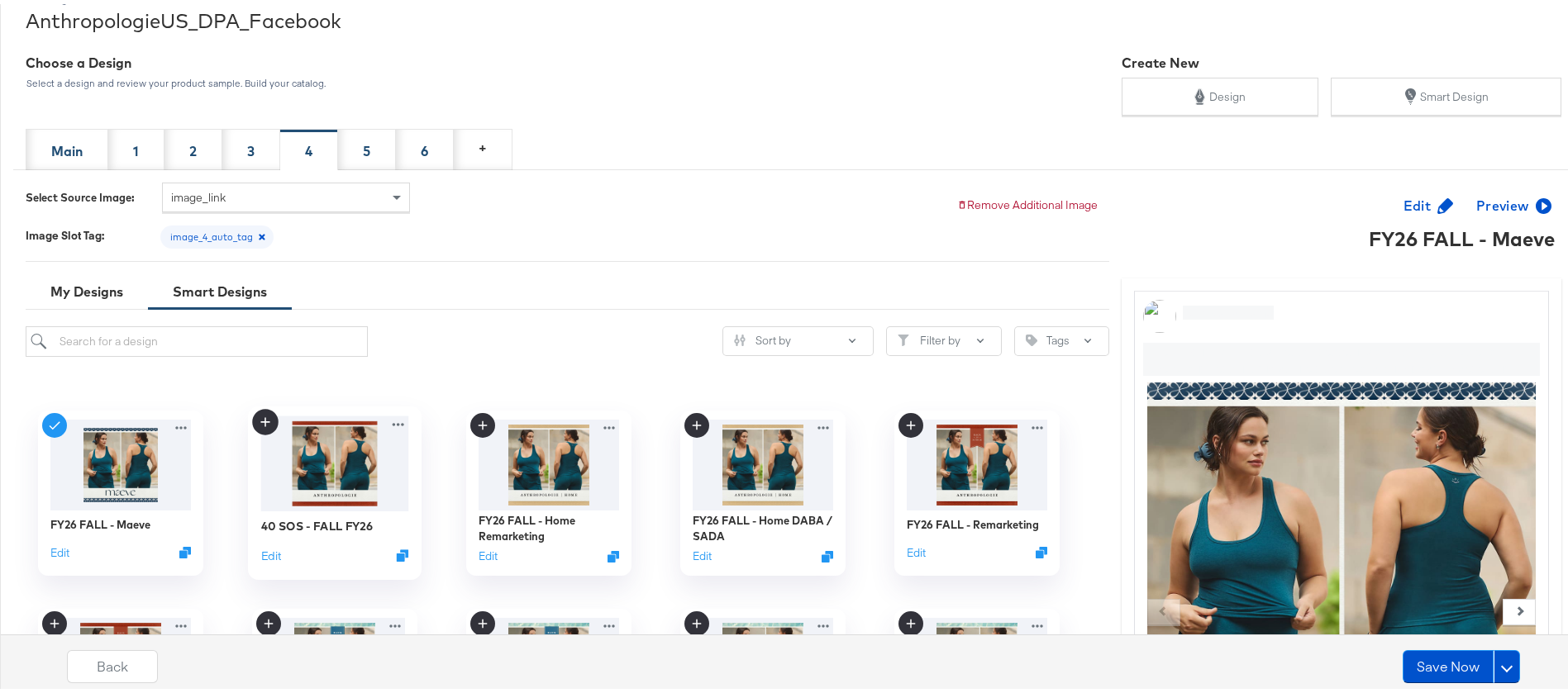 click at bounding box center (334, 458) 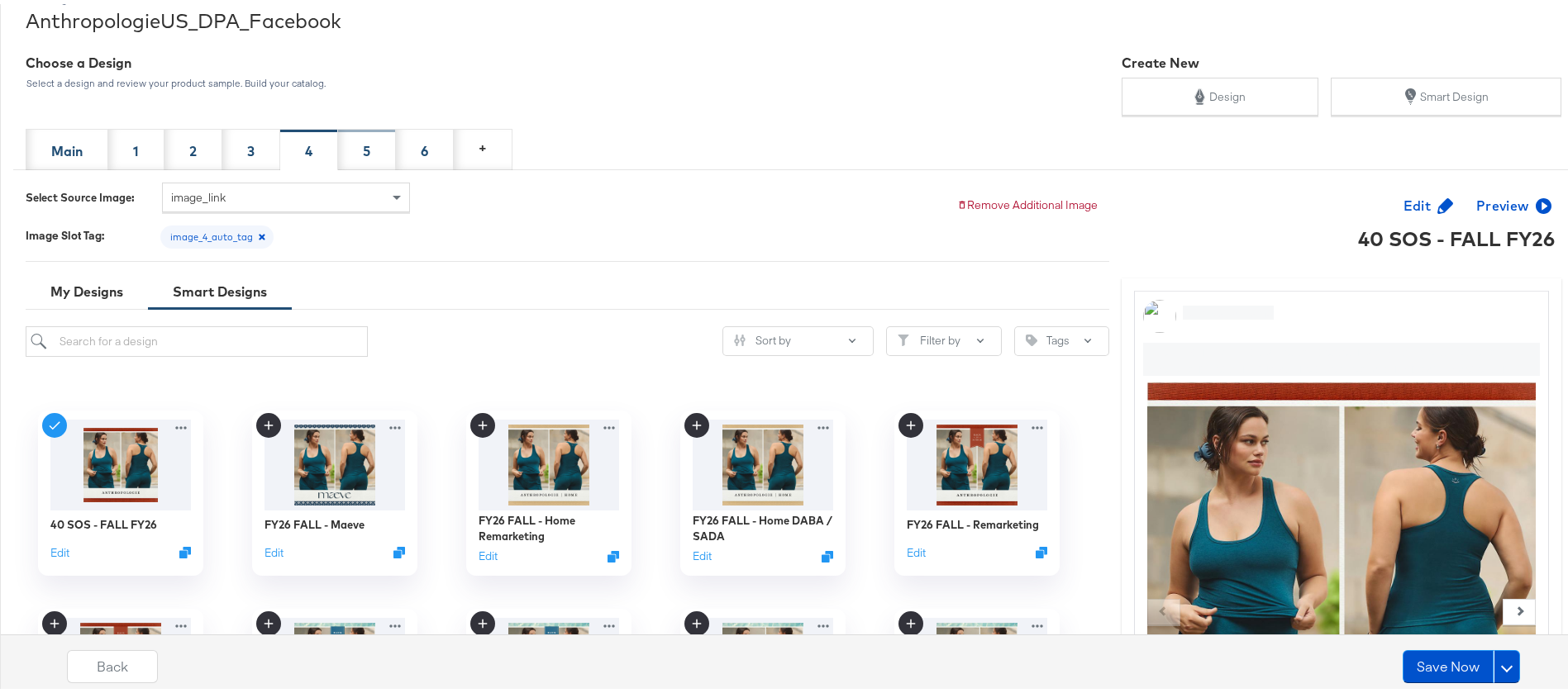 click on "5" at bounding box center (367, 145) 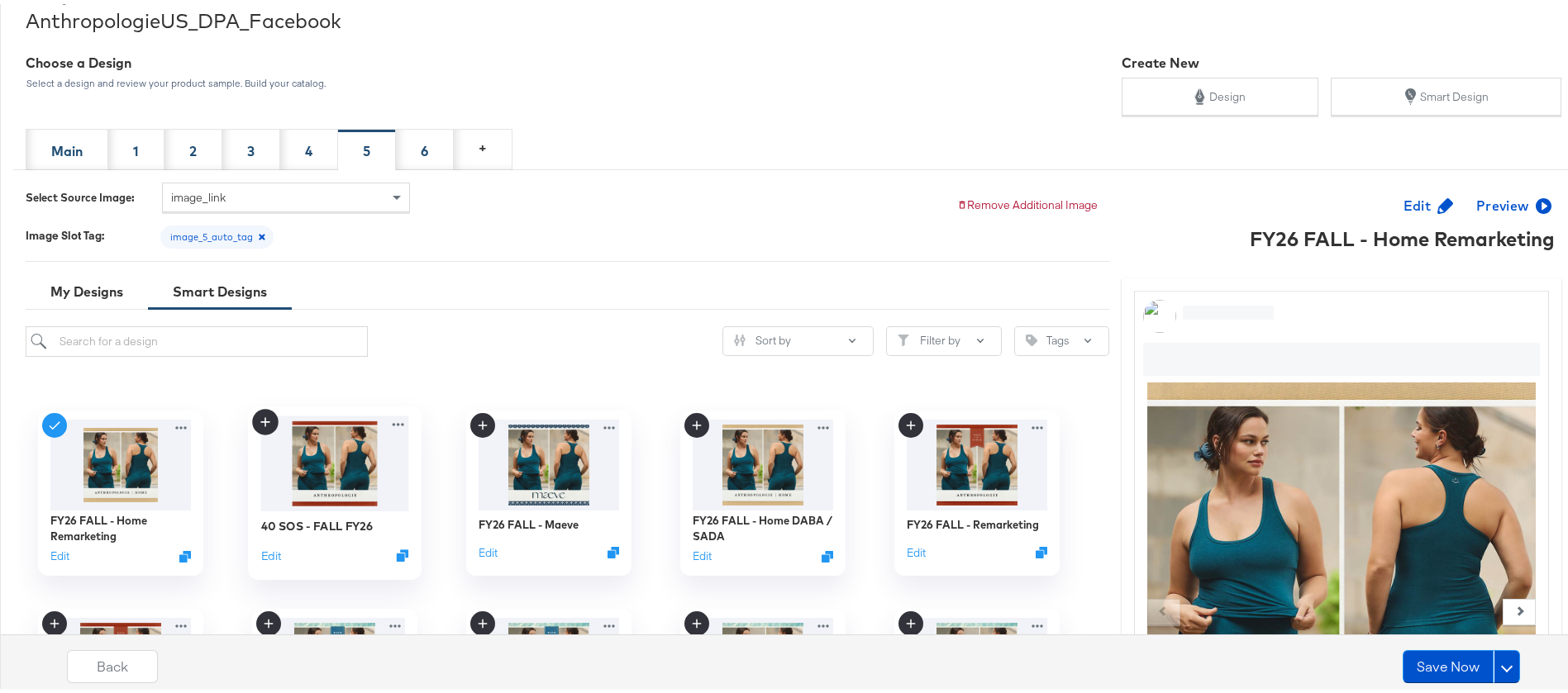 click at bounding box center [334, 458] 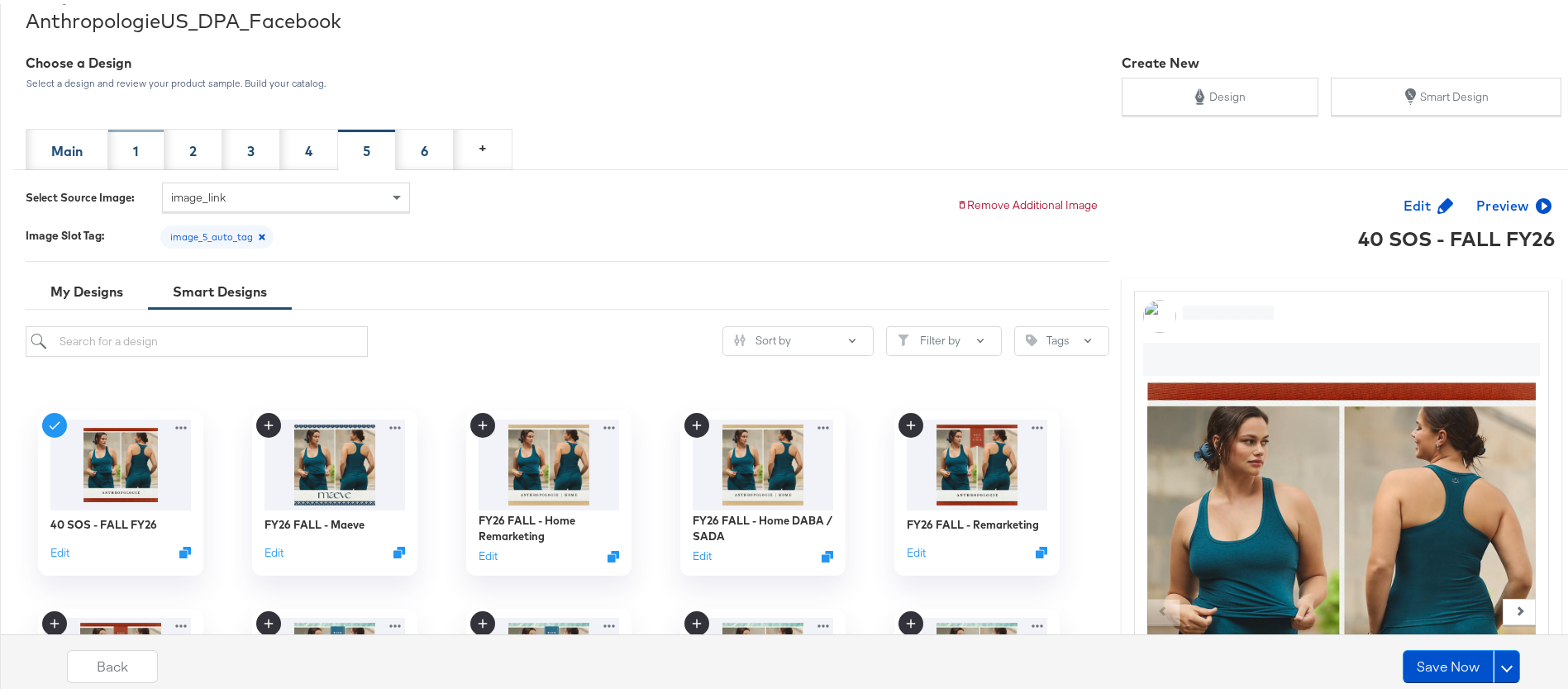 click on "1" at bounding box center (136, 145) 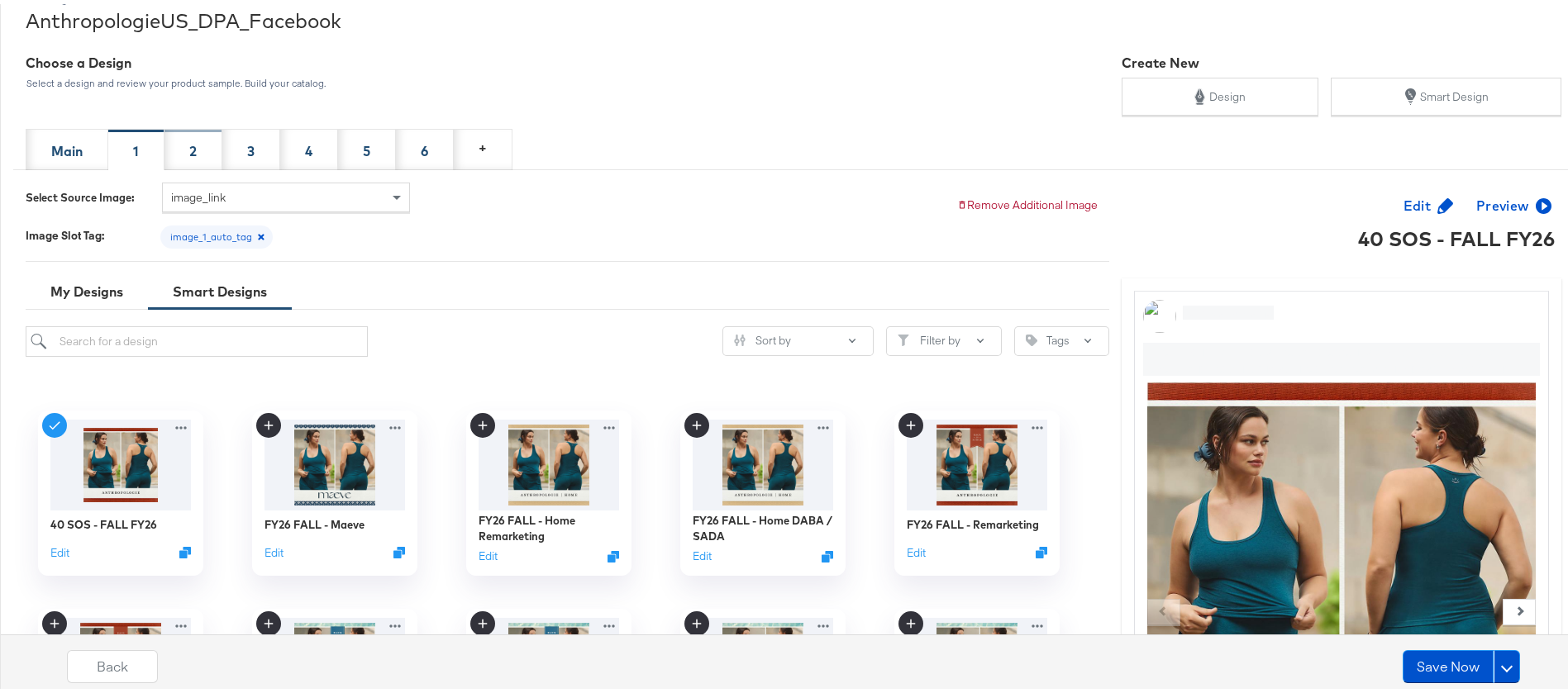 click on "2" at bounding box center [193, 147] 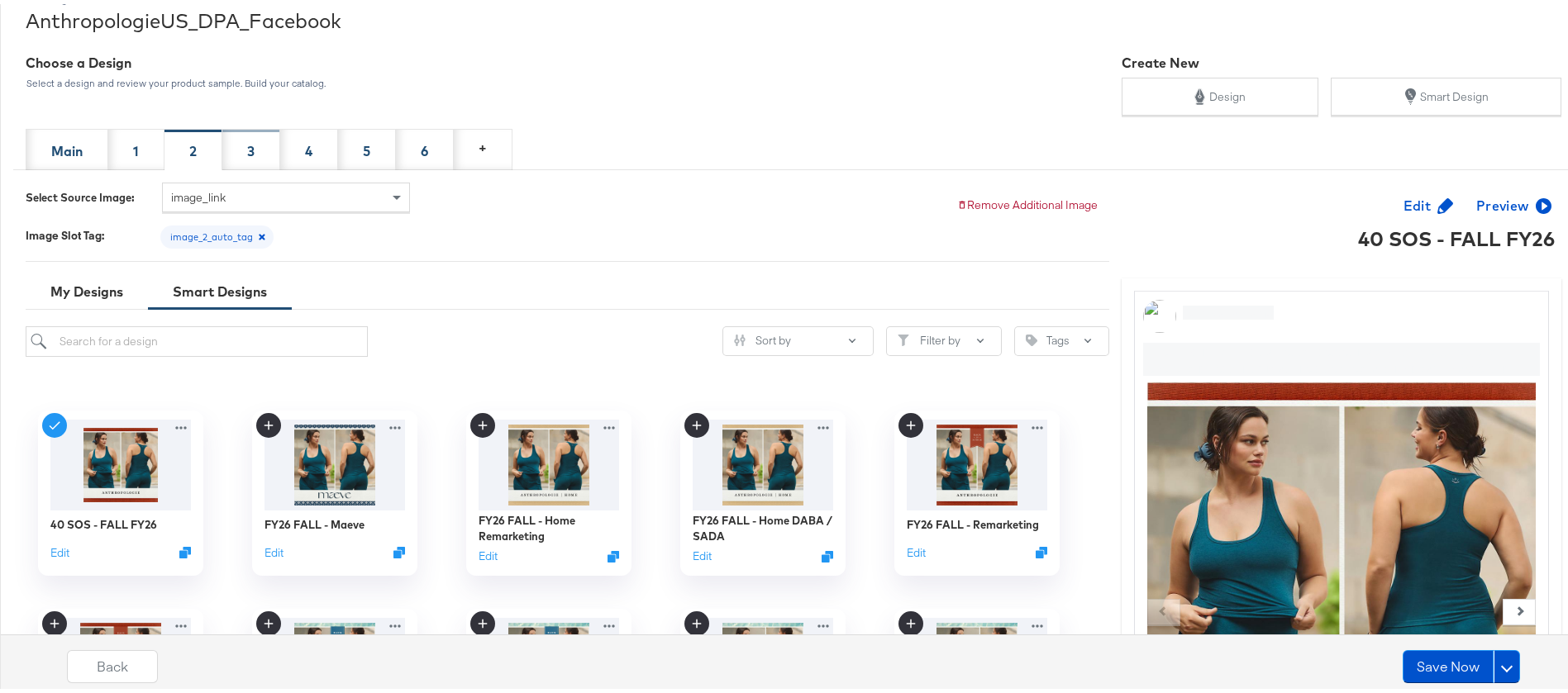 click on "3" at bounding box center [250, 147] 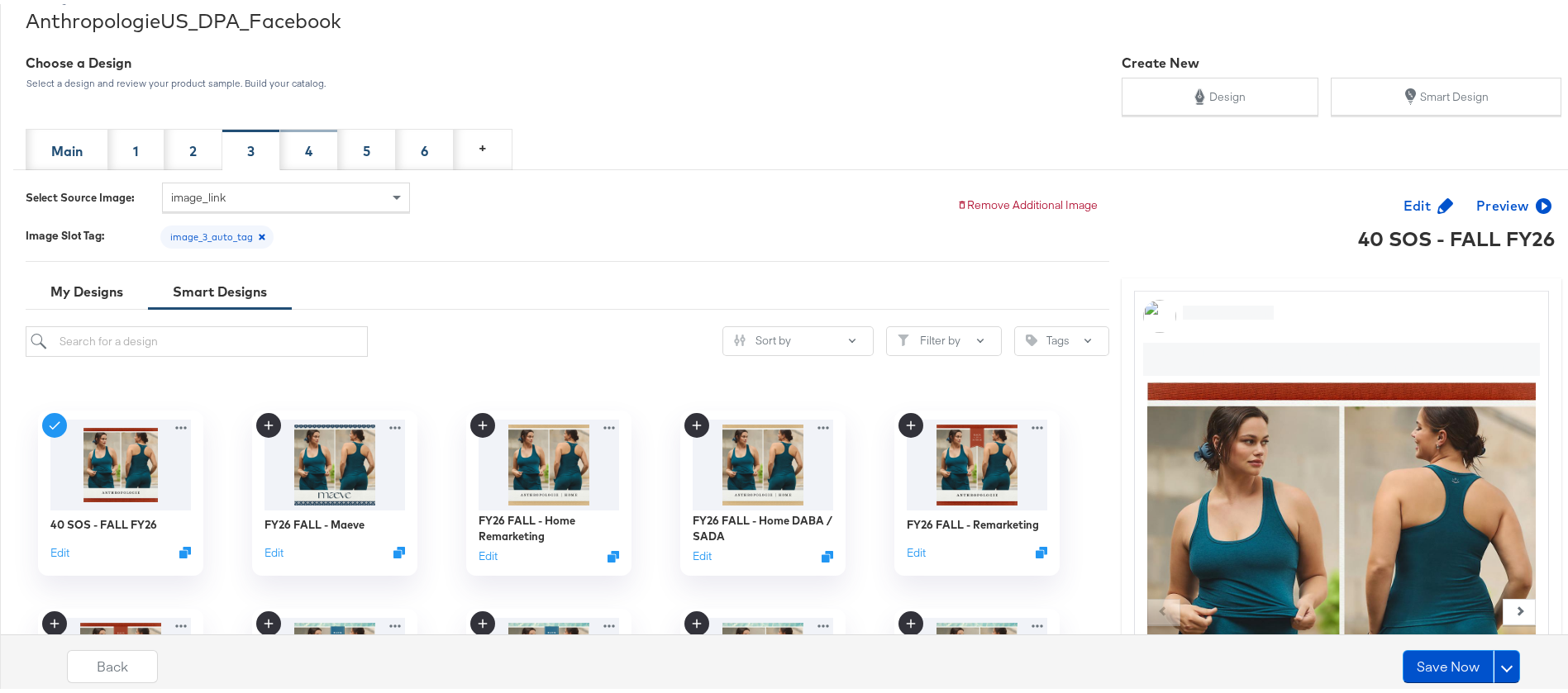 click on "4" at bounding box center (309, 145) 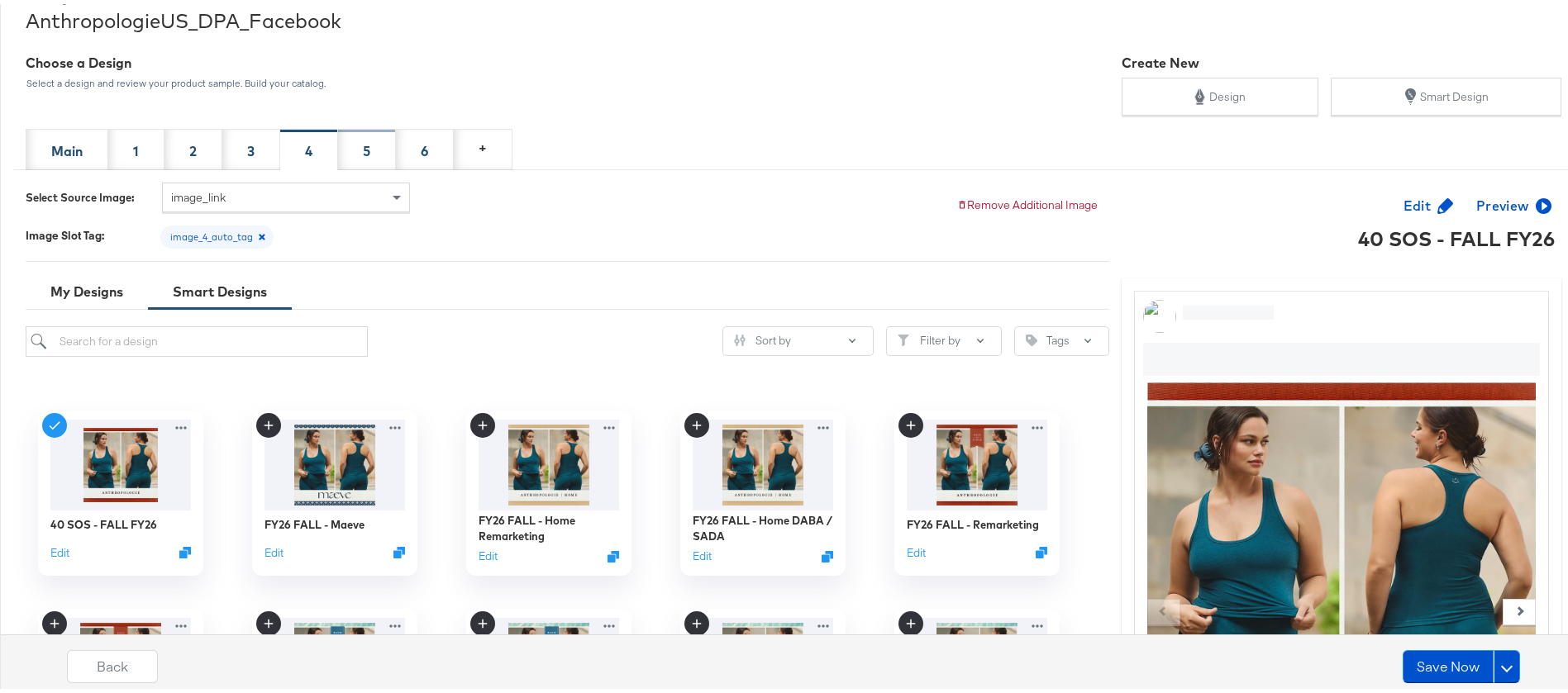 click on "5" at bounding box center (367, 145) 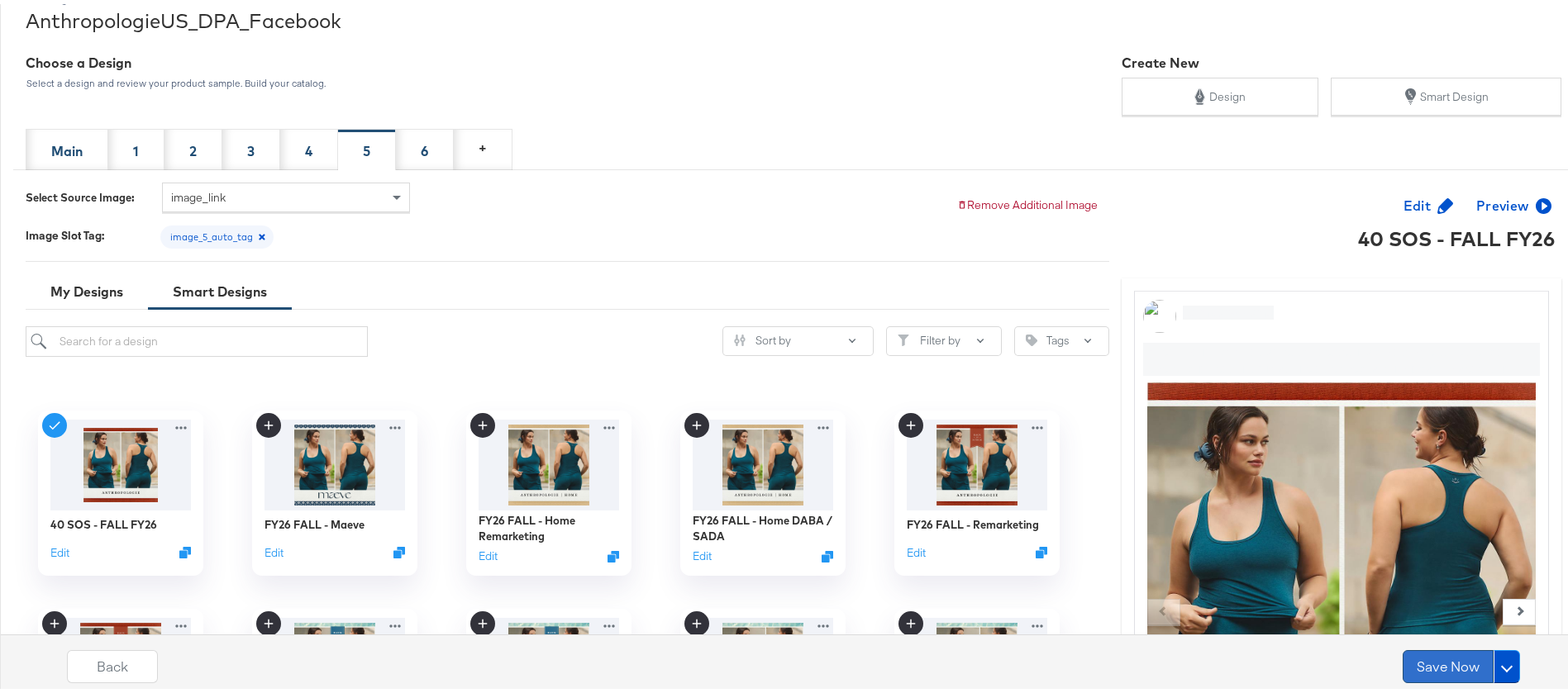 click on "Save Now" at bounding box center [1448, 662] 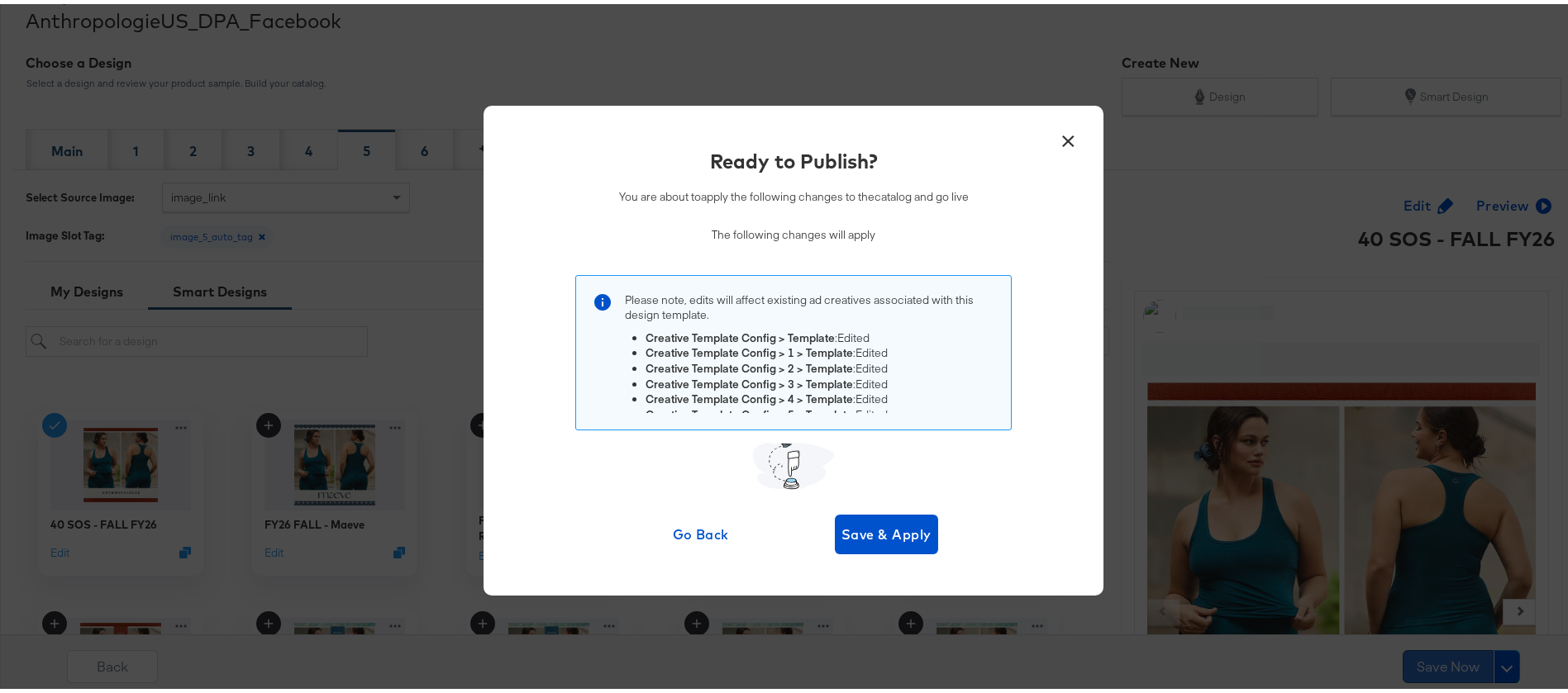 scroll, scrollTop: 0, scrollLeft: 0, axis: both 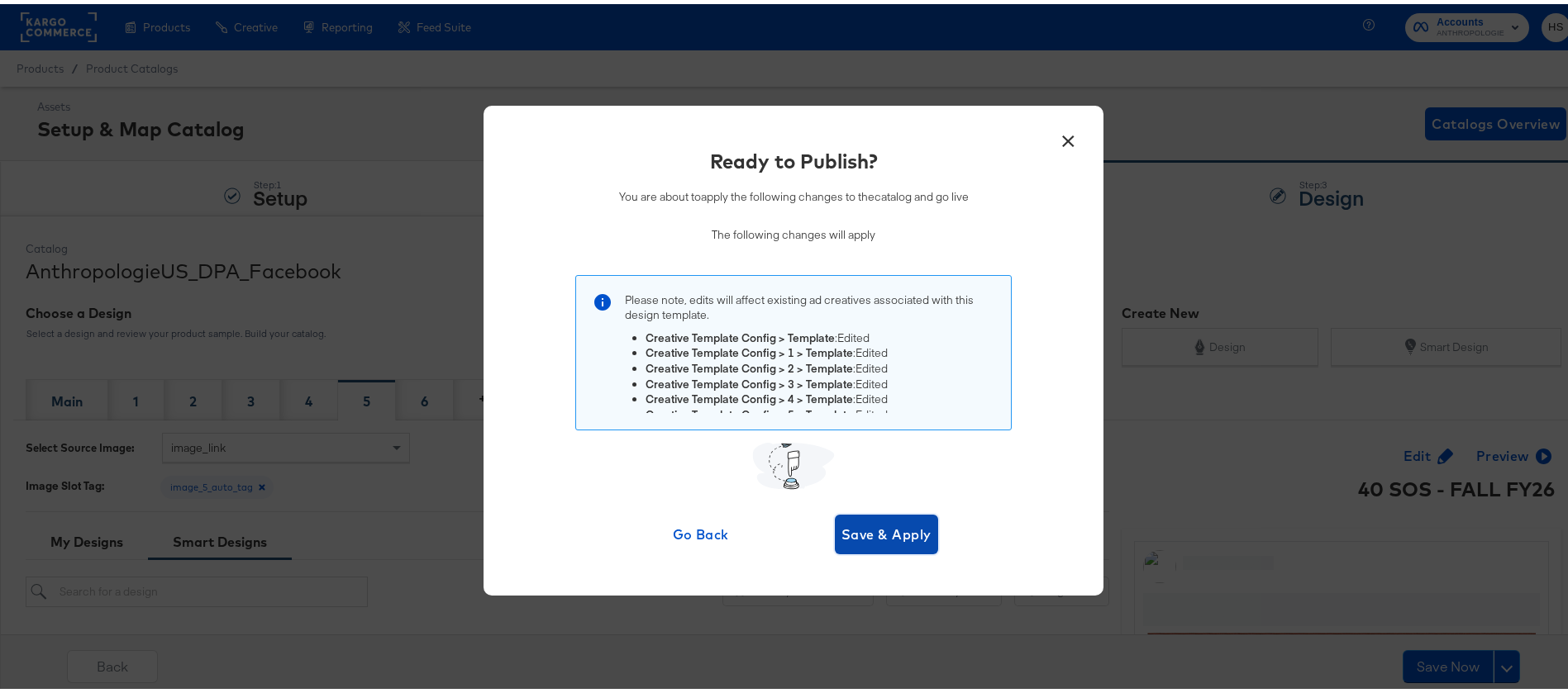 click on "Save & Apply" at bounding box center (886, 530) 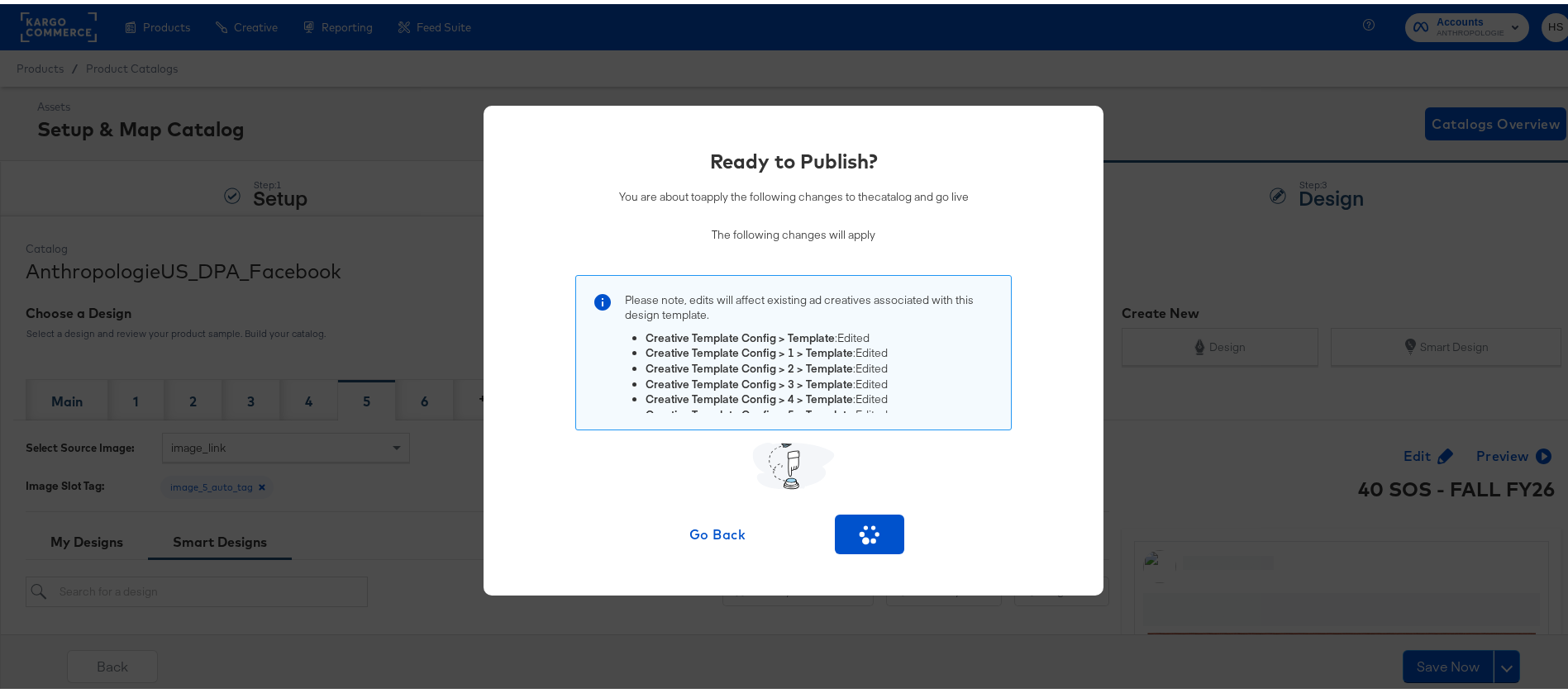 click 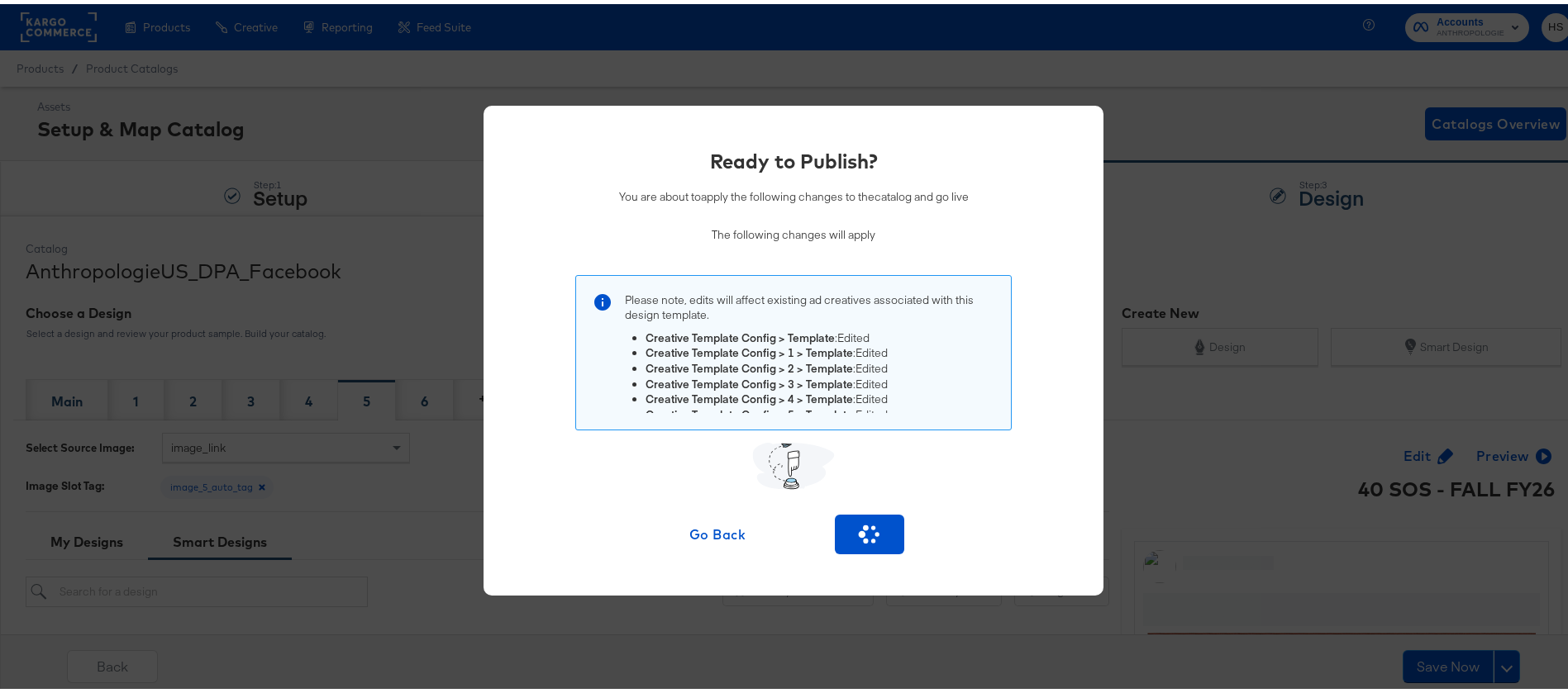 click on "Please note, edits will affect existing ad creatives associated with this design template . Creative Template Config > Template :  Edited Creative Template Config > 1 > Template :  Edited Creative Template Config > 2 > Template :  Edited Creative Template Config > 3 > Template :  Edited Creative Template Config > 4 > Template :  Edited Creative Template Config > 5 > Template :  Edited" at bounding box center (794, 378) 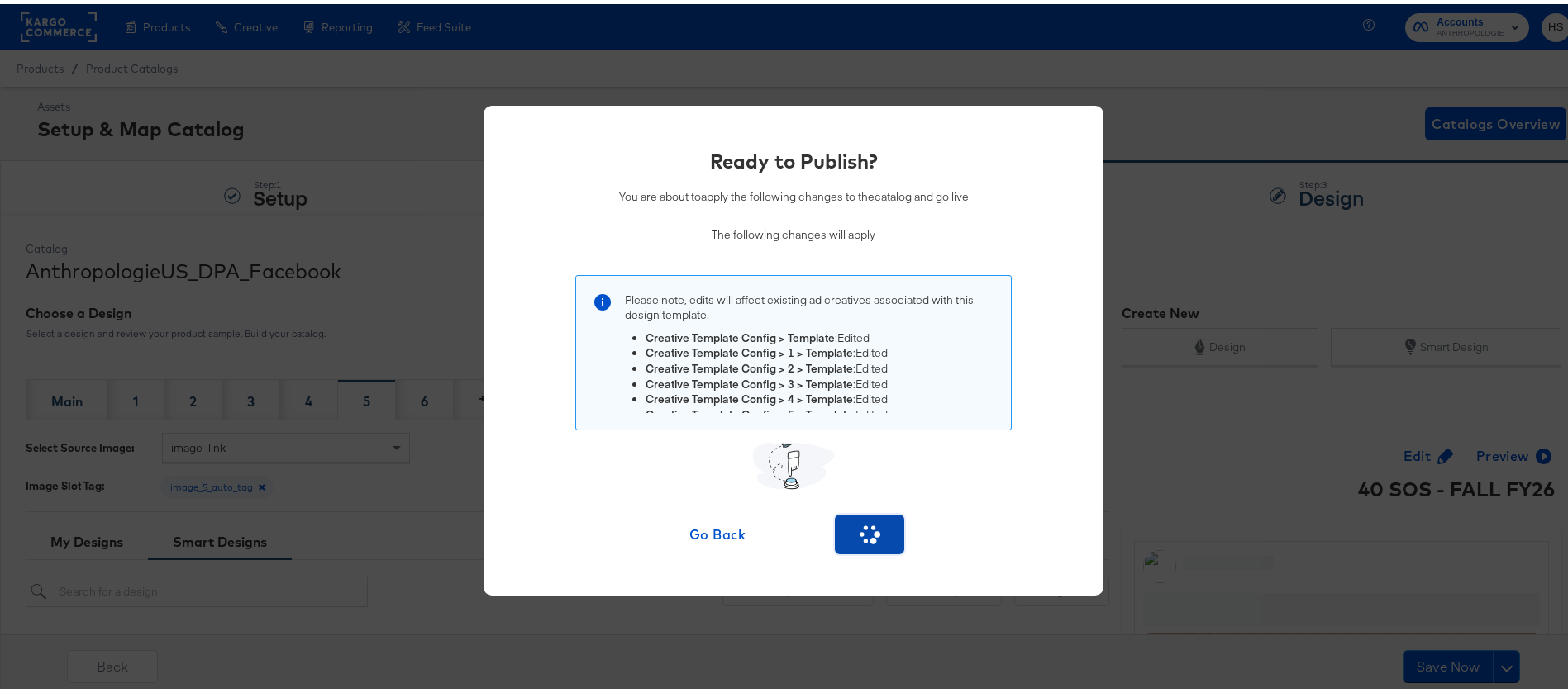 click 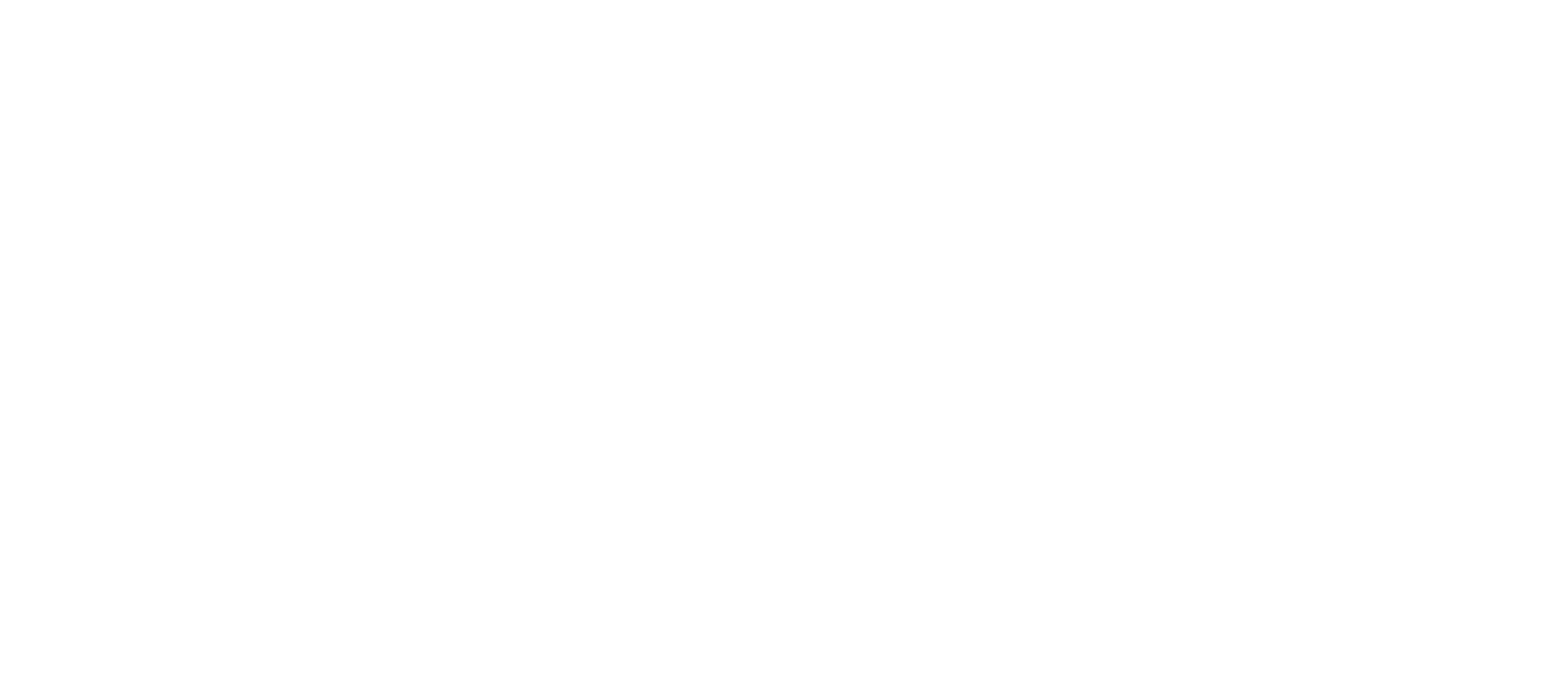 scroll, scrollTop: 0, scrollLeft: 0, axis: both 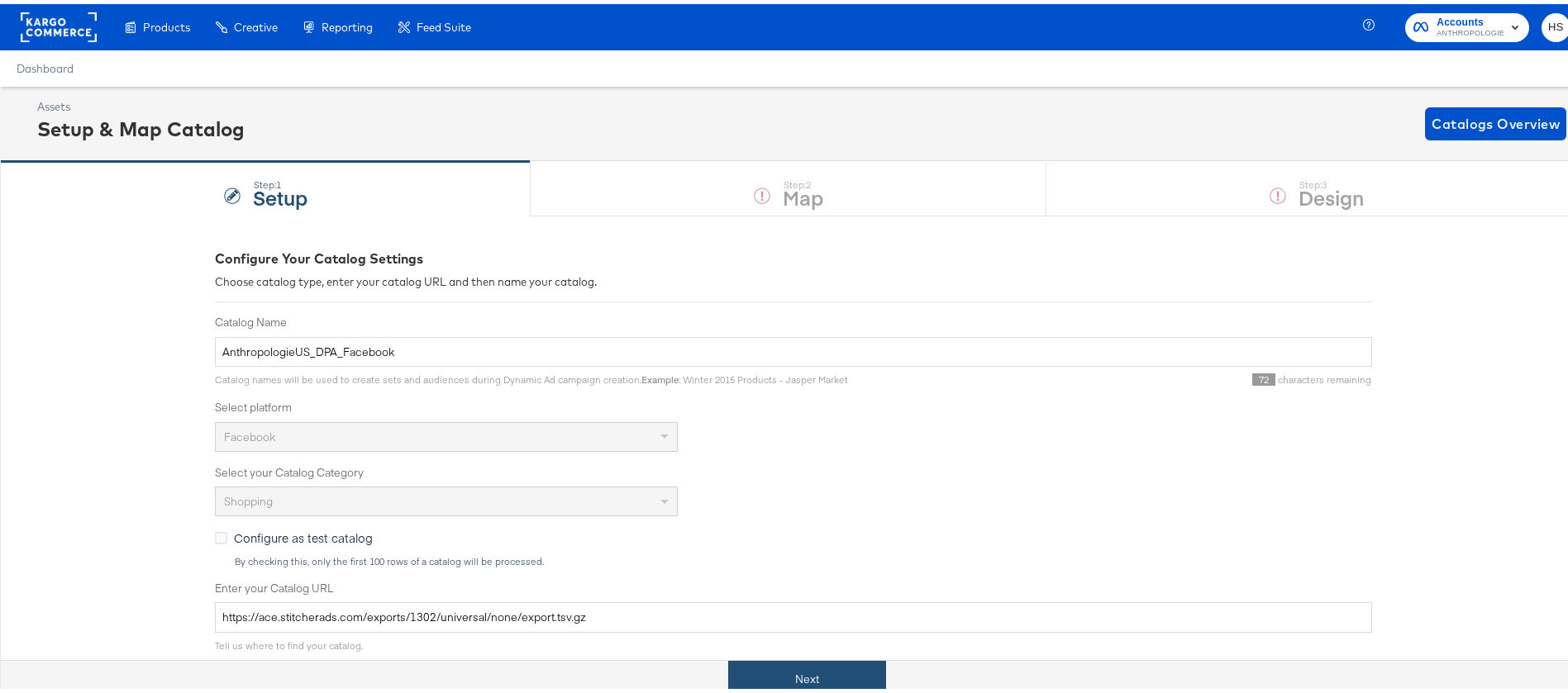 click on "Next" at bounding box center [807, 675] 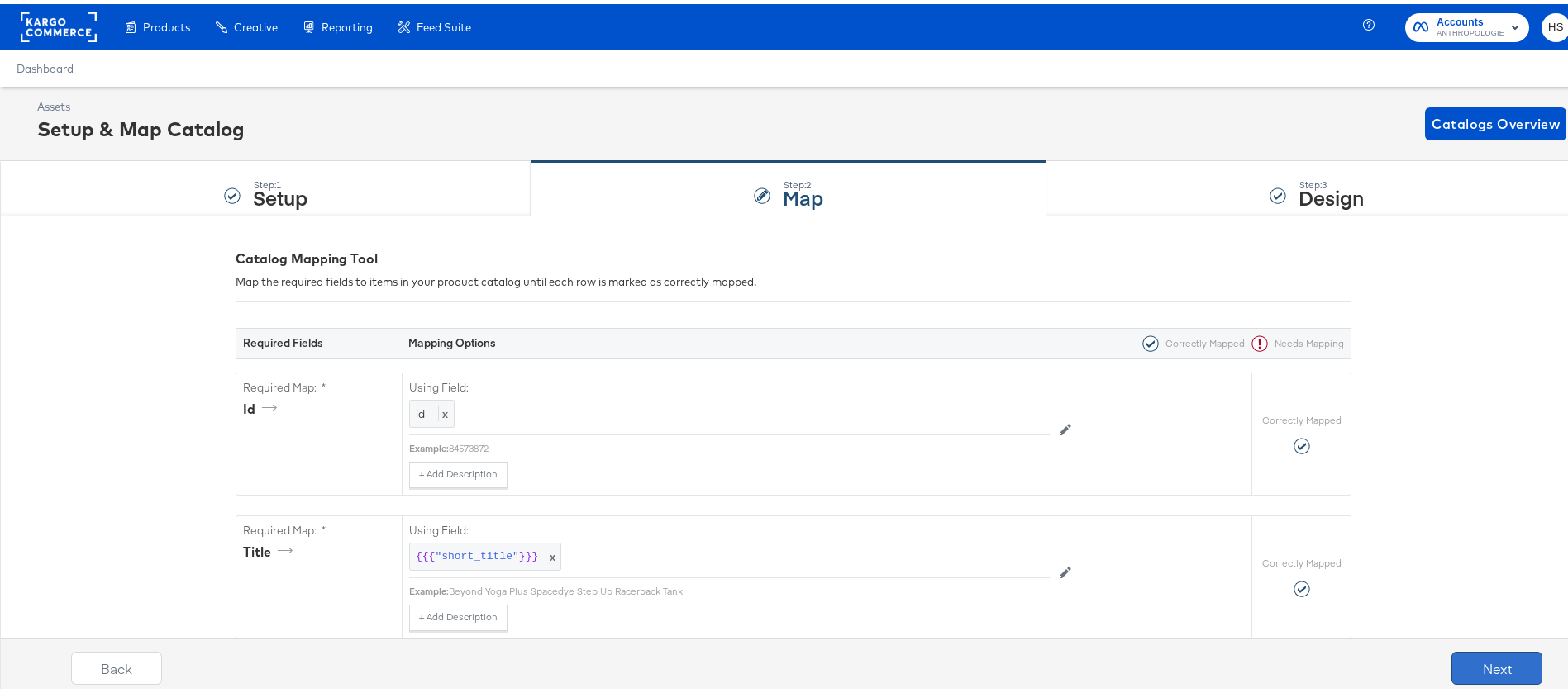 click on "Next" at bounding box center [1497, 664] 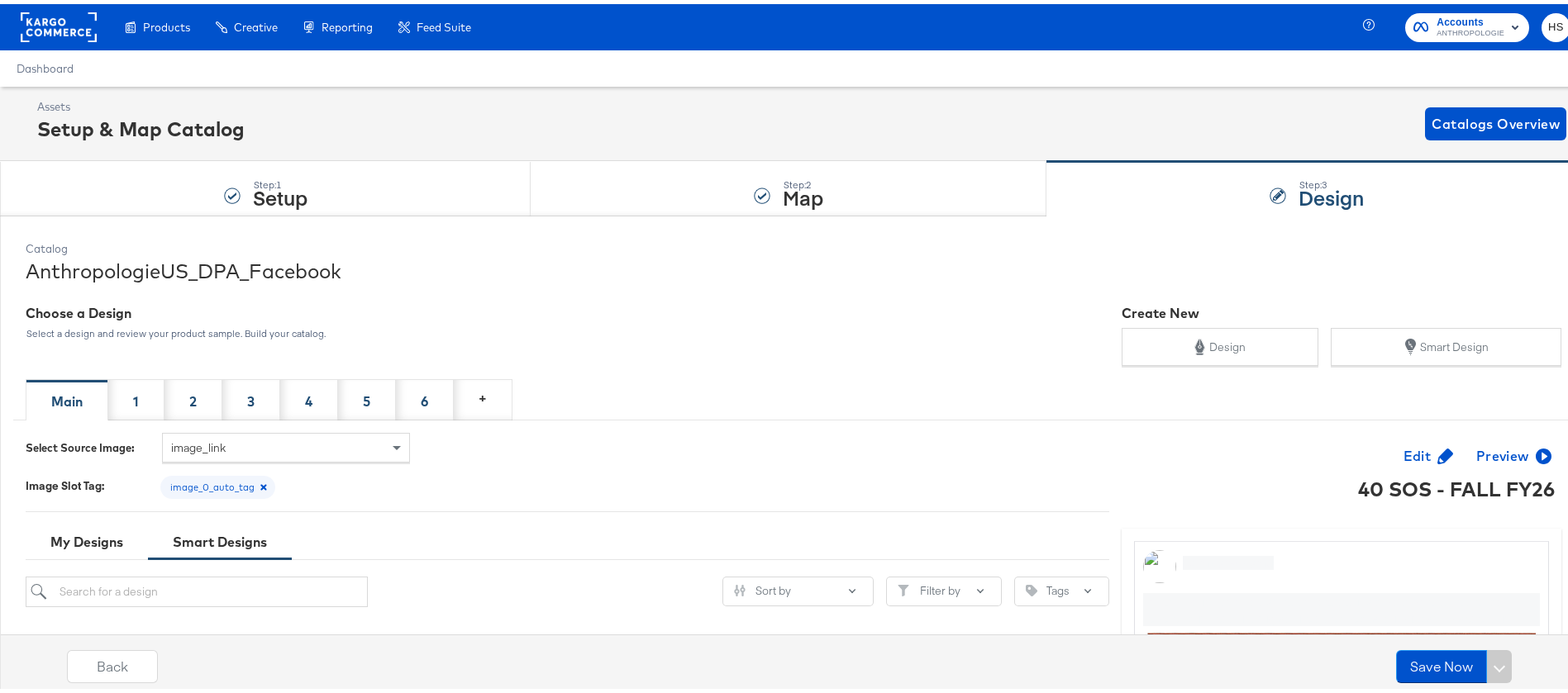 scroll, scrollTop: 317, scrollLeft: 0, axis: vertical 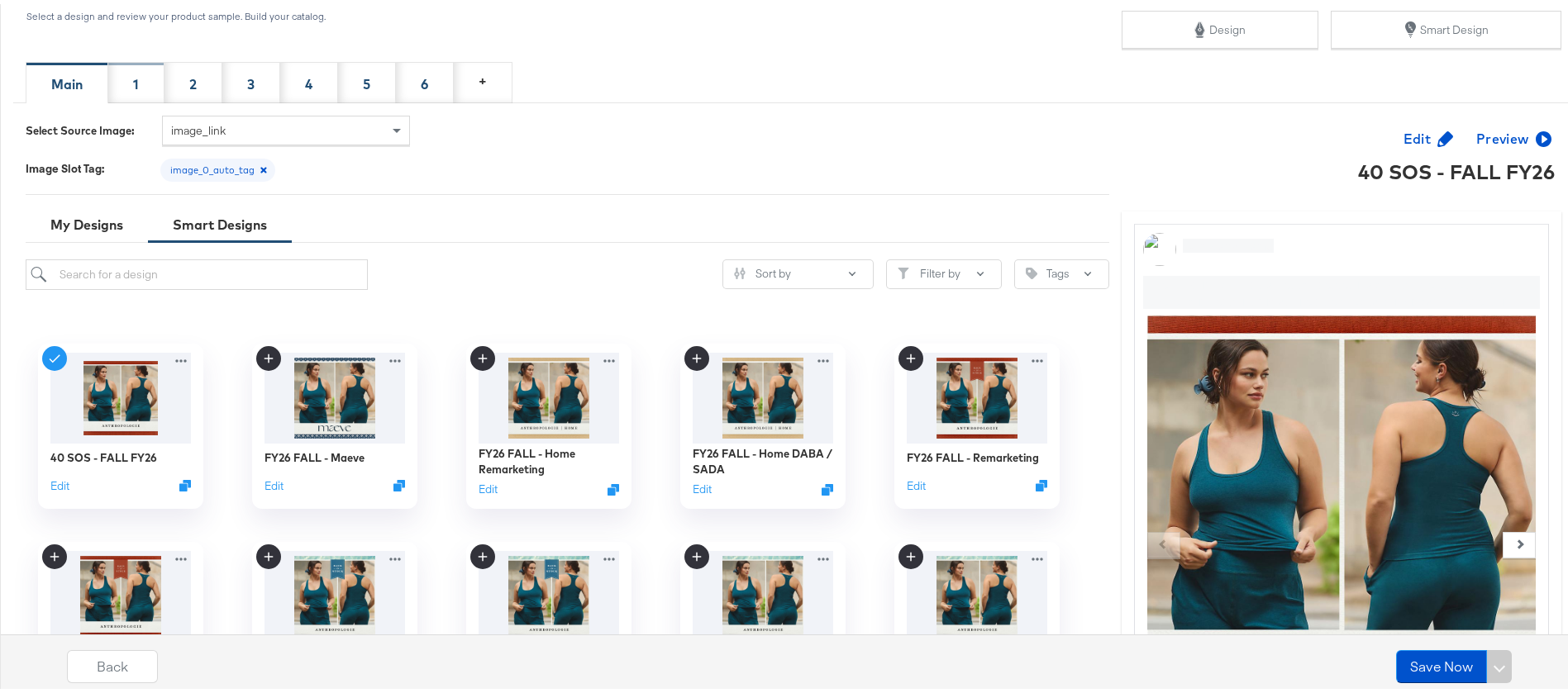 click on "1" at bounding box center [136, 78] 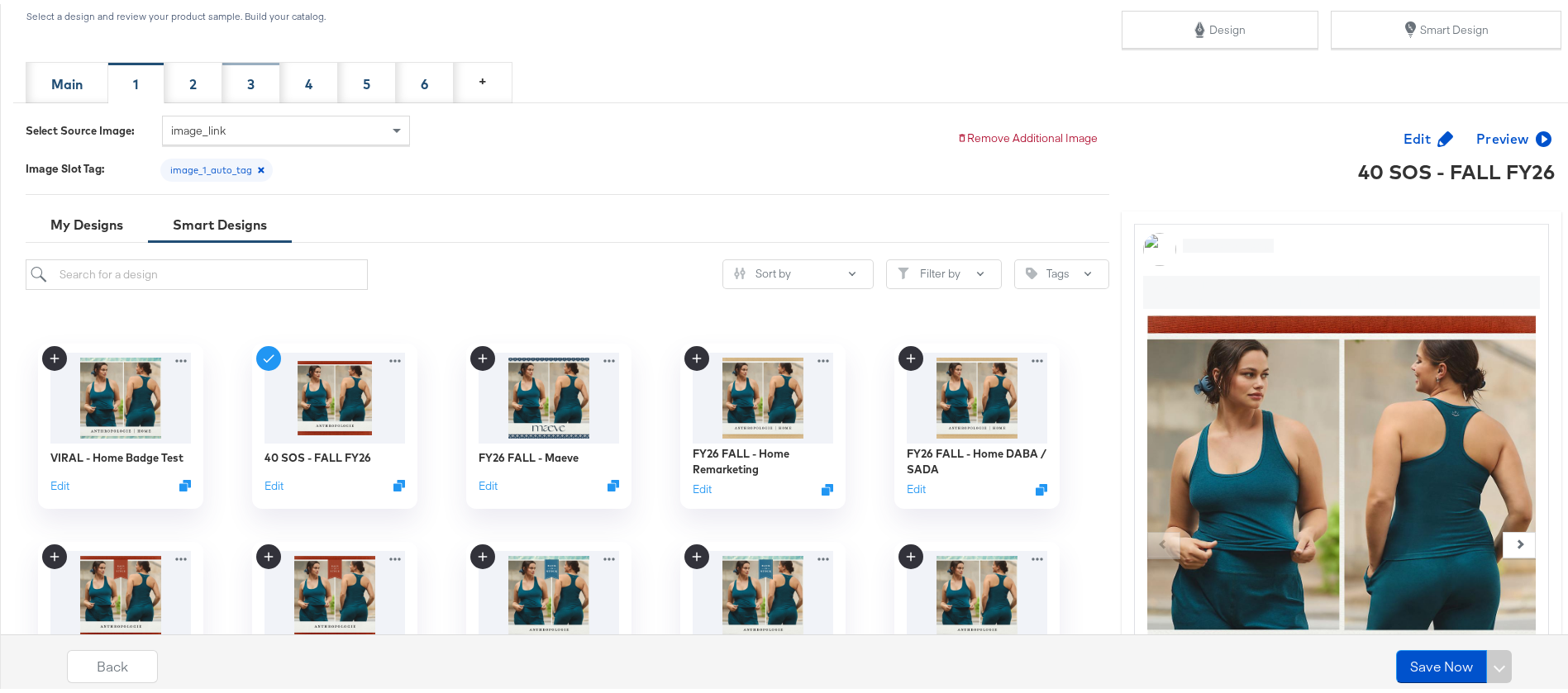 click on "2" at bounding box center [193, 78] 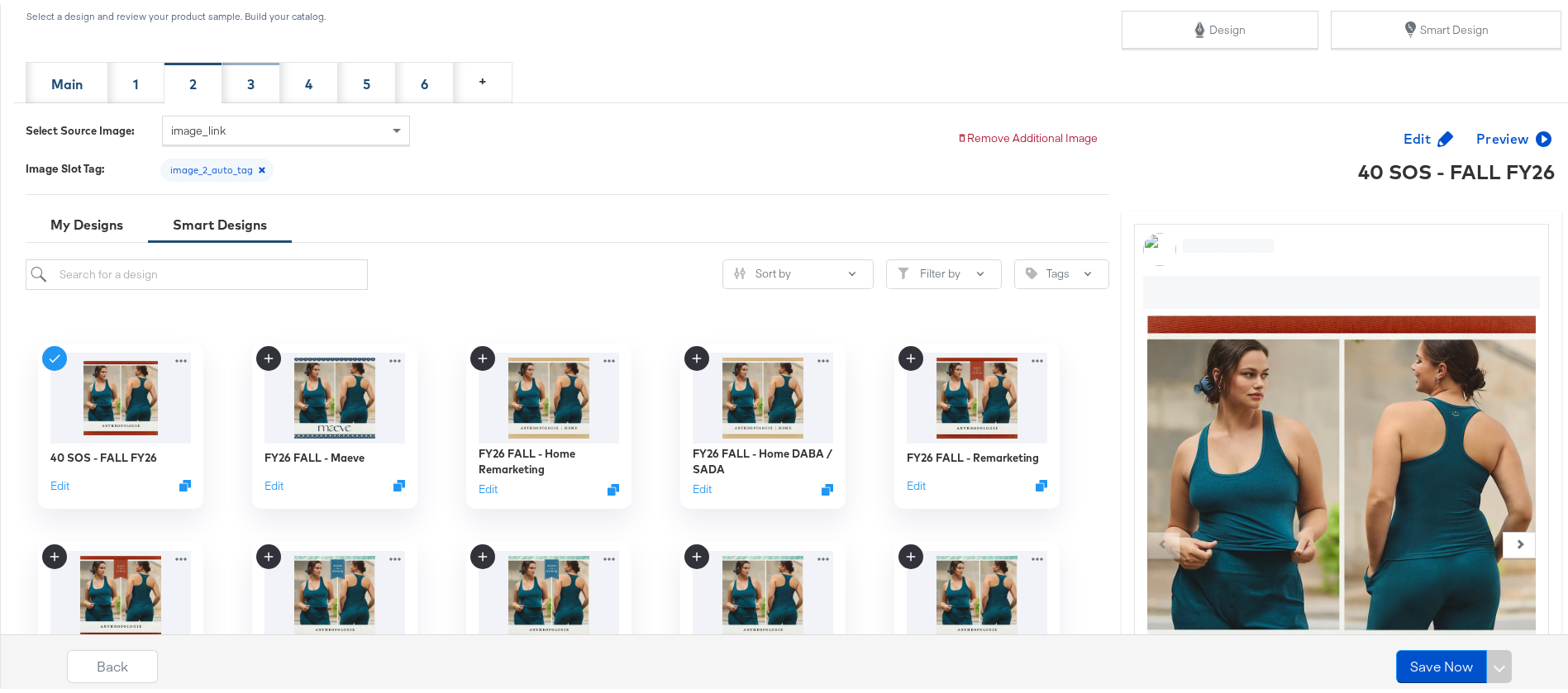click on "3" at bounding box center (251, 78) 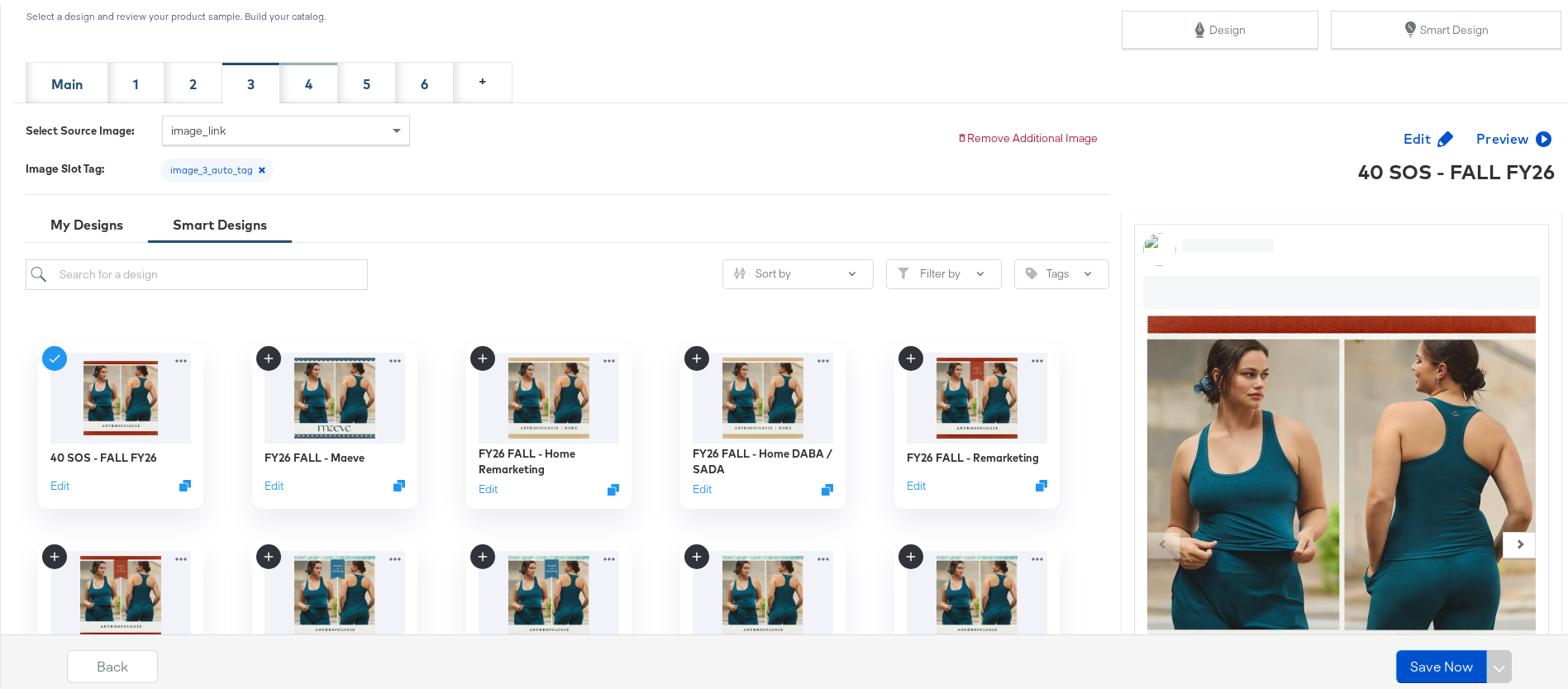 click on "4" at bounding box center [308, 80] 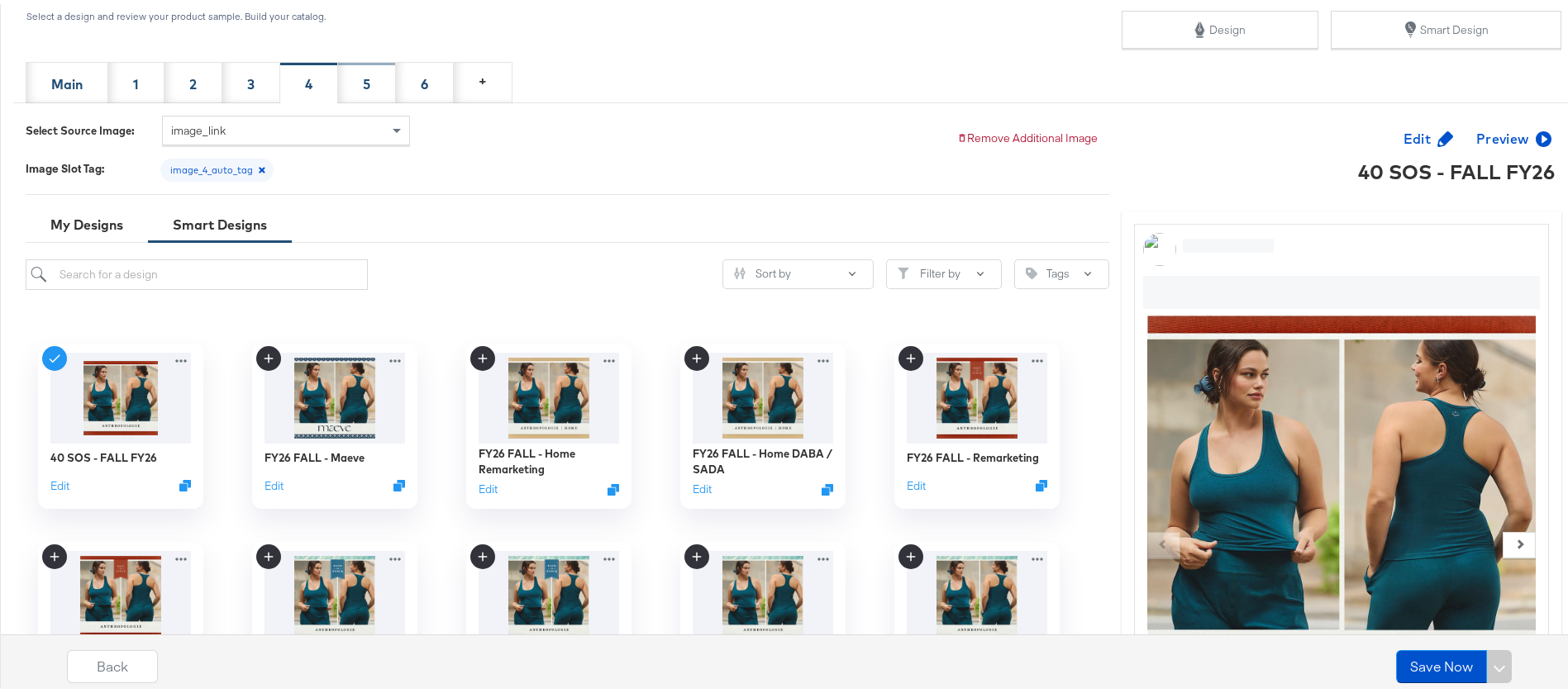 click on "5" at bounding box center (367, 78) 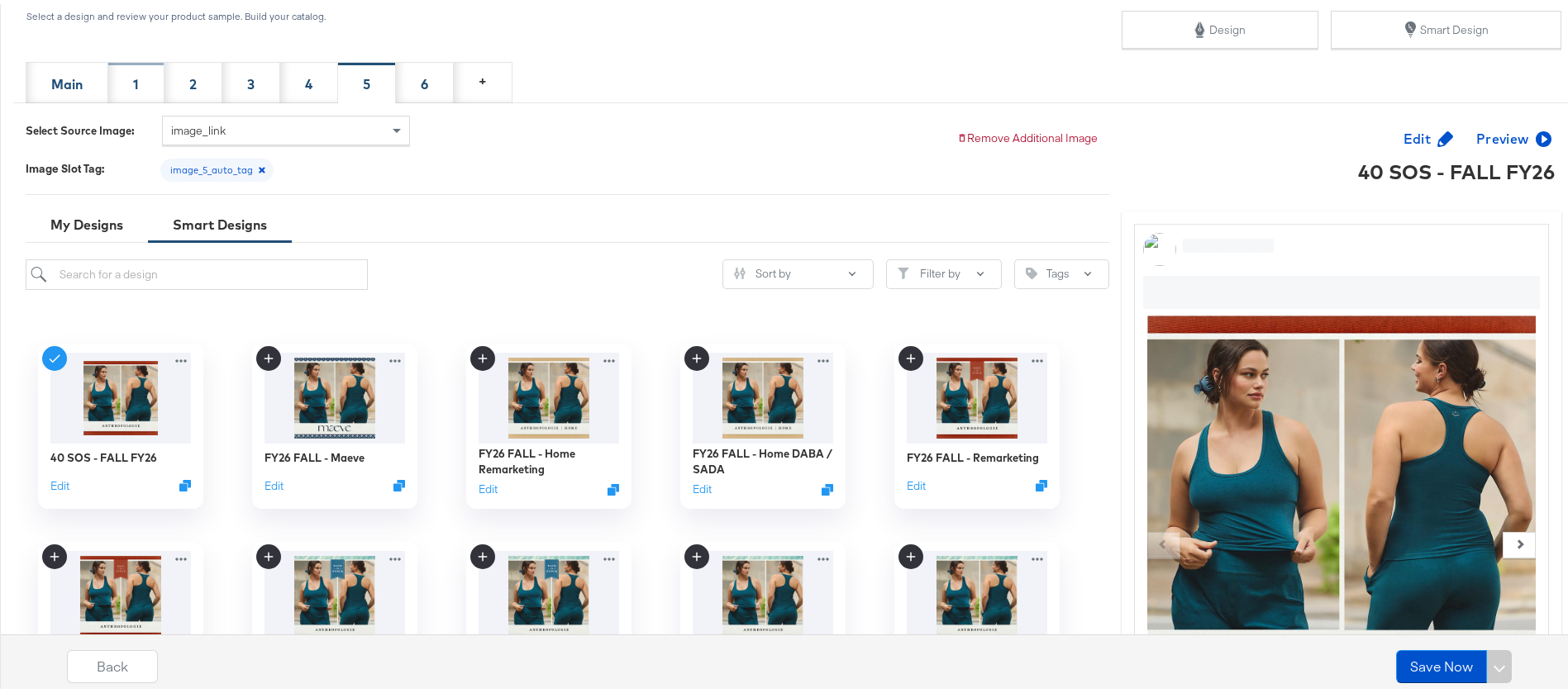 click on "1" at bounding box center (136, 78) 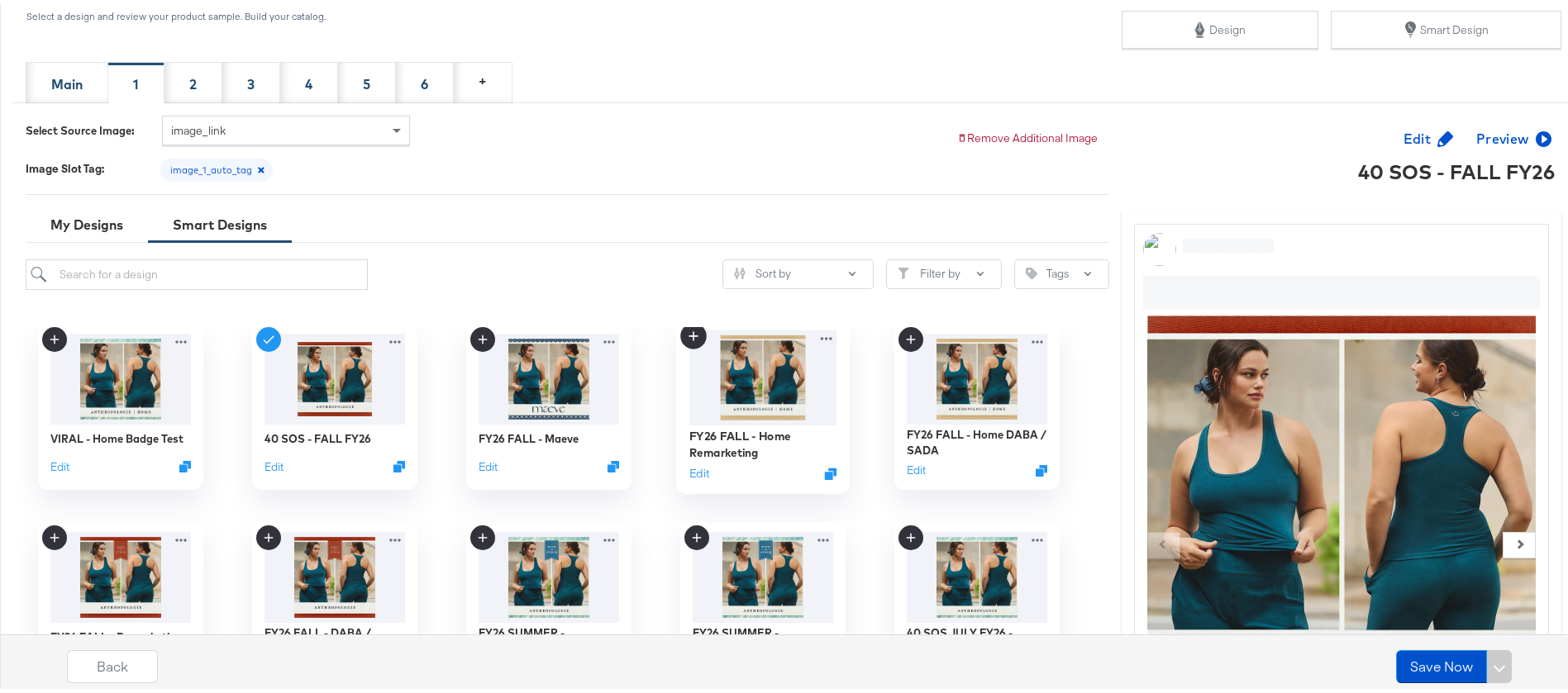scroll, scrollTop: 22, scrollLeft: 0, axis: vertical 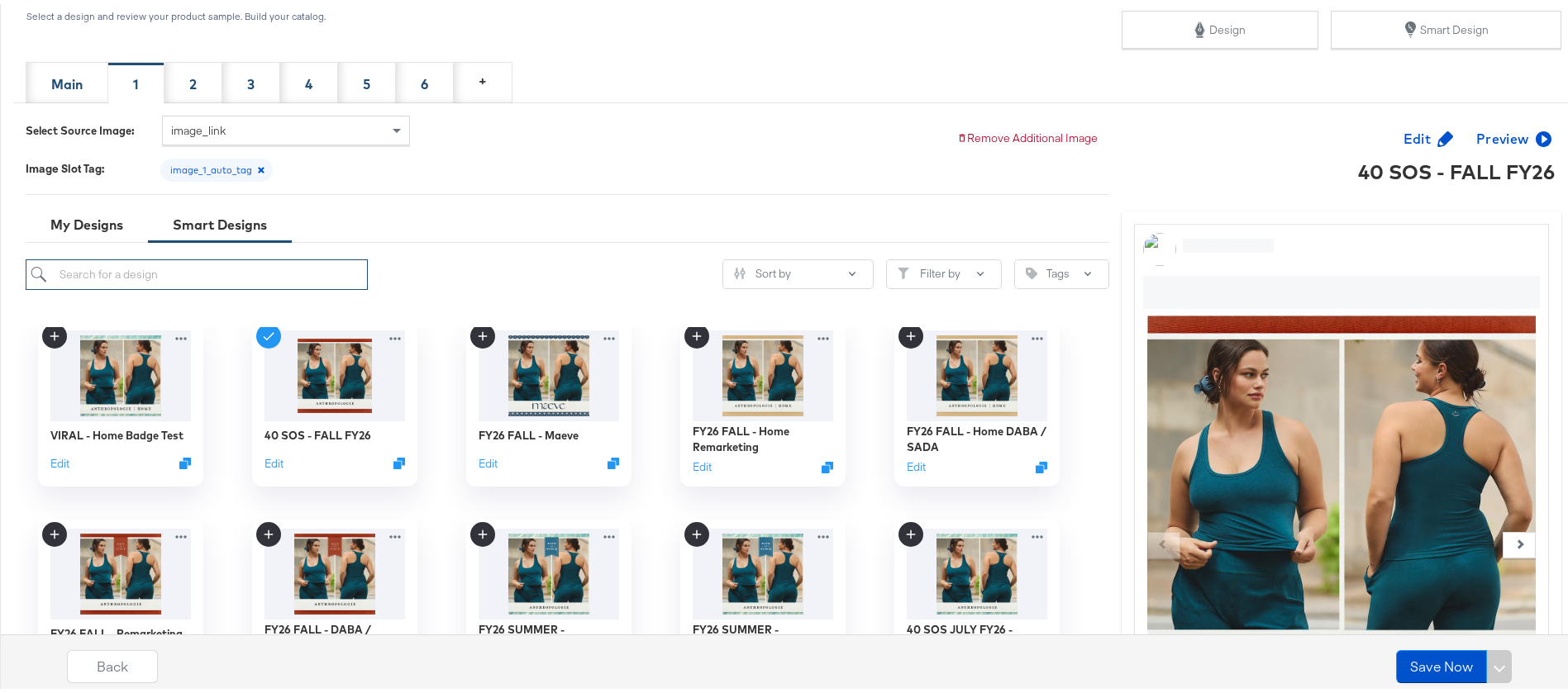 click at bounding box center (197, 270) 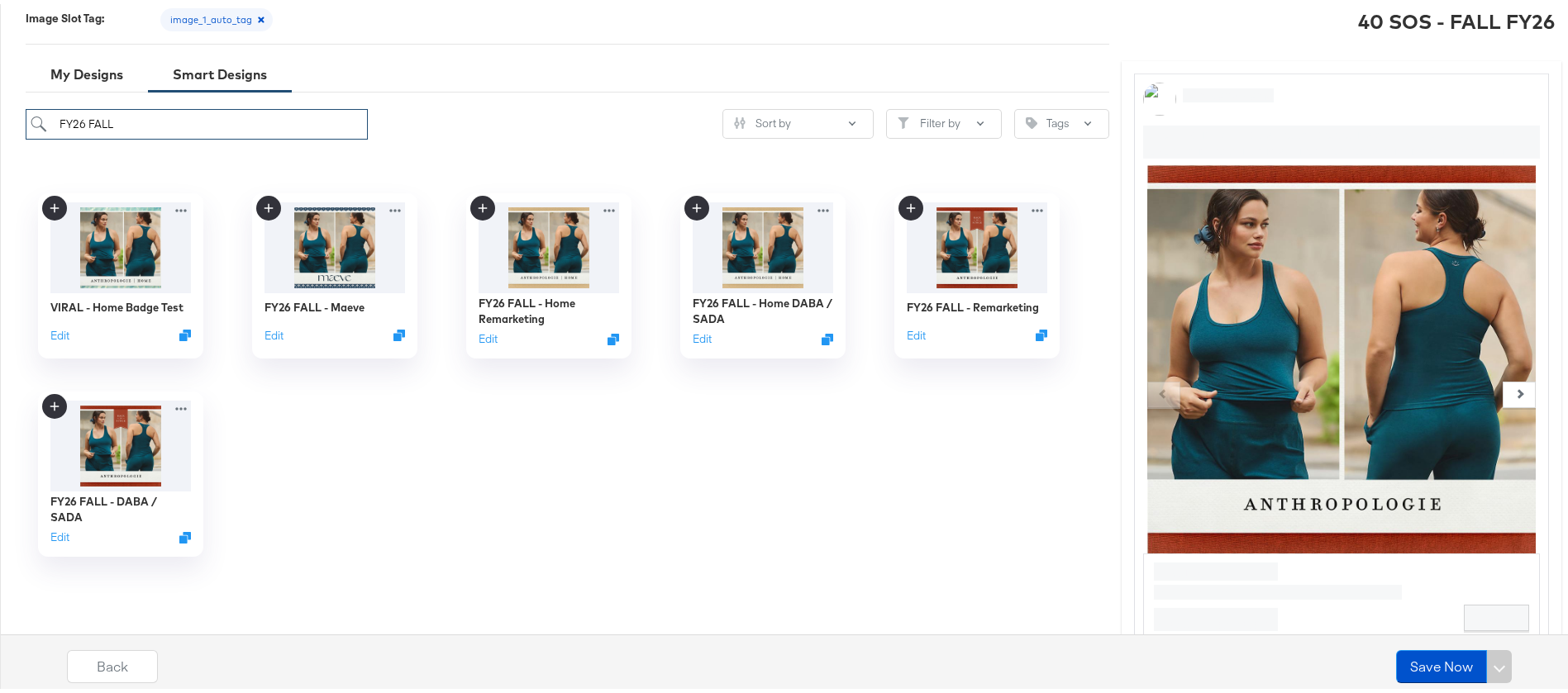 scroll, scrollTop: 480, scrollLeft: 0, axis: vertical 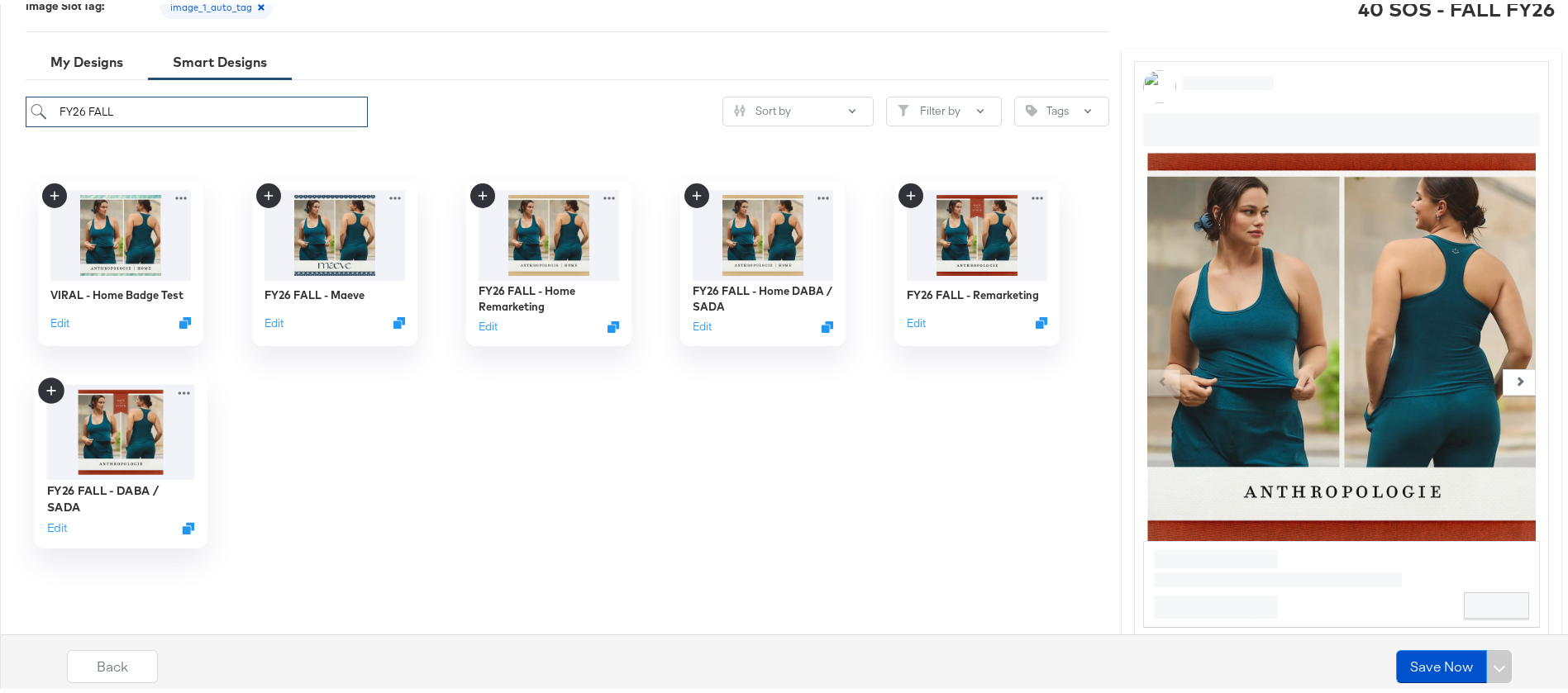 type on "FY26 FALL" 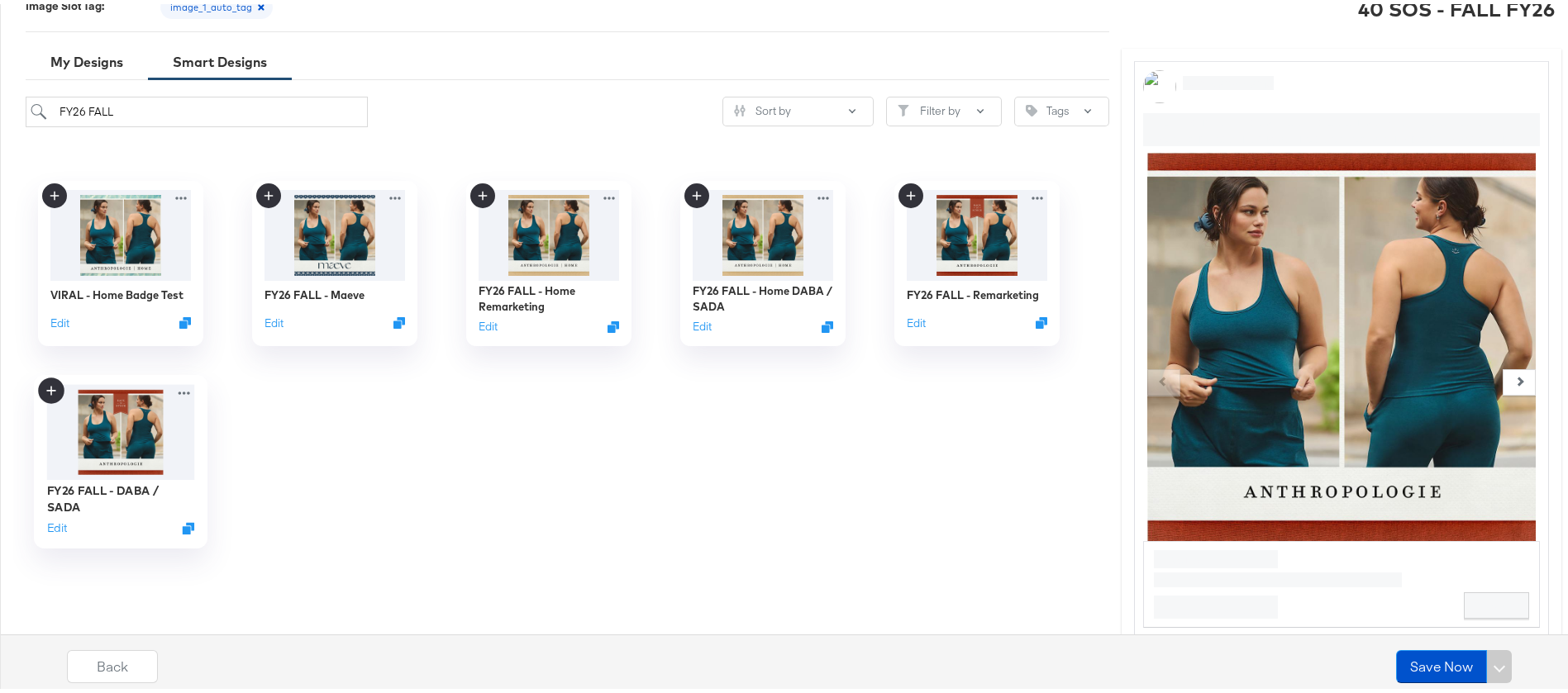click at bounding box center (120, 427) 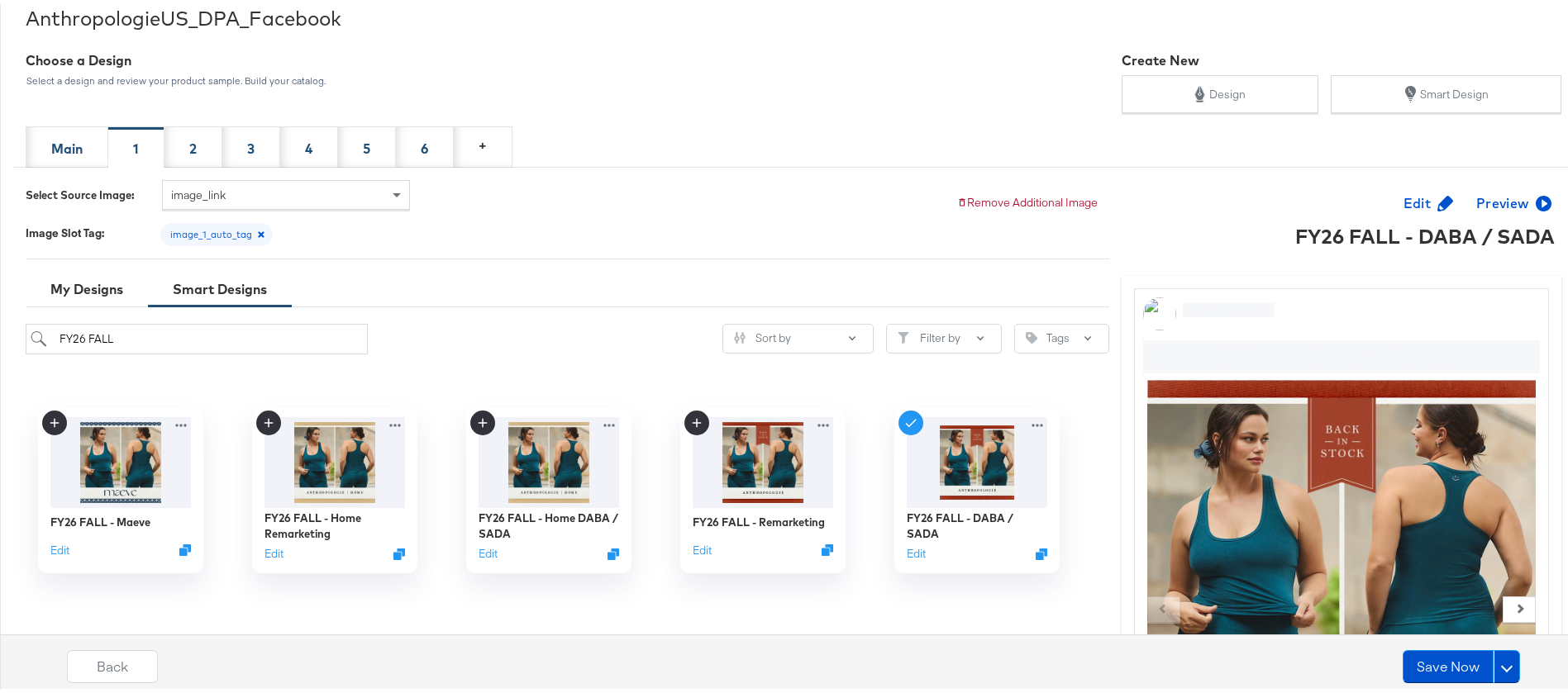 scroll, scrollTop: 250, scrollLeft: 0, axis: vertical 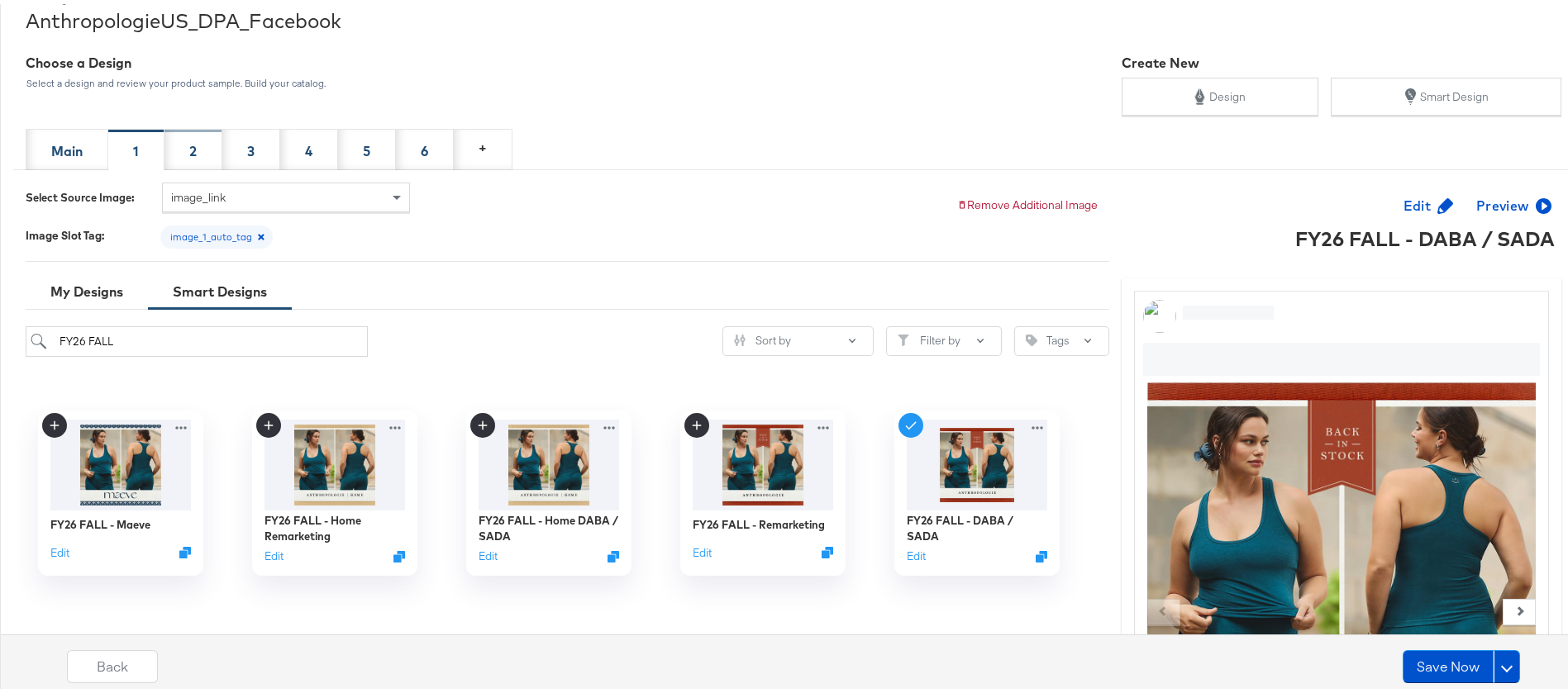 click on "2" at bounding box center (193, 147) 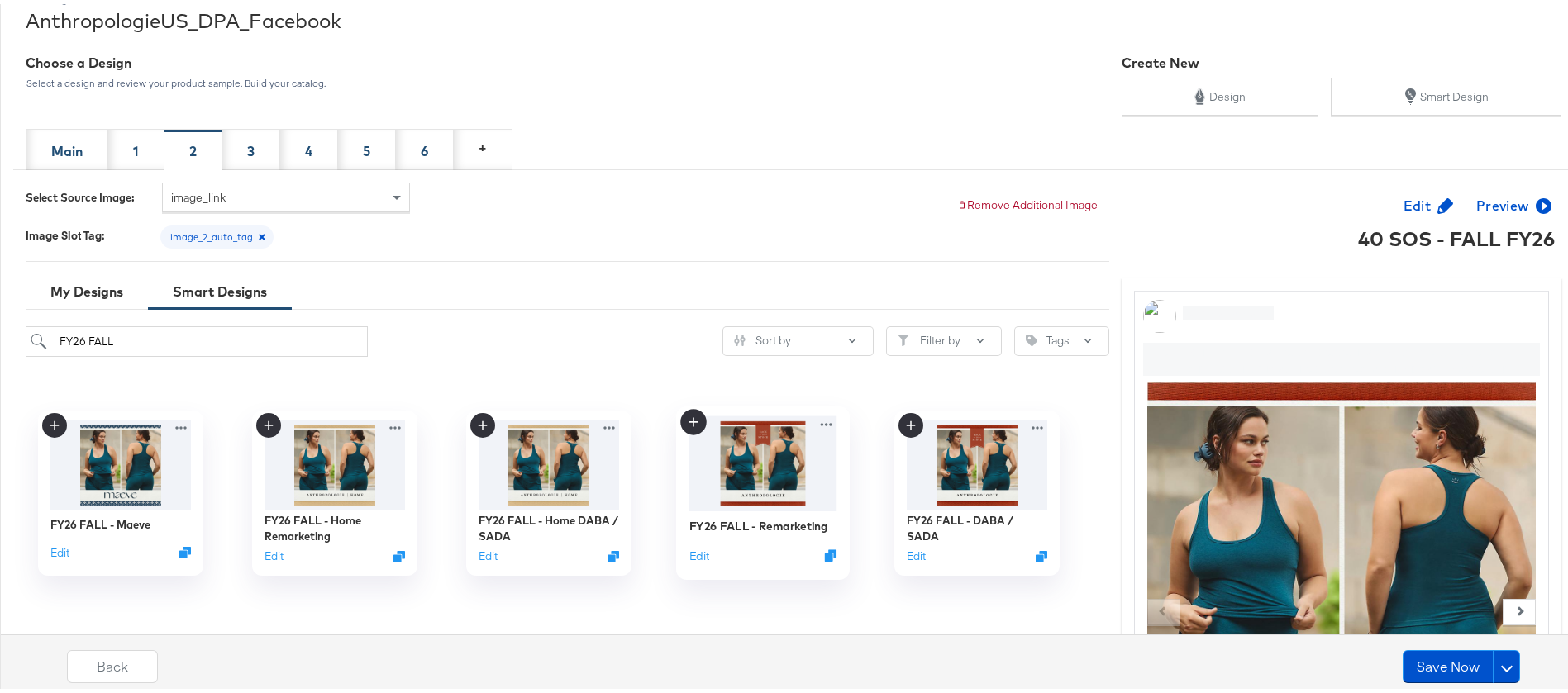 click at bounding box center (762, 458) 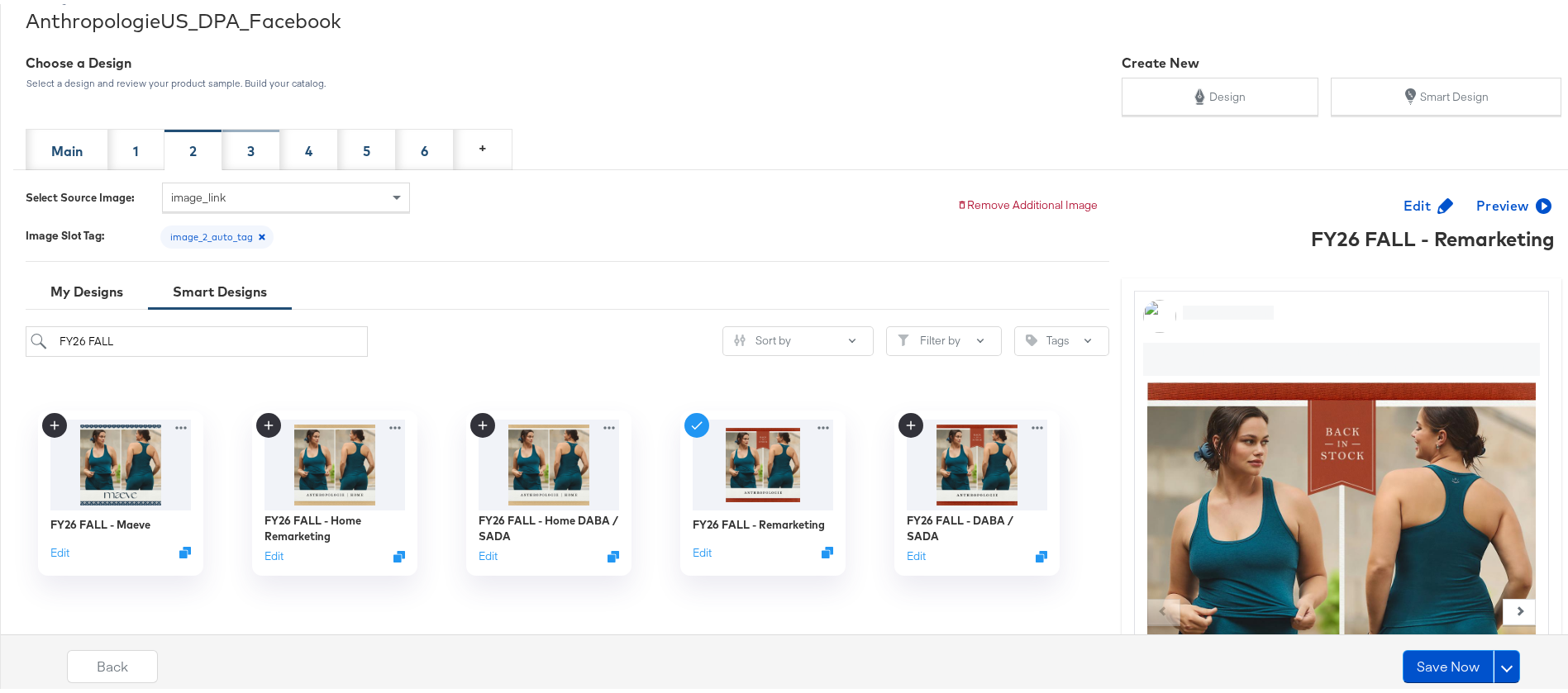 click on "3" at bounding box center (251, 145) 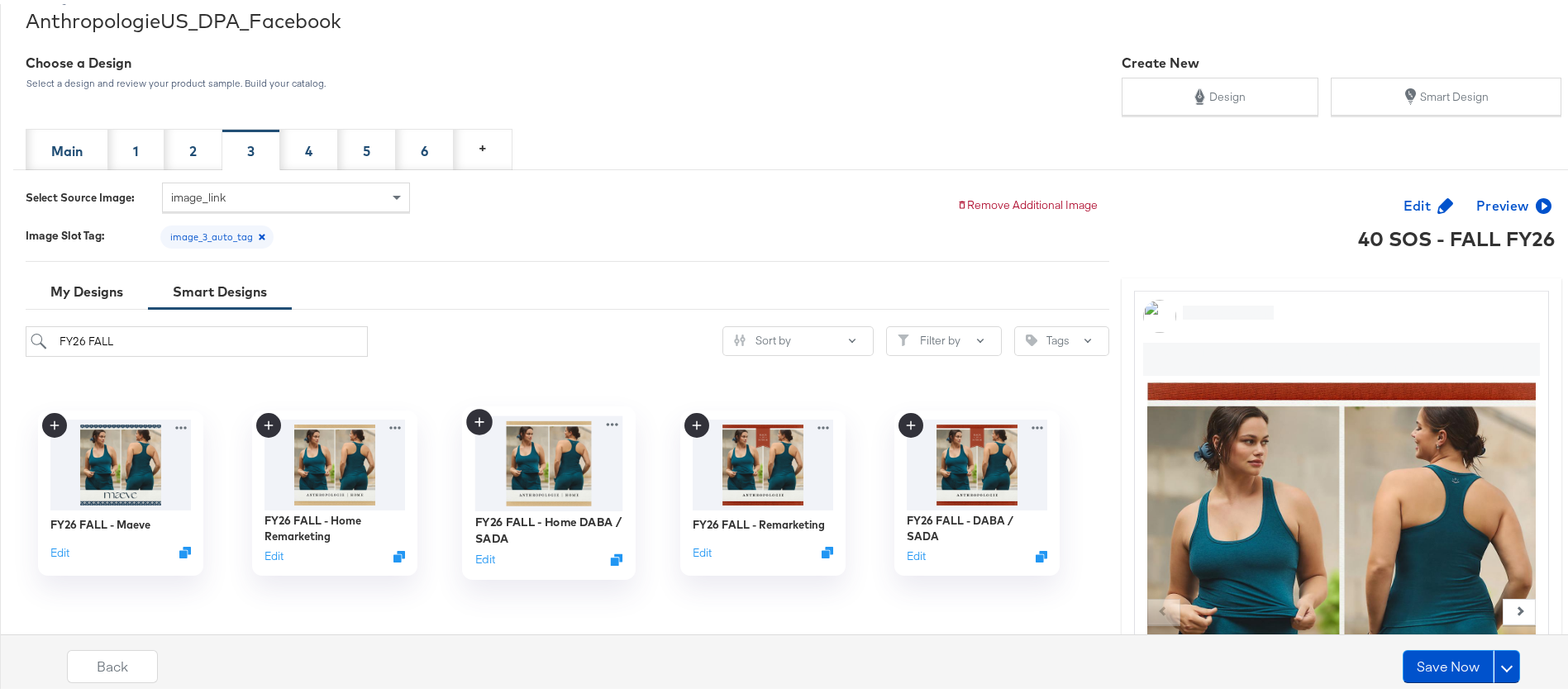 click at bounding box center (548, 458) 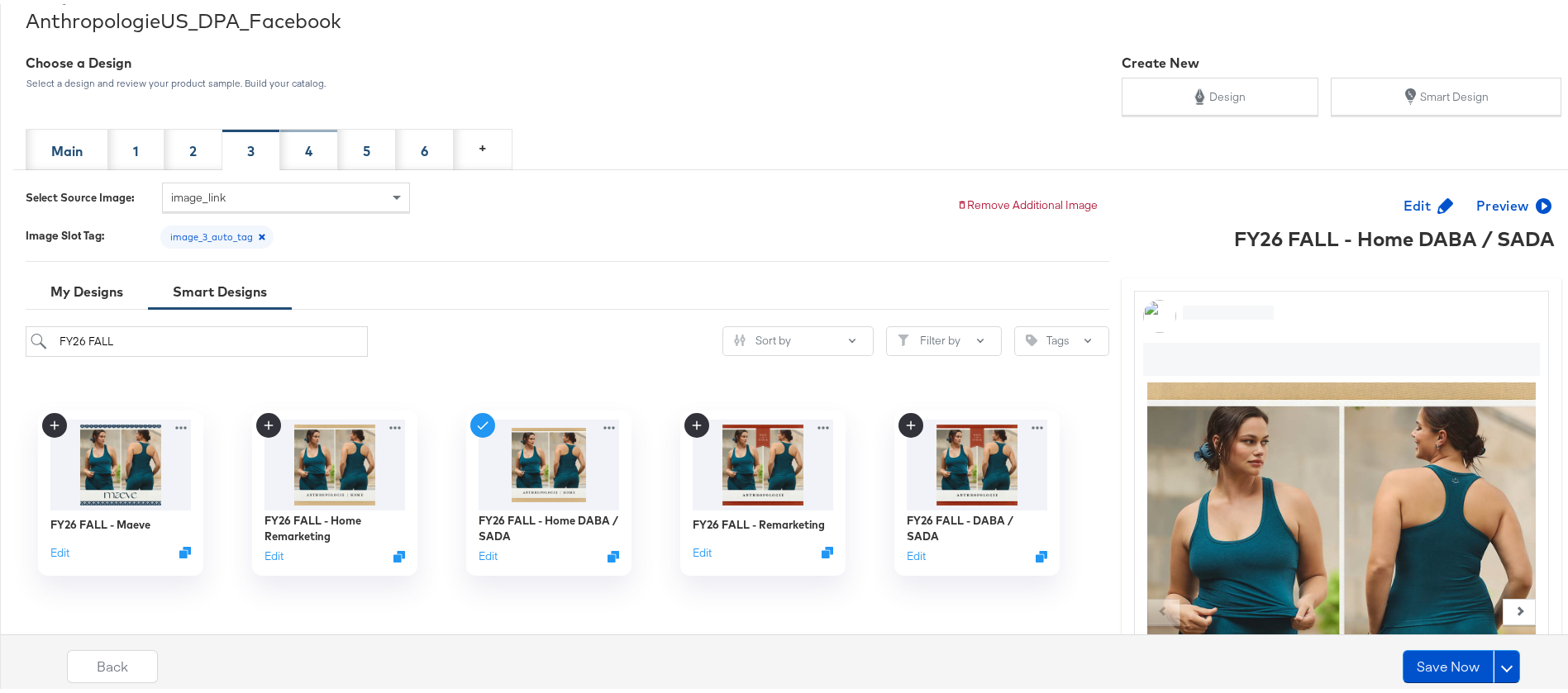 click on "4" at bounding box center (309, 145) 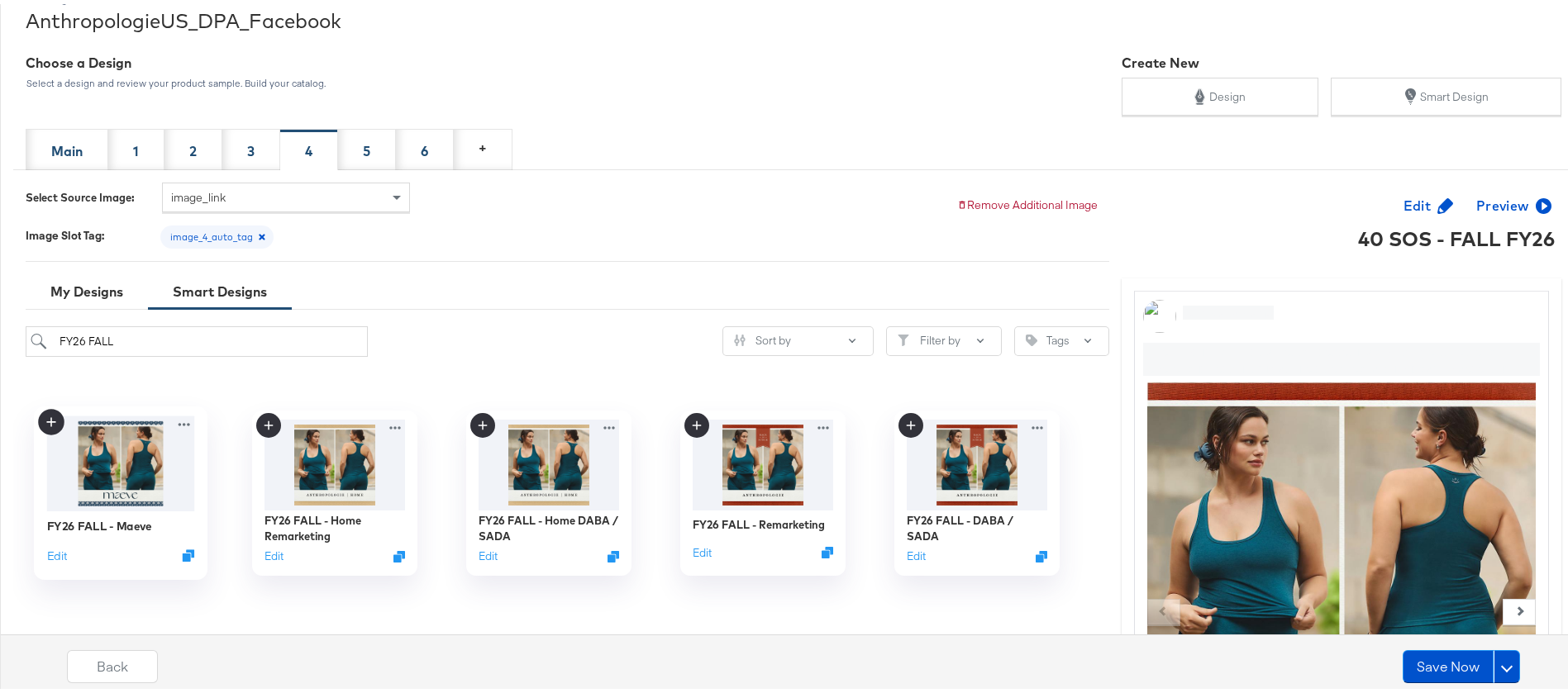 click at bounding box center (120, 458) 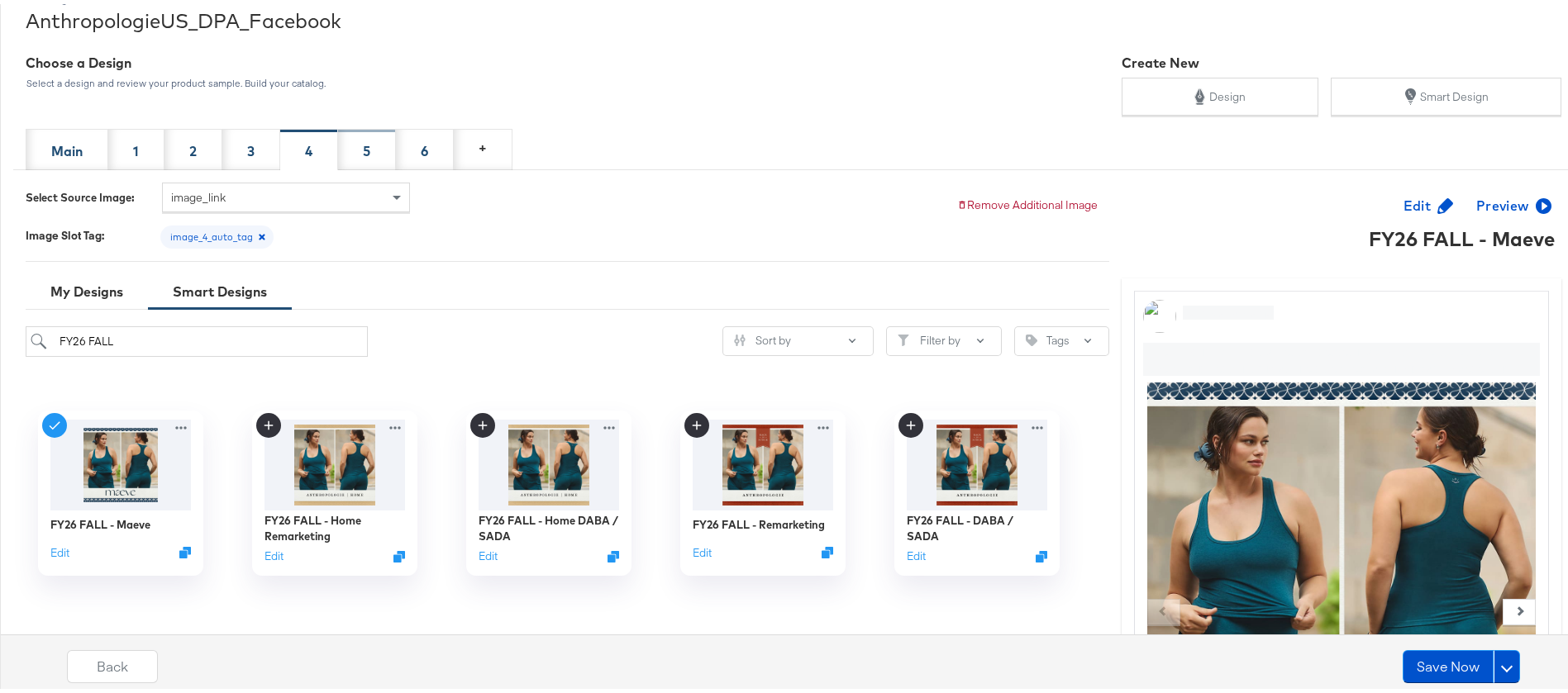 click on "5" at bounding box center (366, 147) 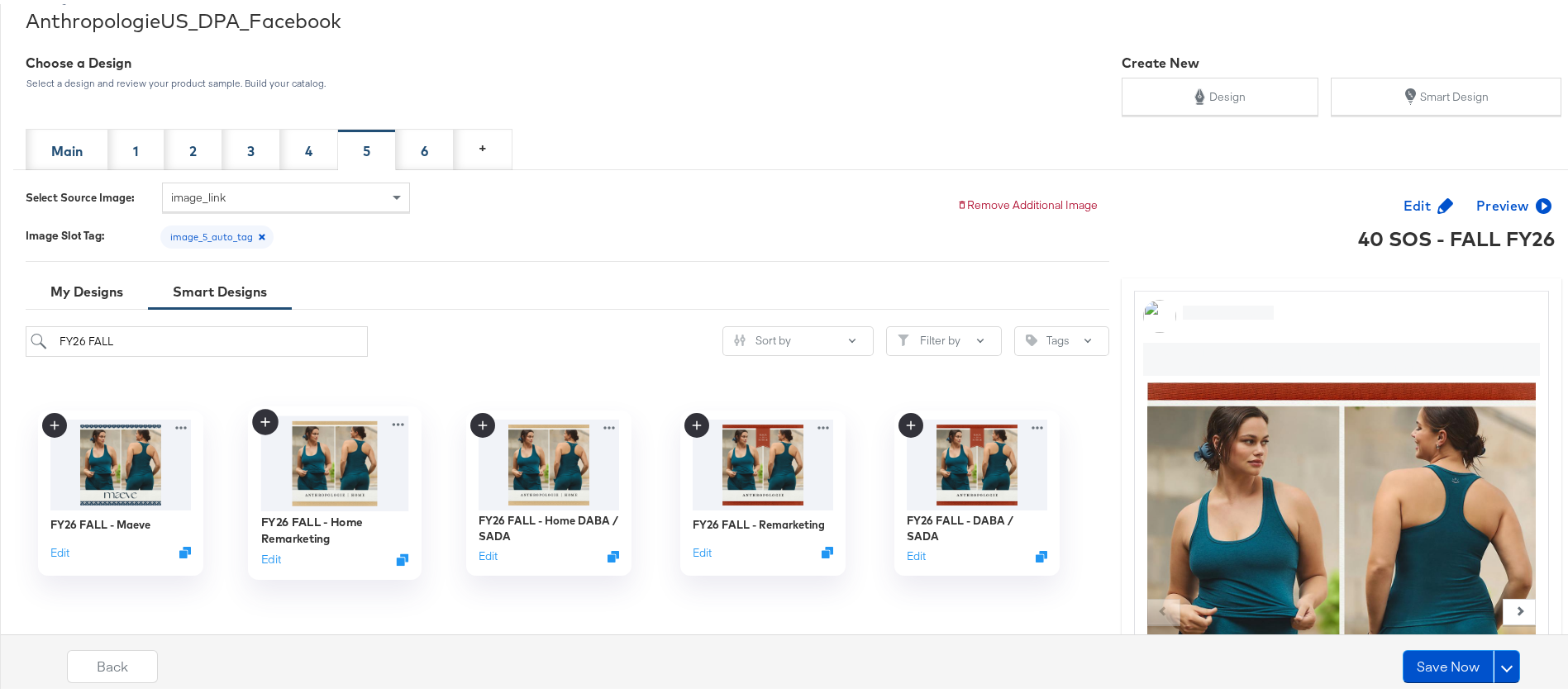 click at bounding box center [334, 458] 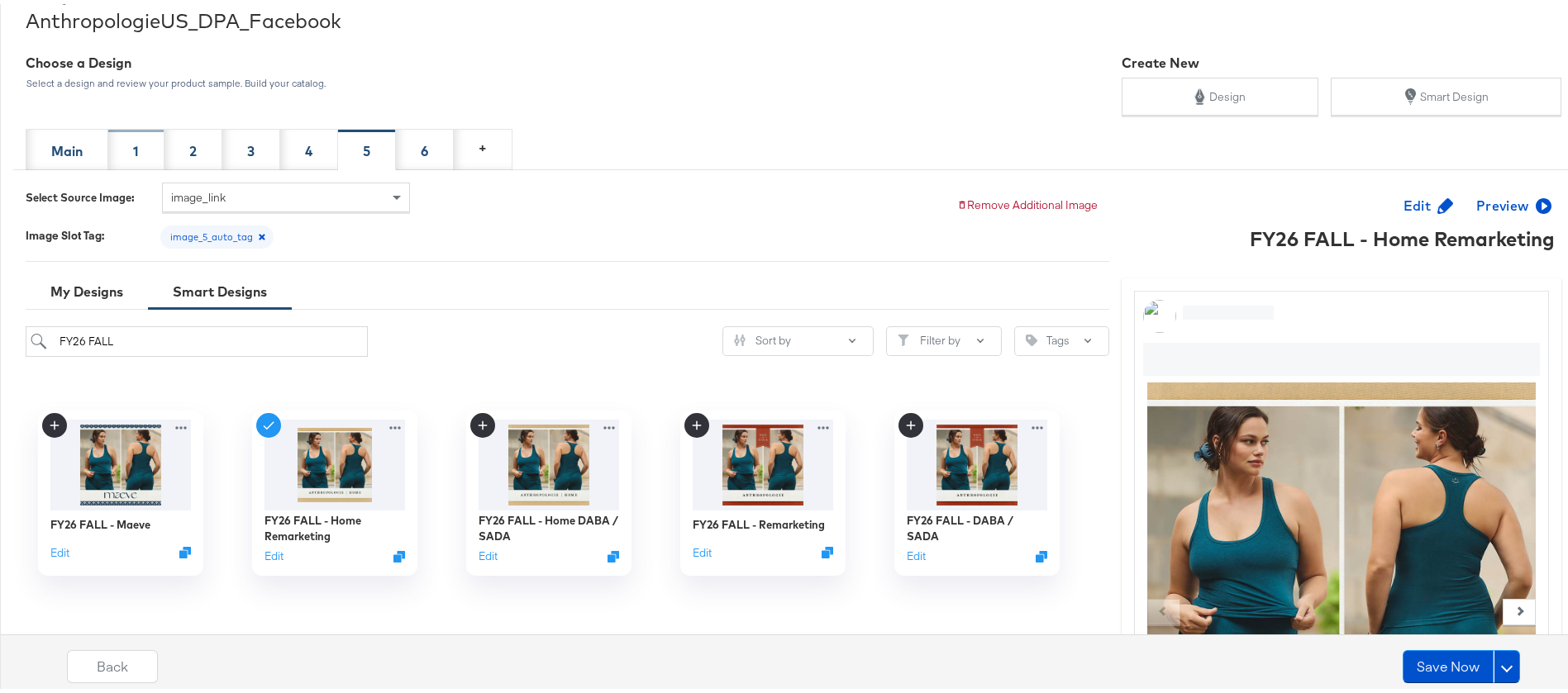 click on "1" at bounding box center [136, 145] 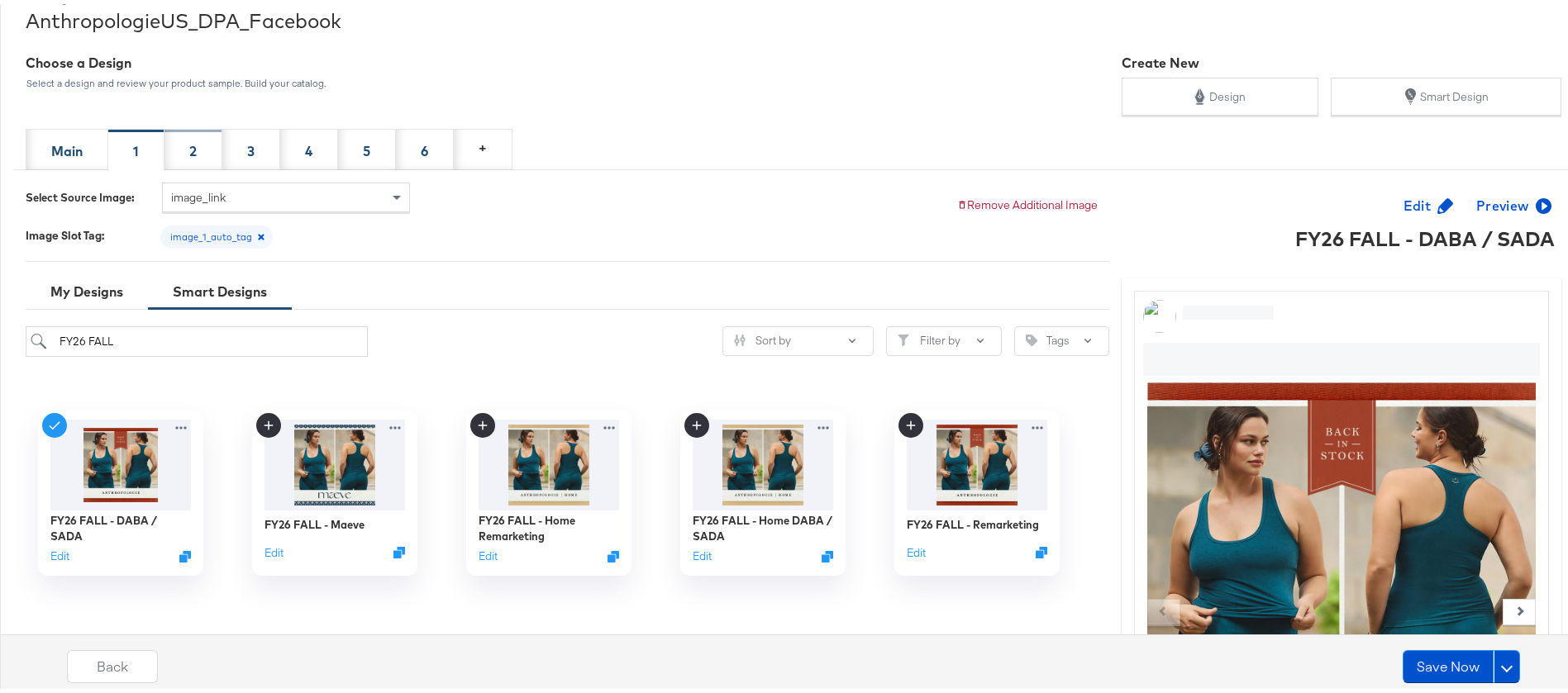 click on "2" at bounding box center (193, 147) 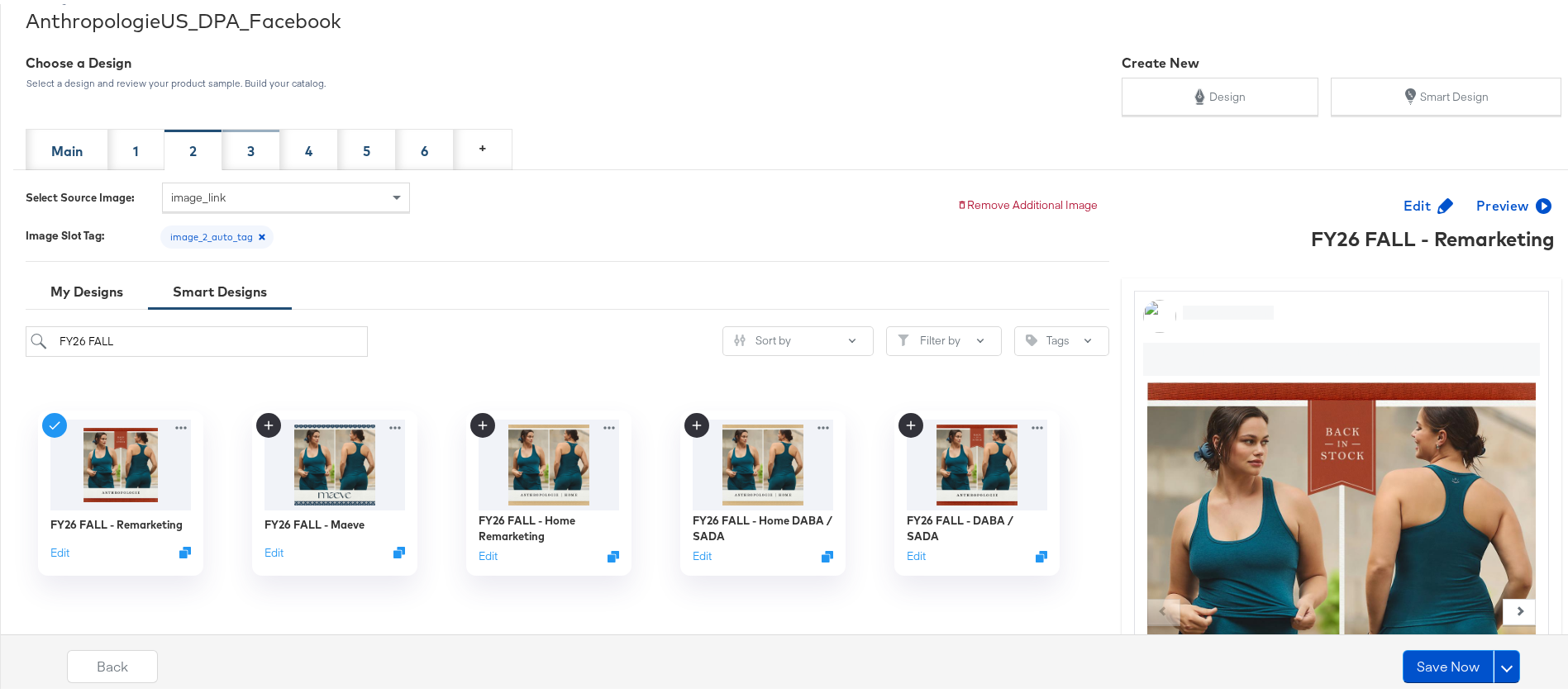 click on "3" at bounding box center [250, 147] 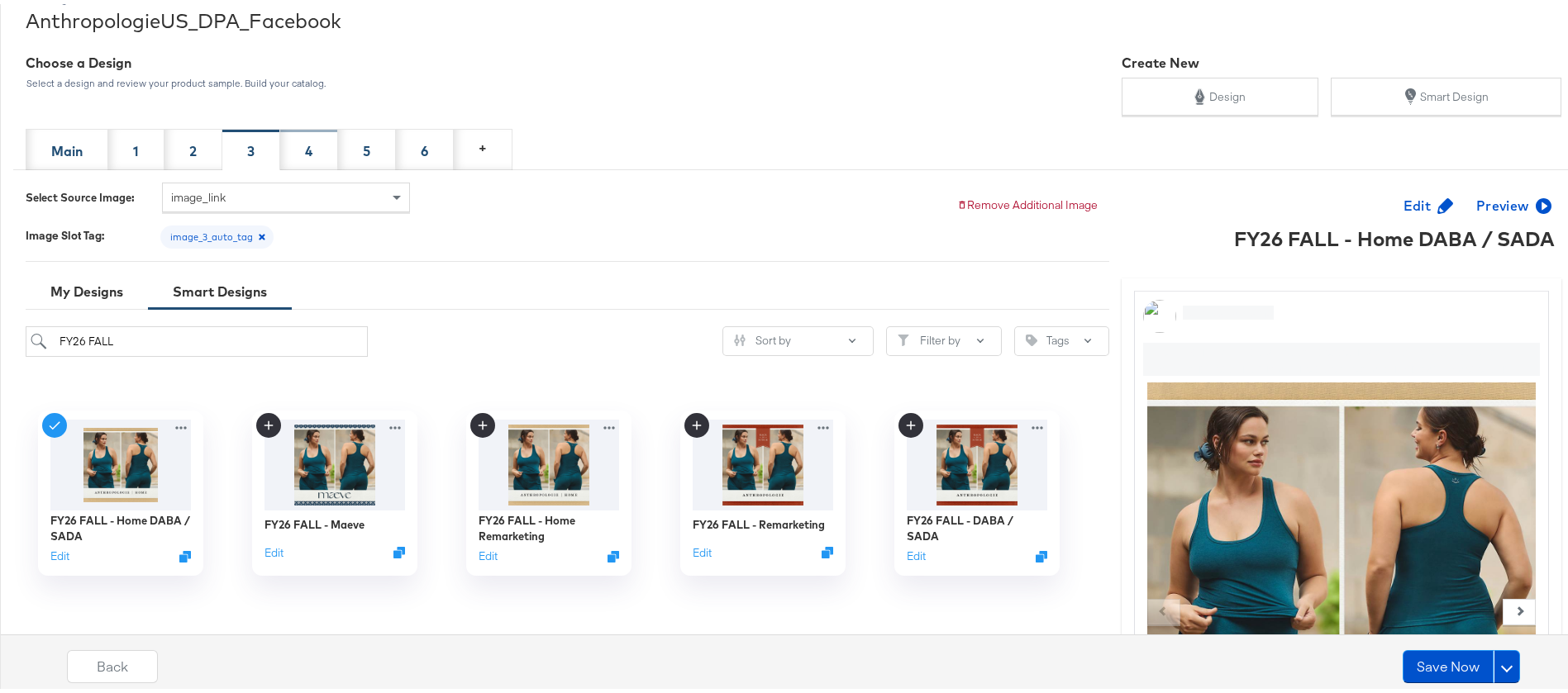 click on "4" at bounding box center [308, 147] 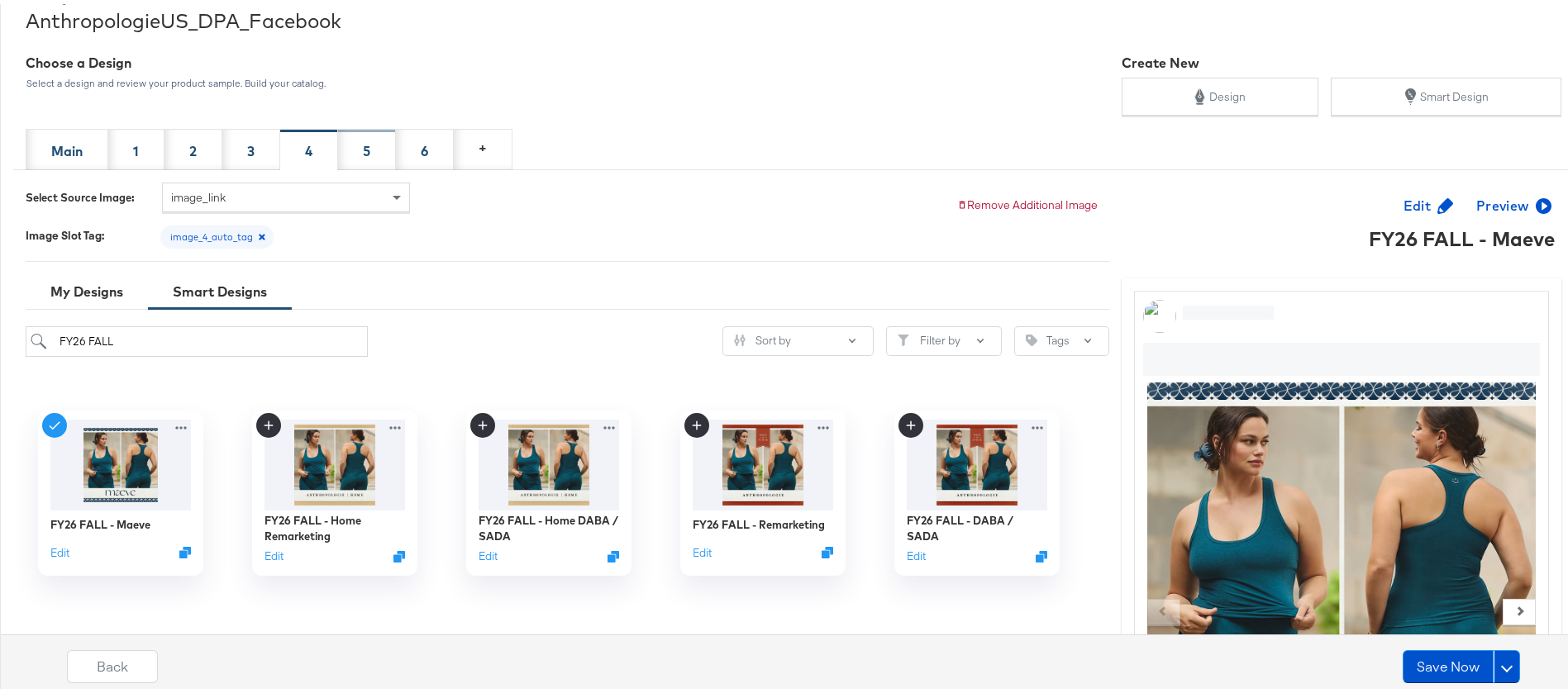 click on "5" at bounding box center (367, 145) 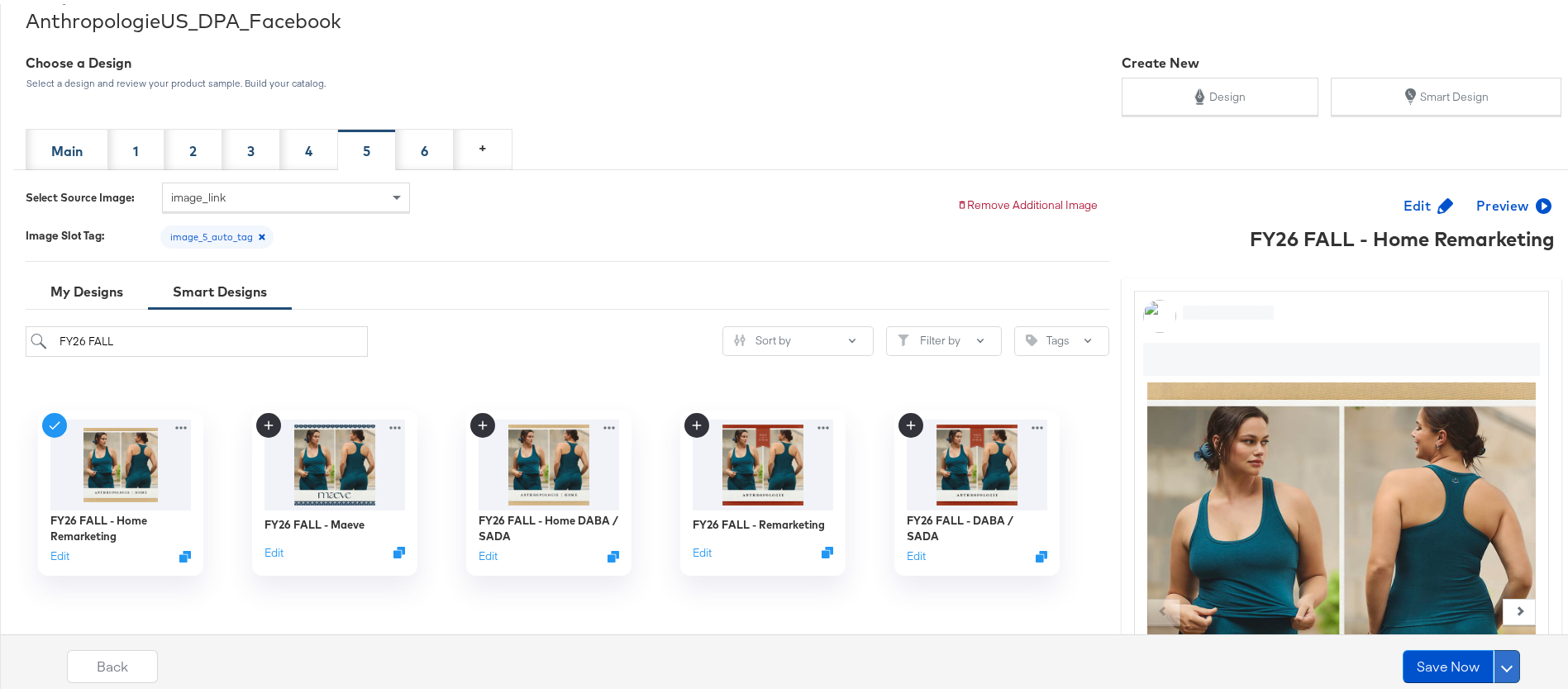 click at bounding box center [1507, 662] 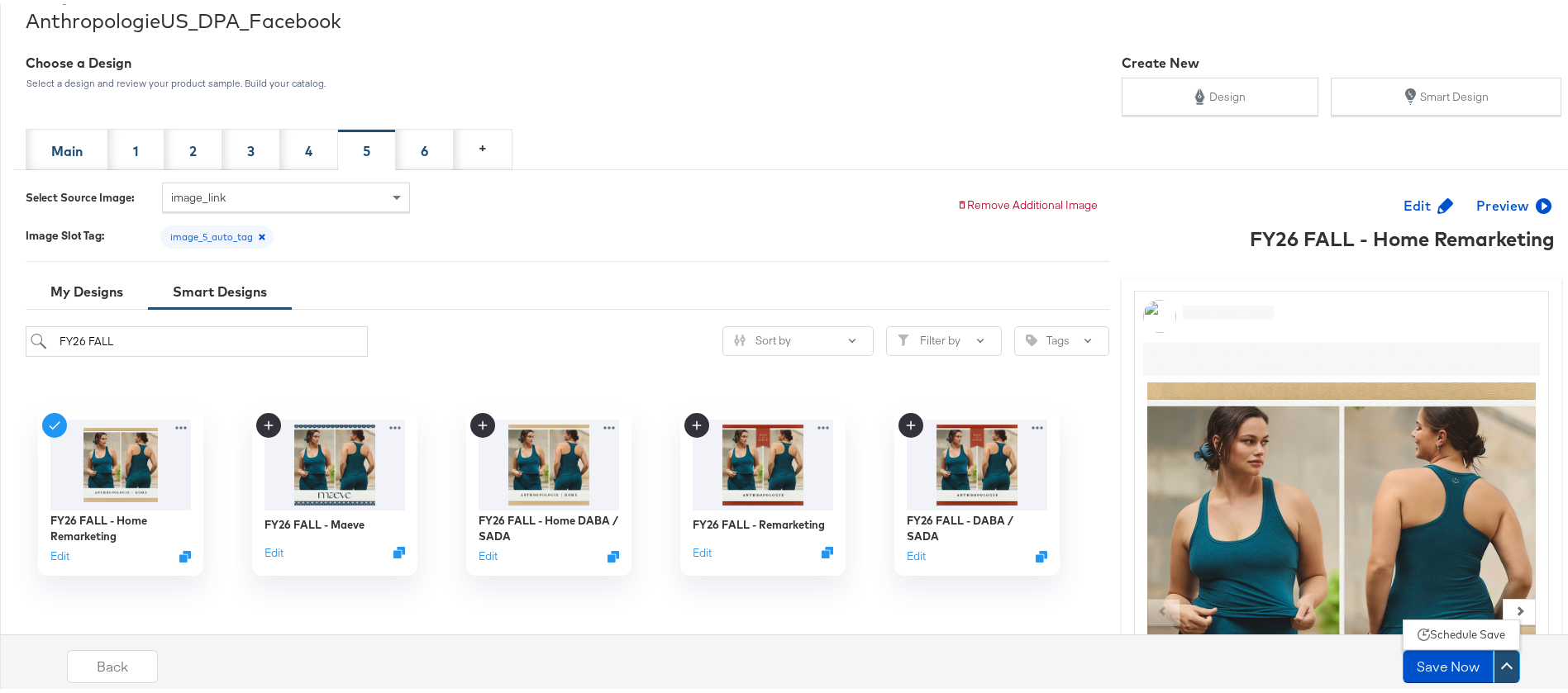 click on "Schedule Save" at bounding box center (1467, 630) 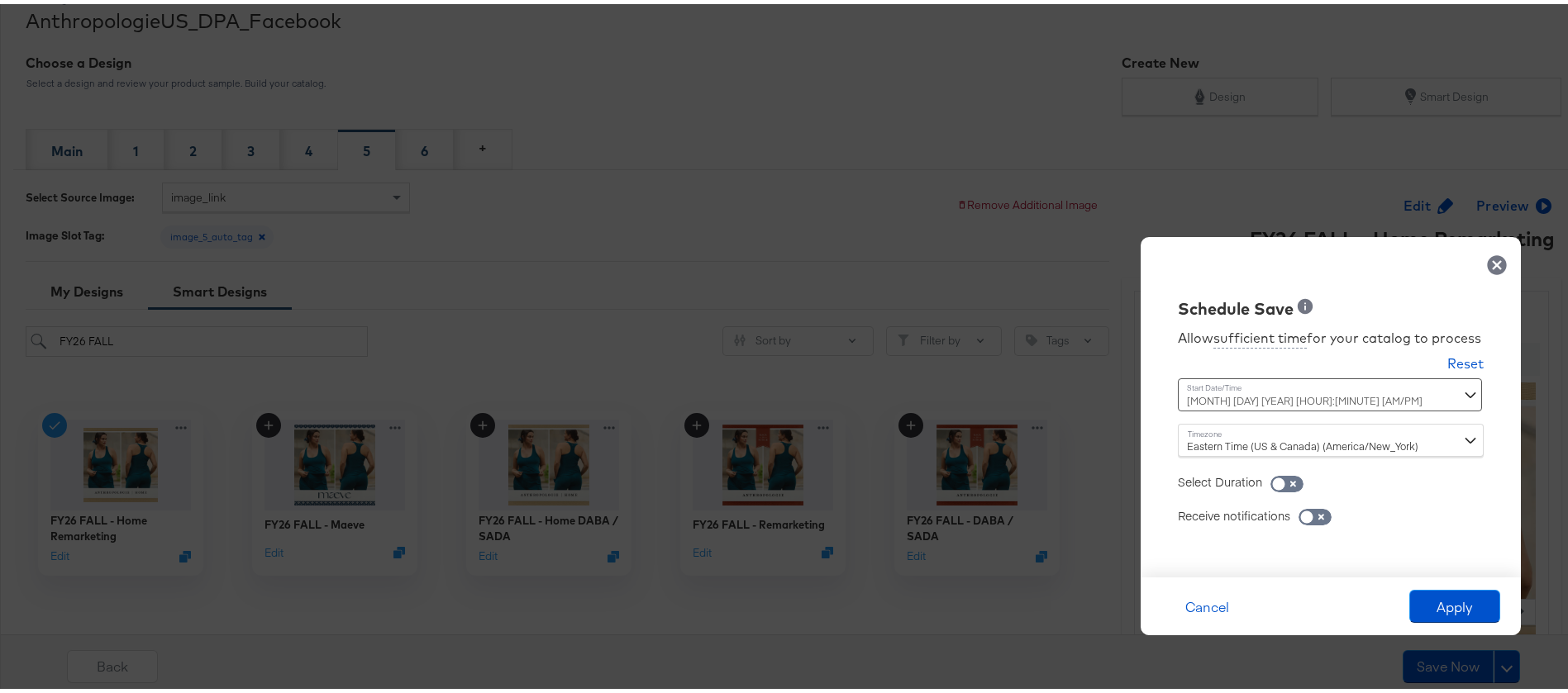 drag, startPoint x: 1326, startPoint y: 396, endPoint x: 1332, endPoint y: 401, distance: 7.81025 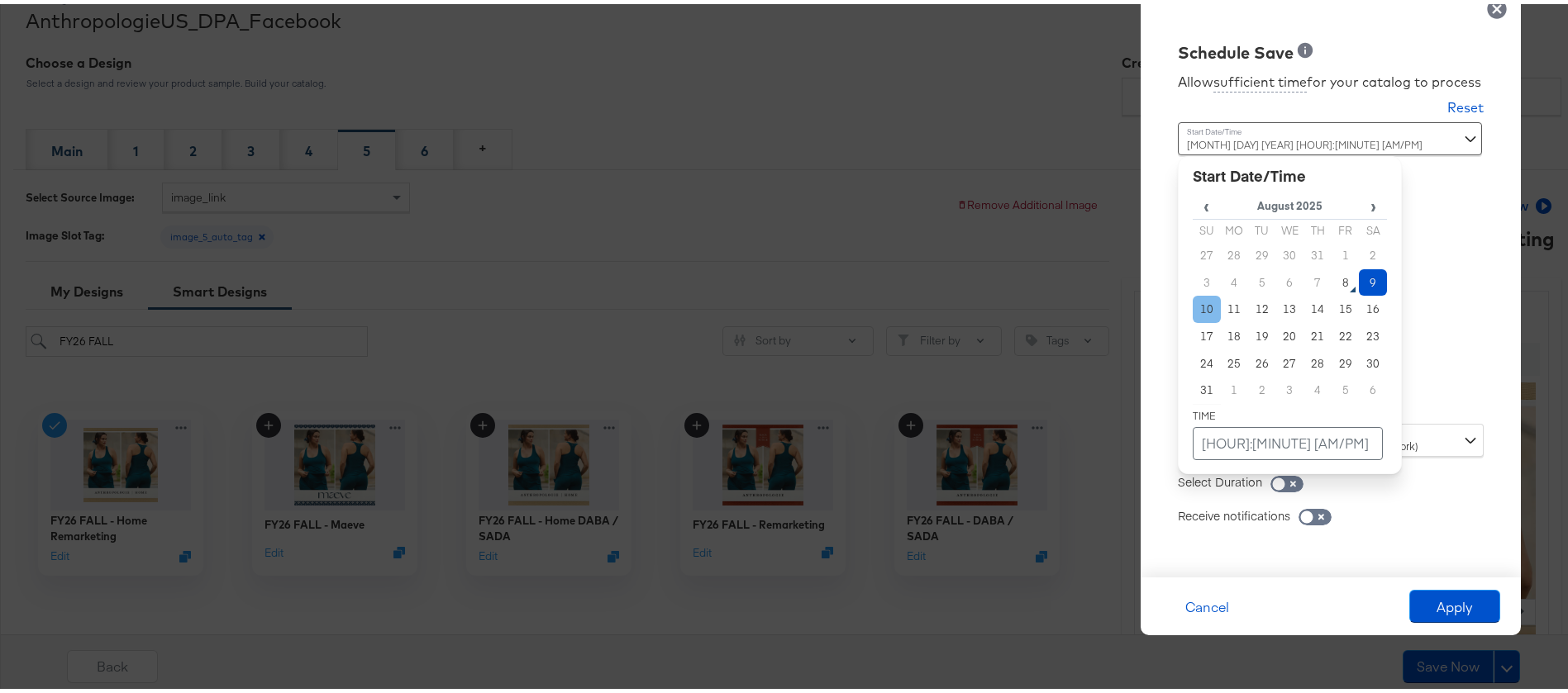 click on "10" at bounding box center [1207, 305] 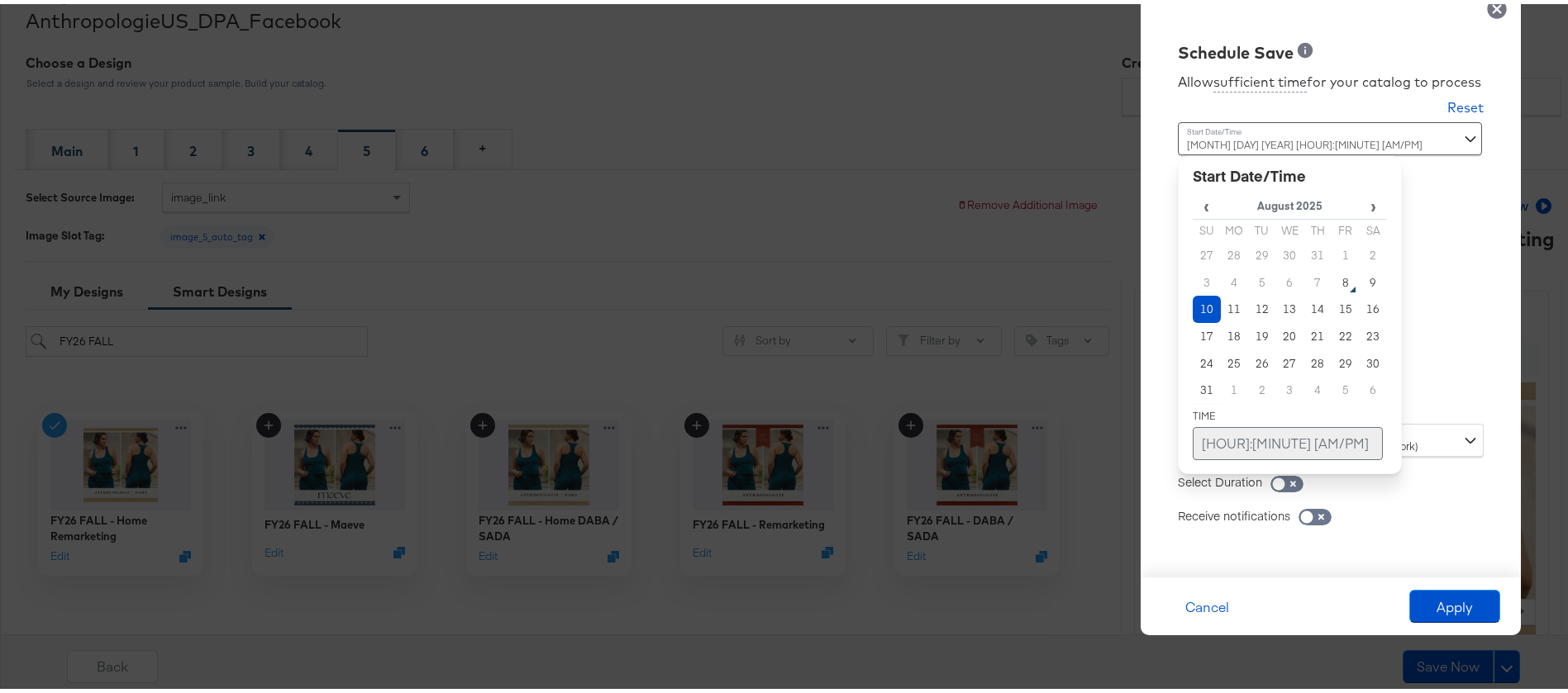 click on "[HOUR]:[MINUTE] [AM/PM]" at bounding box center [1288, 439] 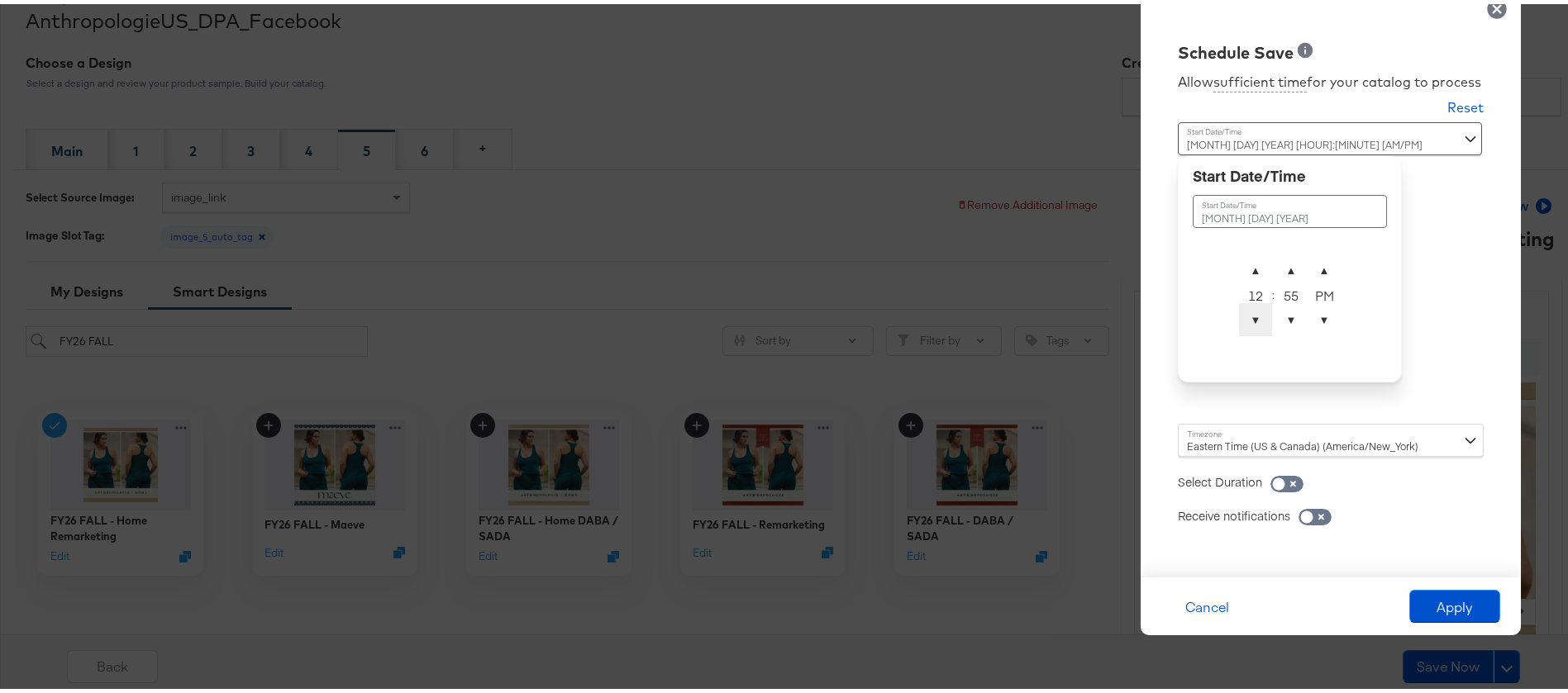 click on "▼" at bounding box center (1256, 316) 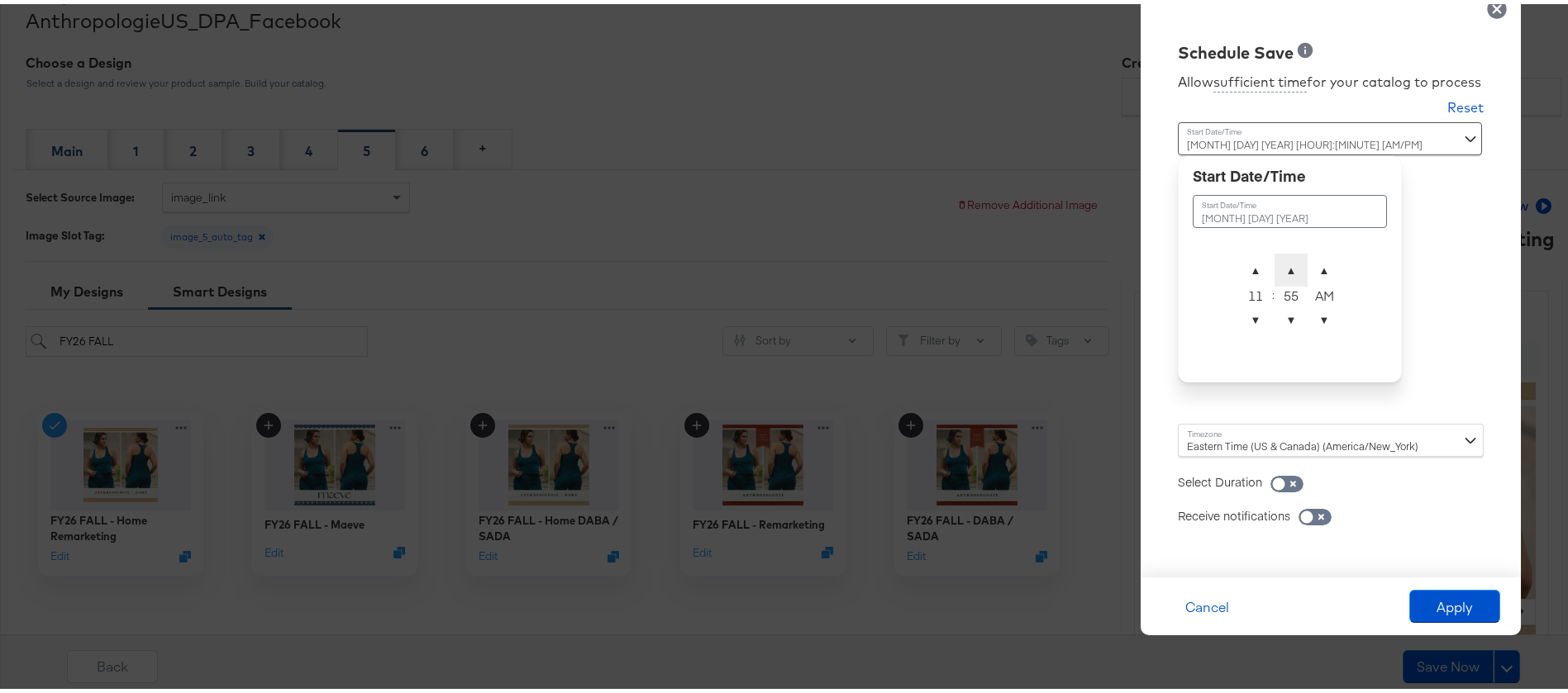 click on "▲" at bounding box center [1291, 266] 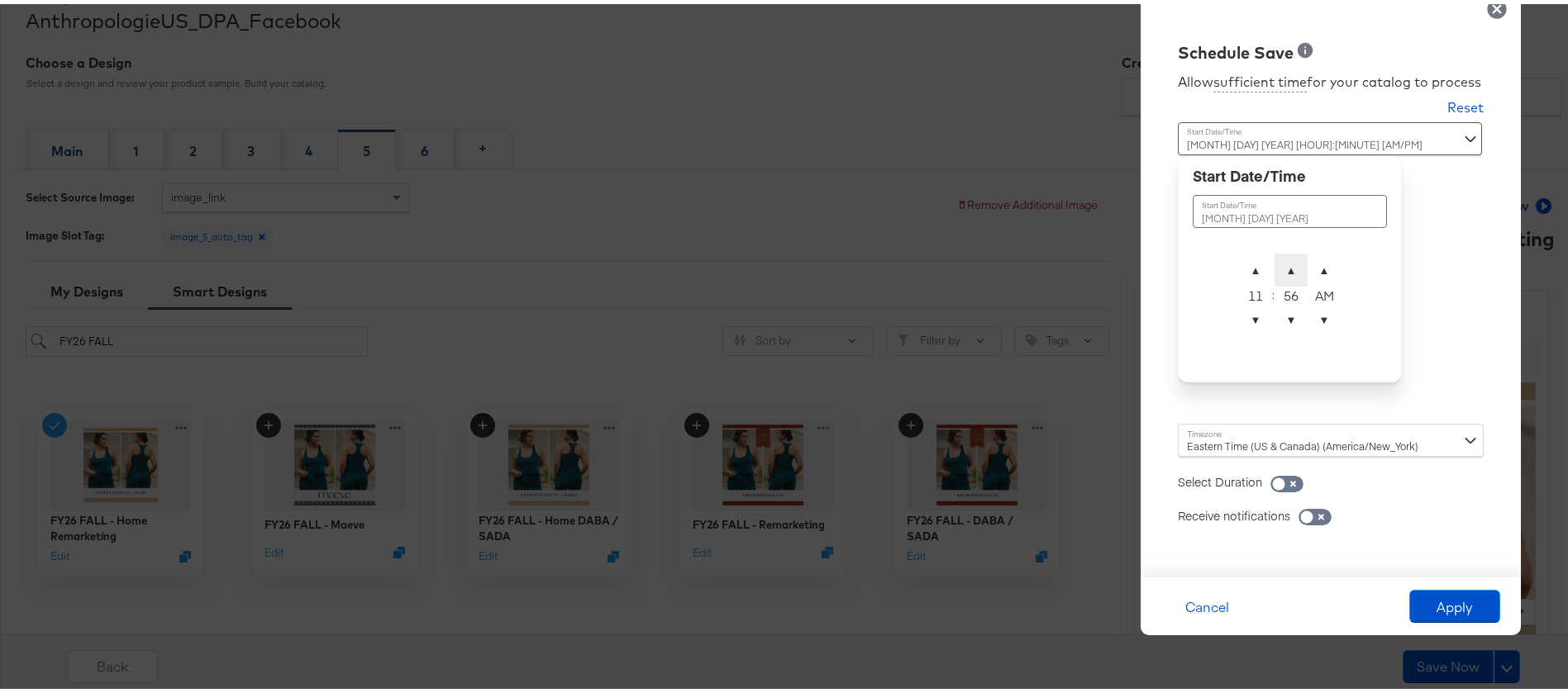 click on "▲" at bounding box center (1291, 266) 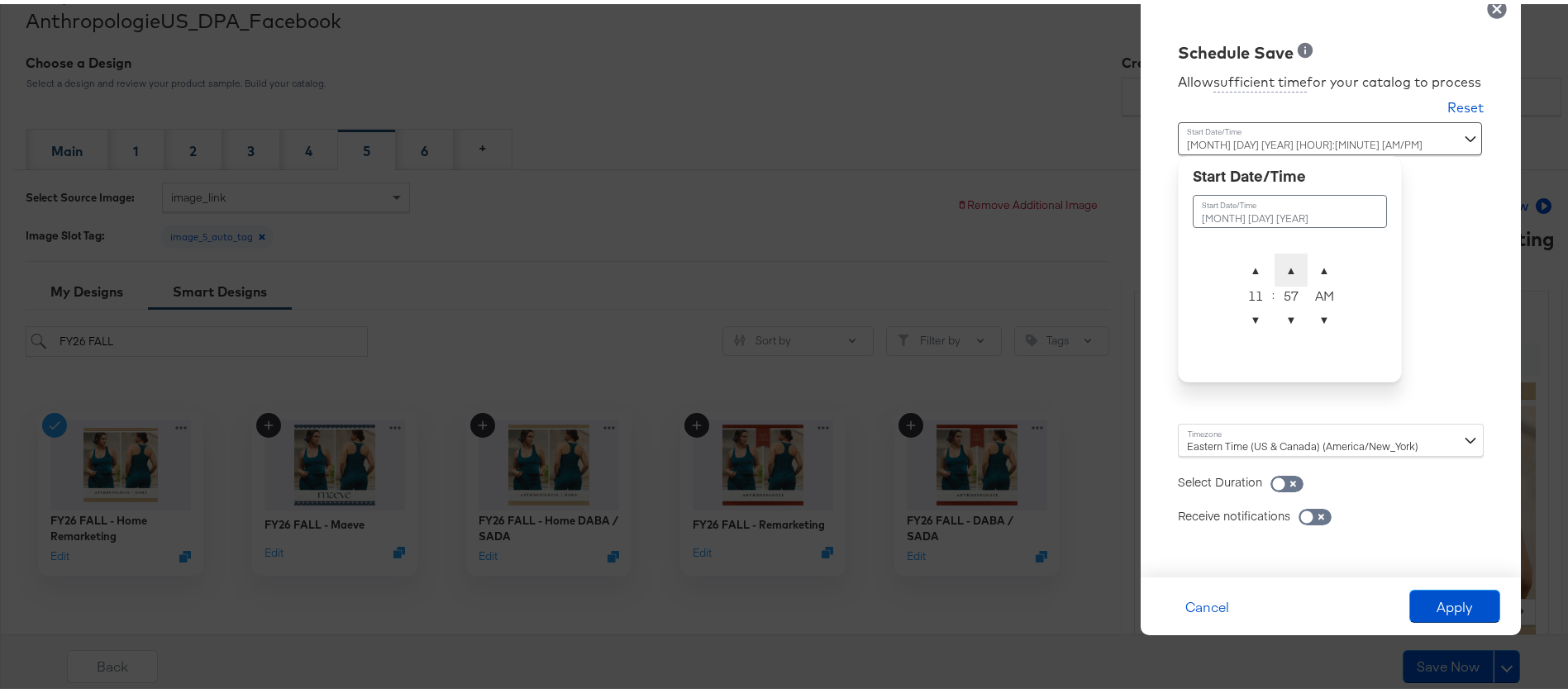 click on "▲" at bounding box center [1291, 266] 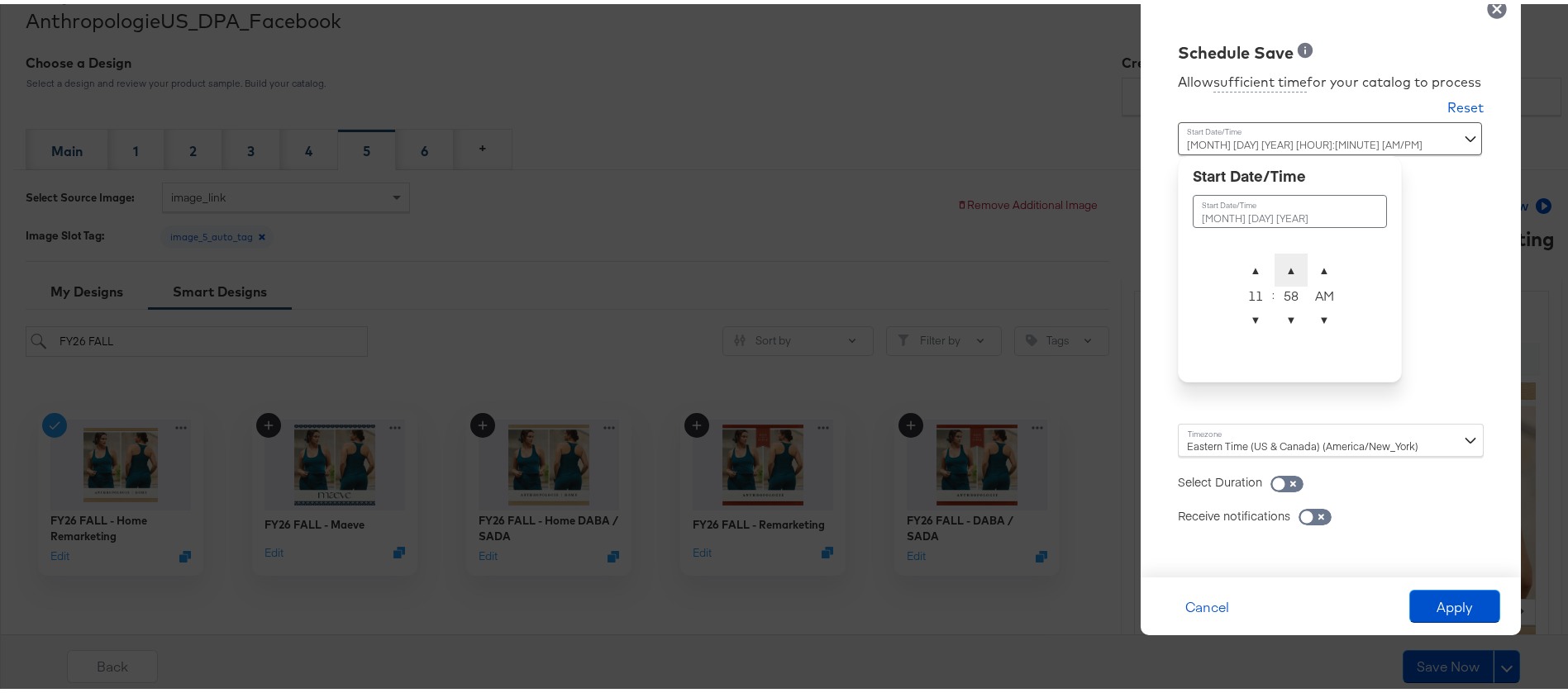 click on "▲" at bounding box center [1291, 266] 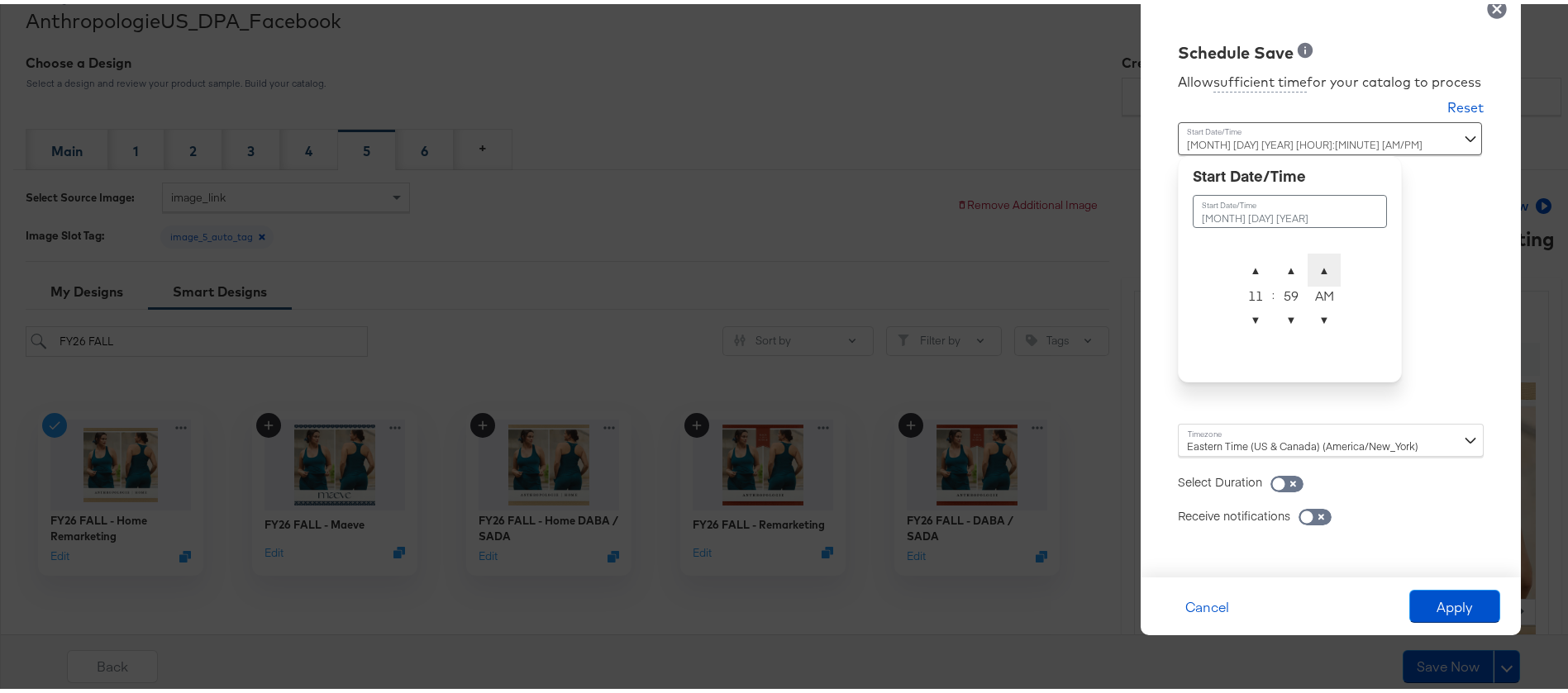 type on "[MONTH] [DAY] [YEAR] [HOUR]:[MINUTE] [PM]" 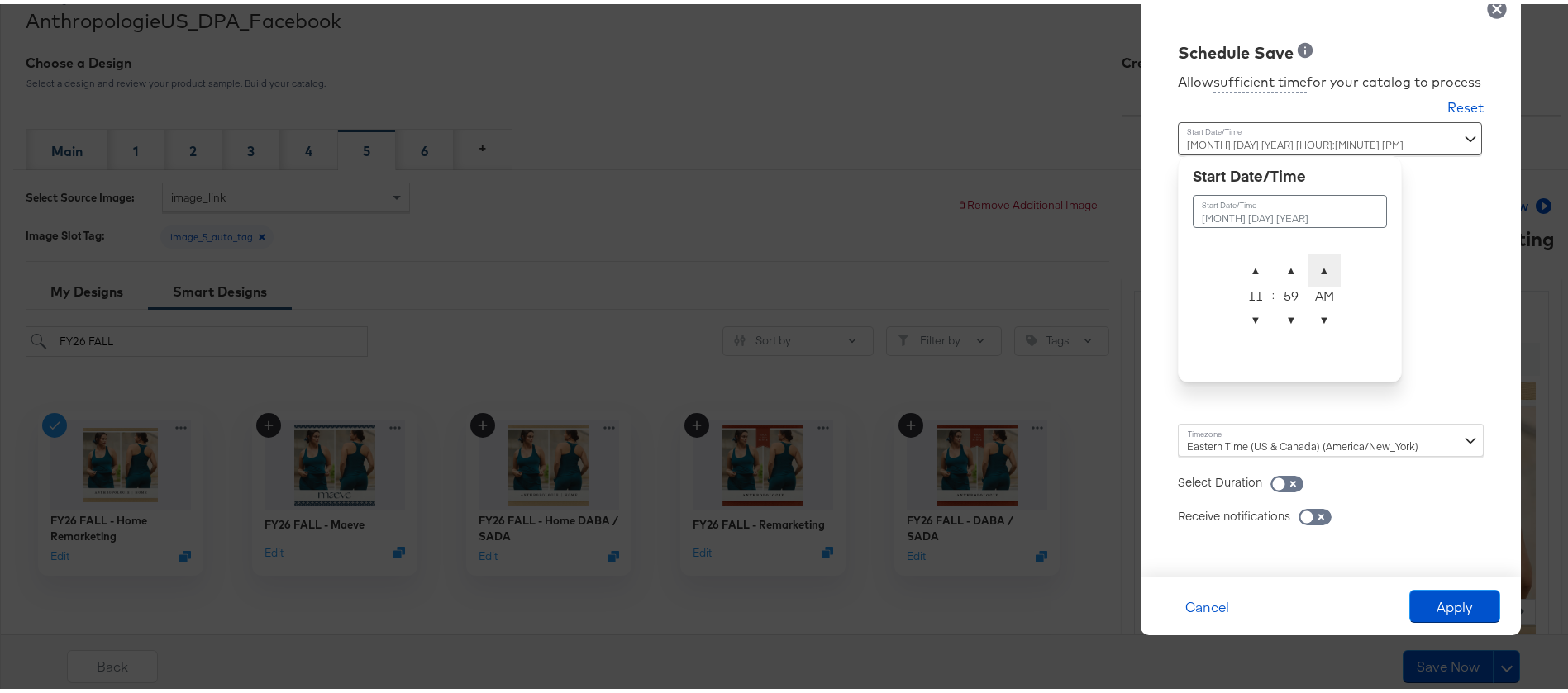 click on "▲" at bounding box center (1324, 266) 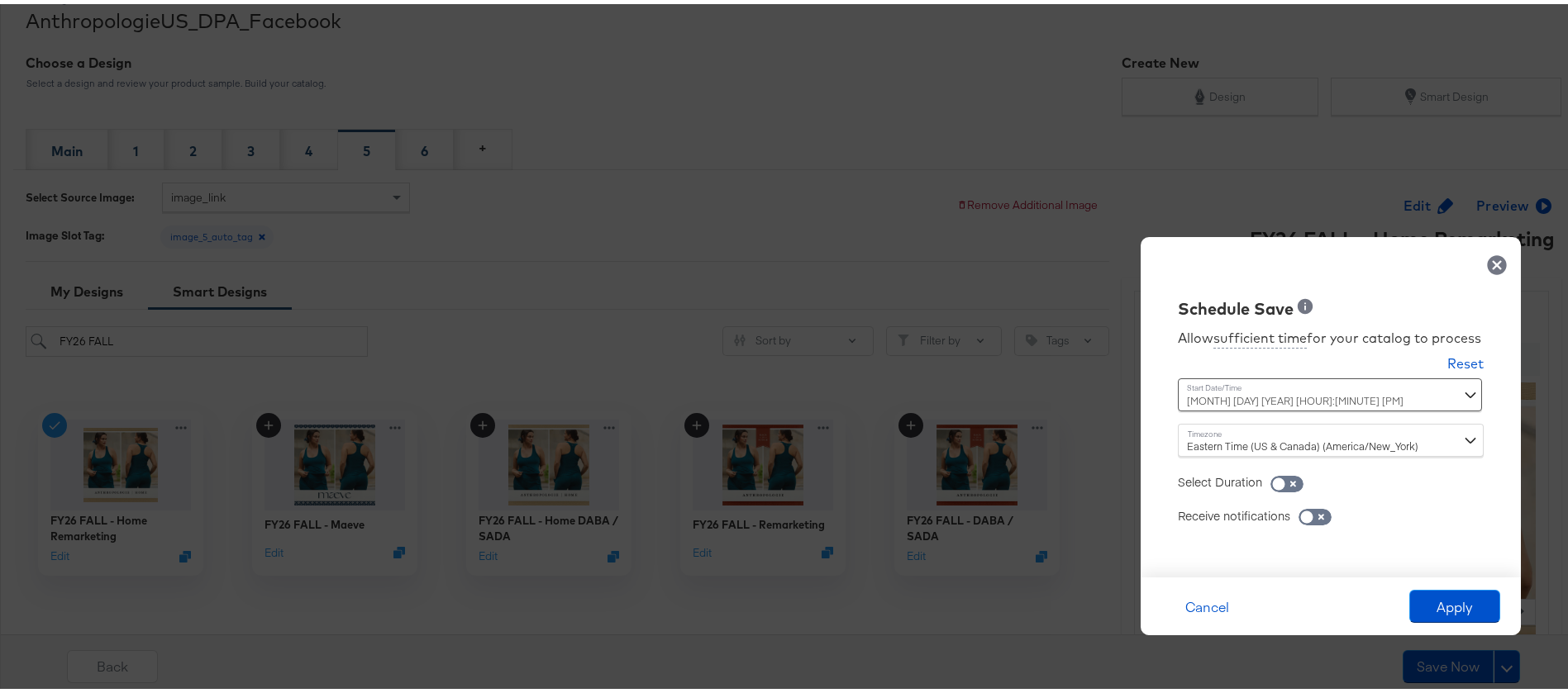 click on "Receive notifications" at bounding box center [1331, 503] 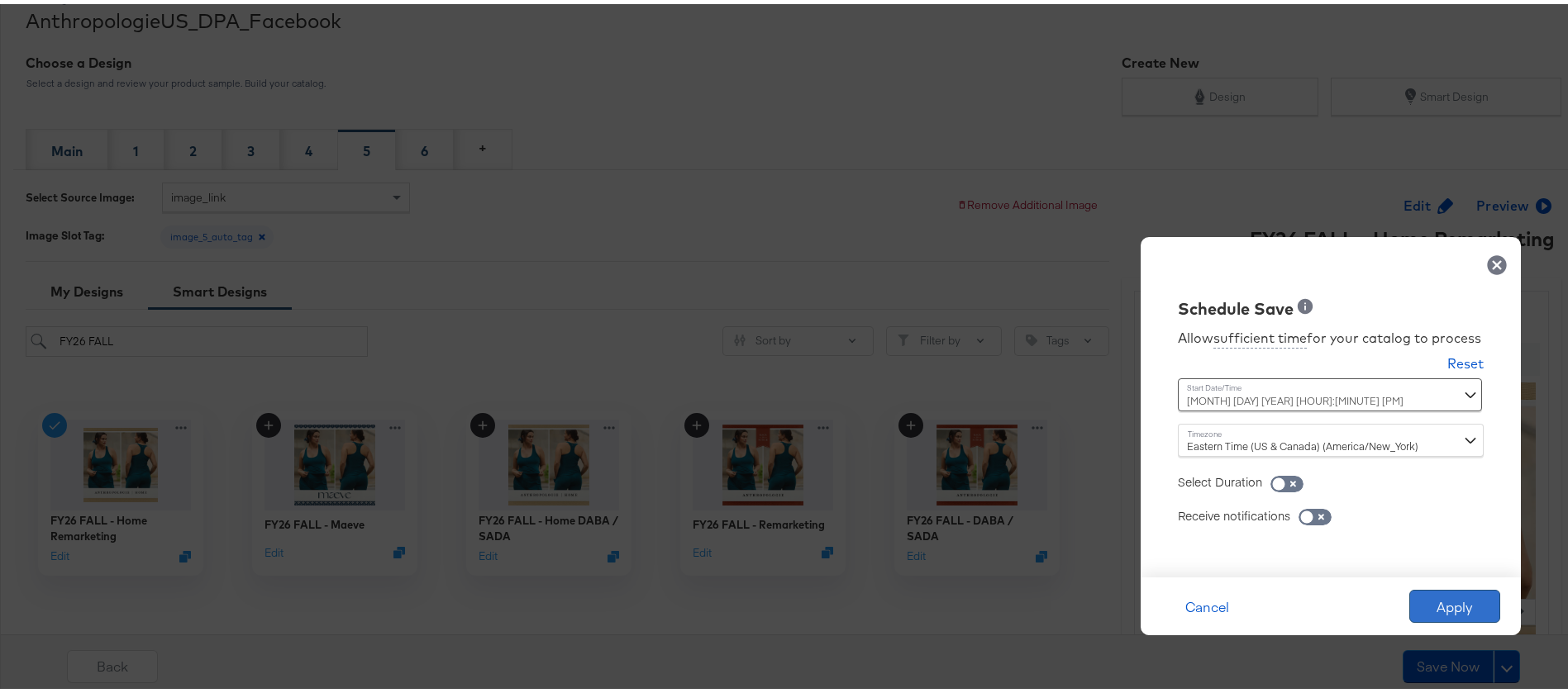 click on "Apply" at bounding box center (1455, 602) 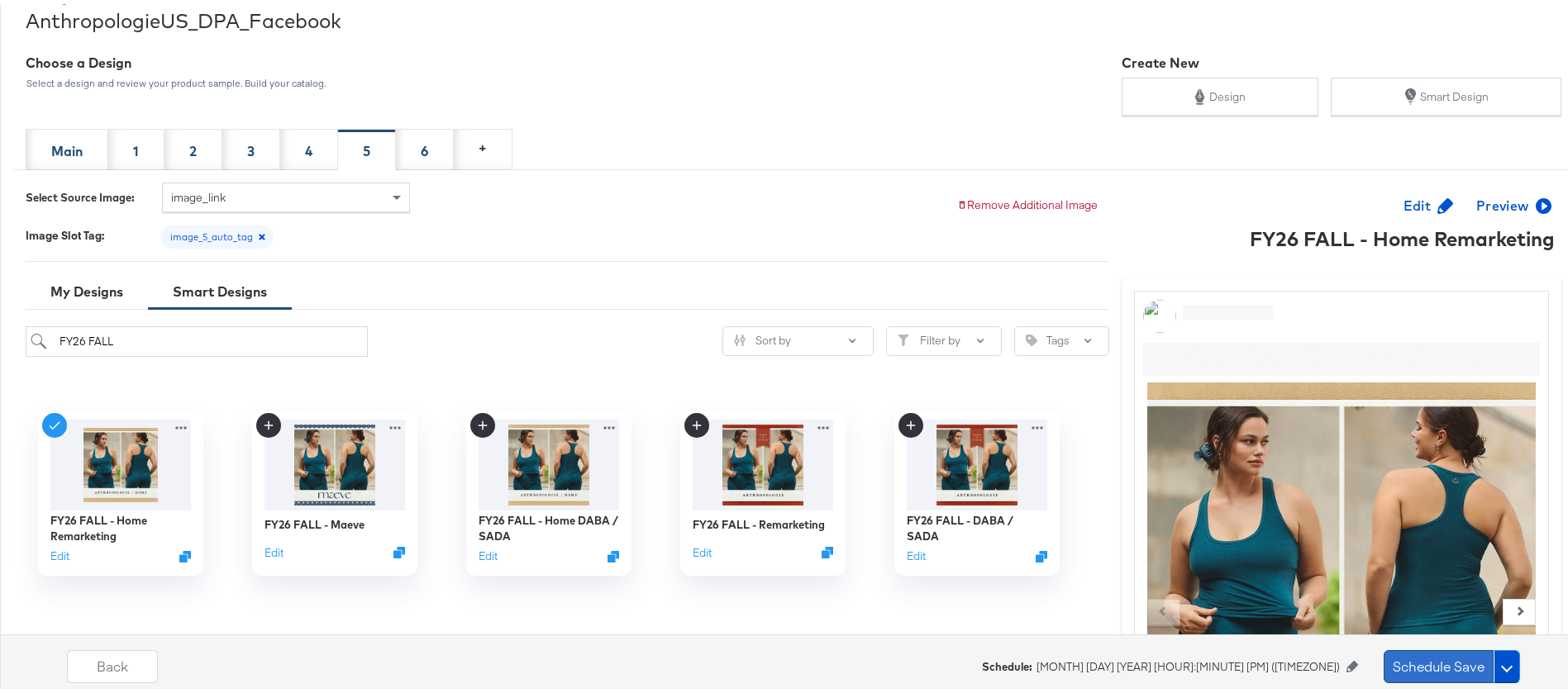 click on "Schedule Save" at bounding box center (1438, 662) 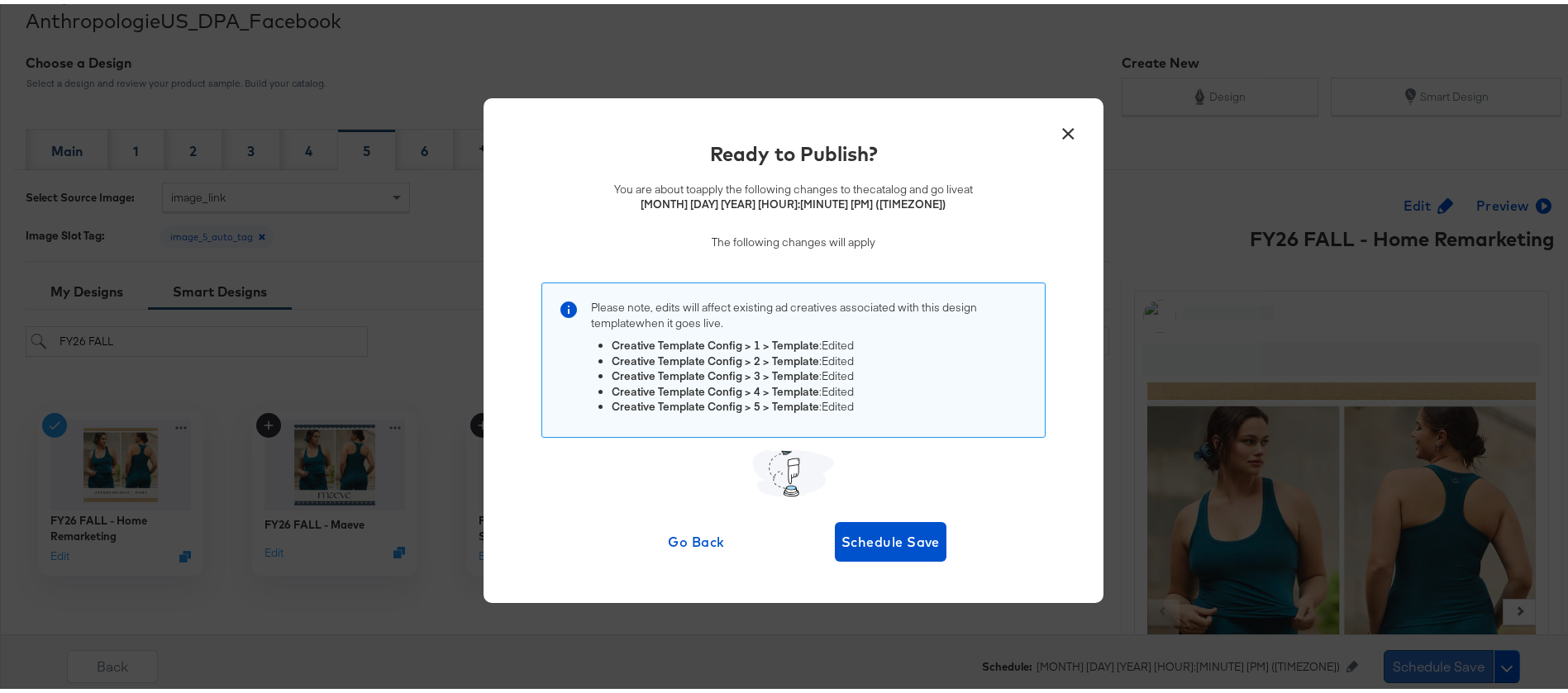 scroll, scrollTop: 0, scrollLeft: 0, axis: both 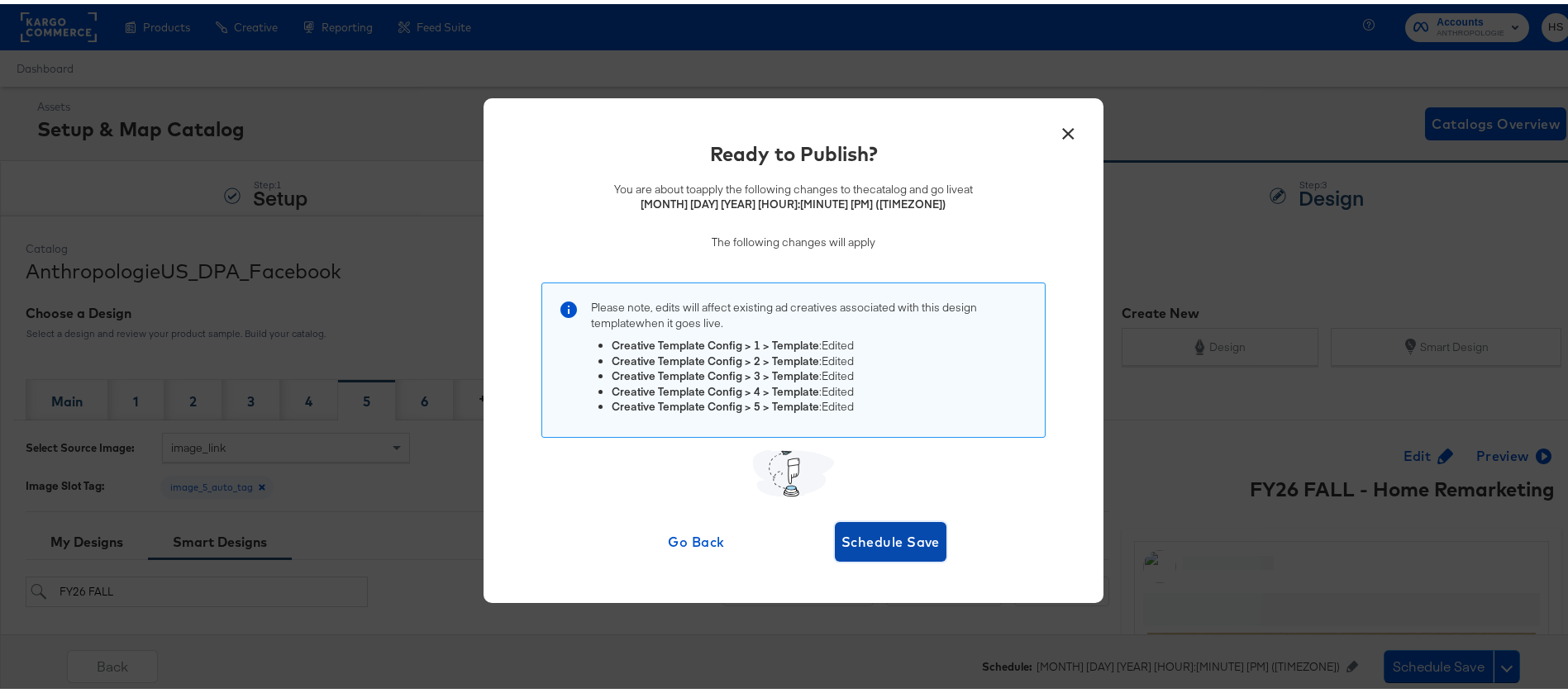 click on "Schedule Save" at bounding box center (890, 538) 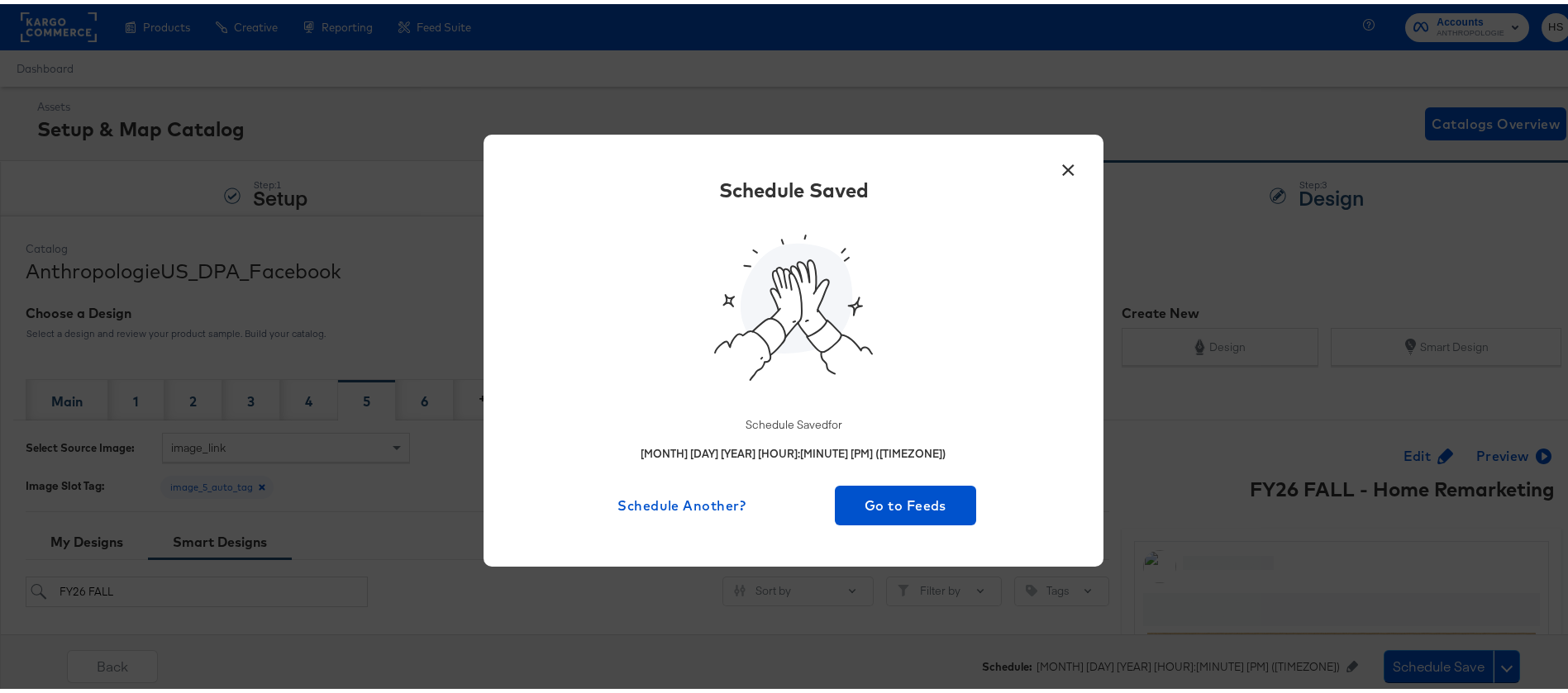 click on "×" at bounding box center (1068, 162) 